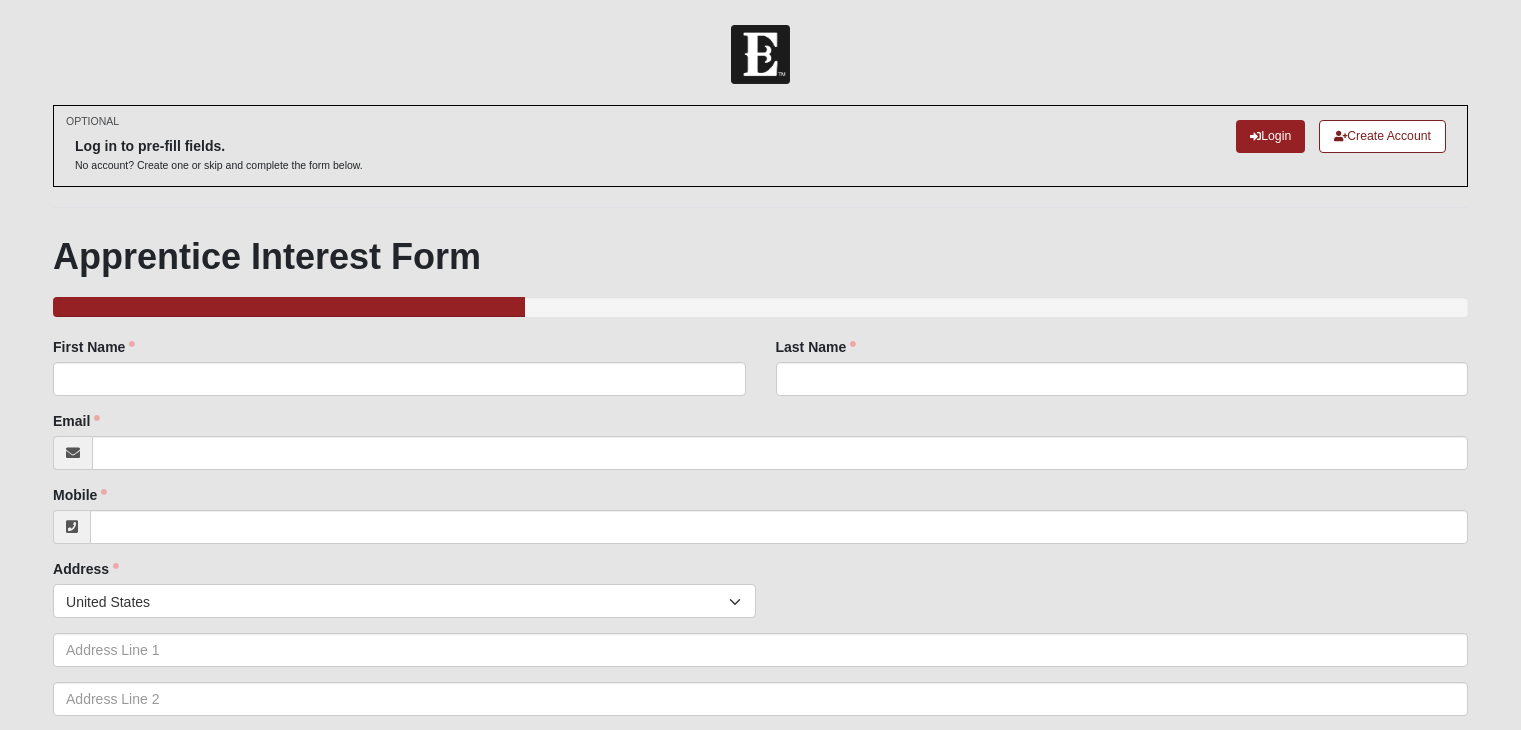 scroll, scrollTop: 0, scrollLeft: 0, axis: both 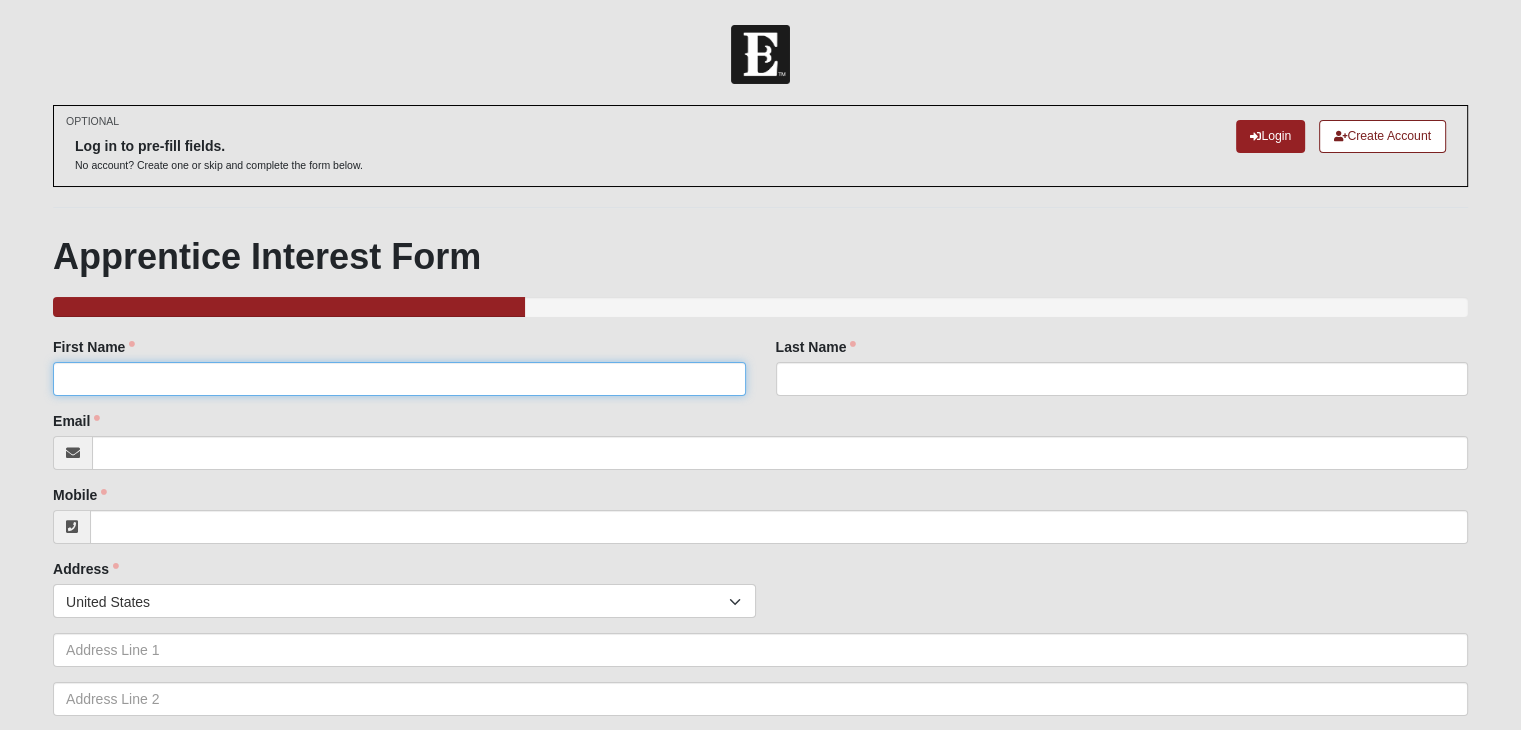 click on "First Name" at bounding box center (399, 379) 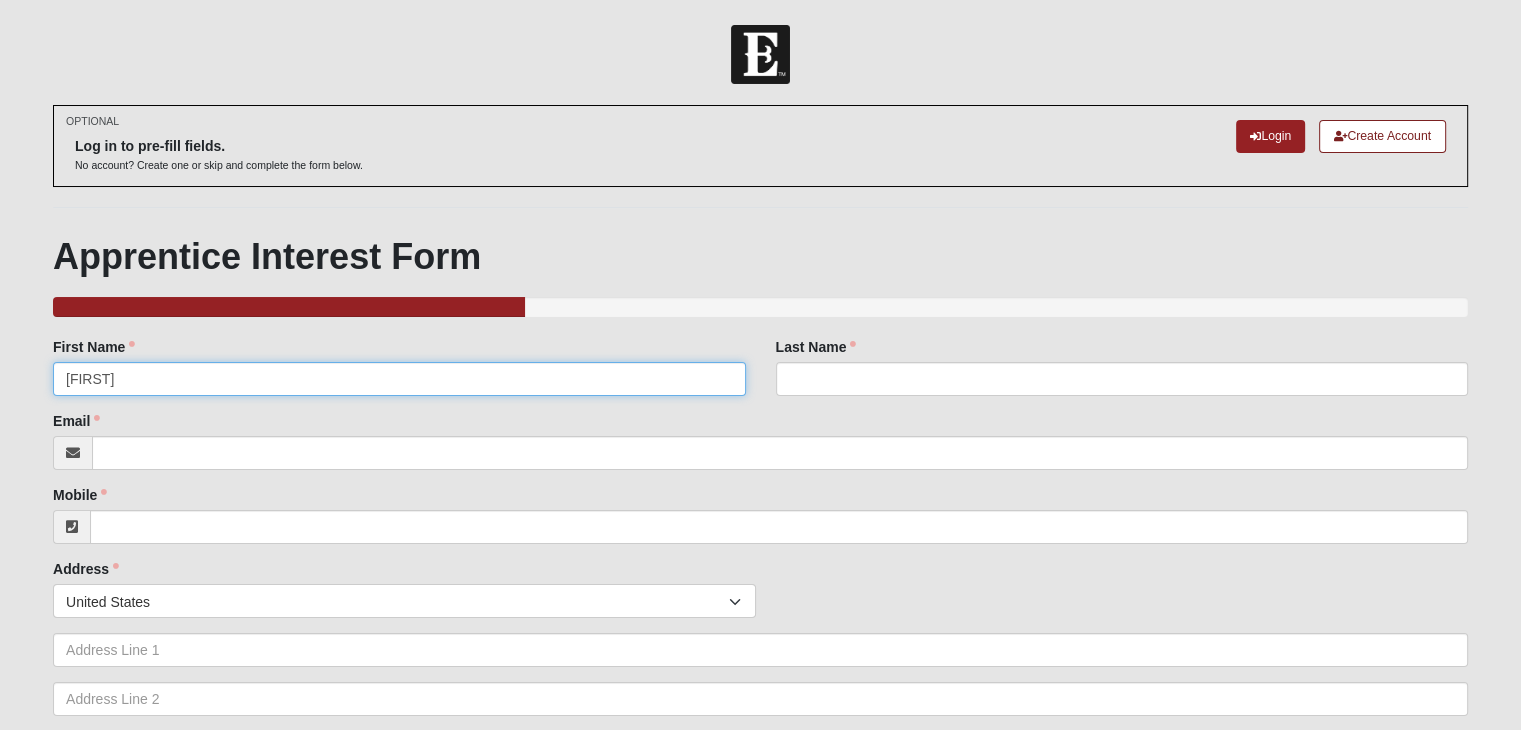 type on "[FIRST]" 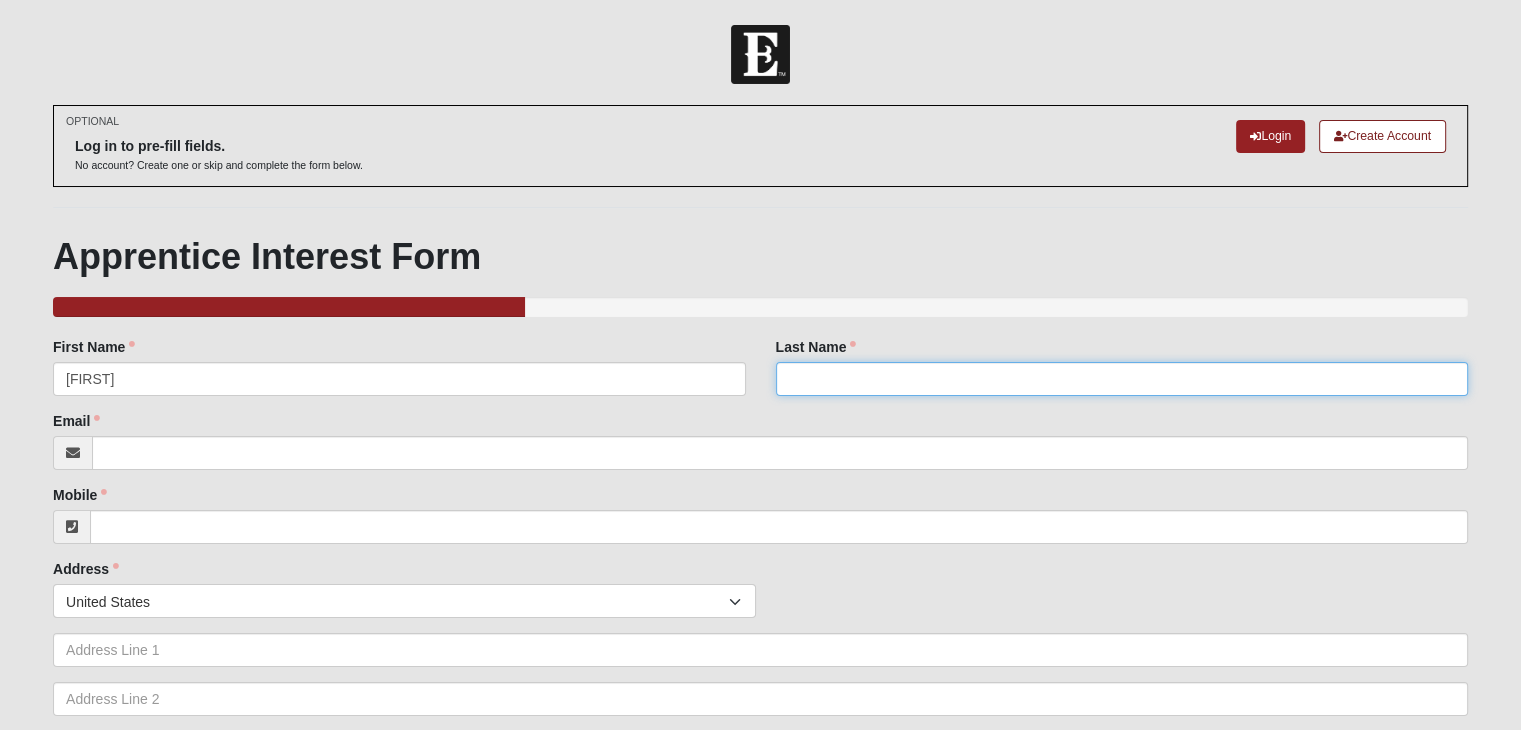 click on "Last Name" at bounding box center [1122, 379] 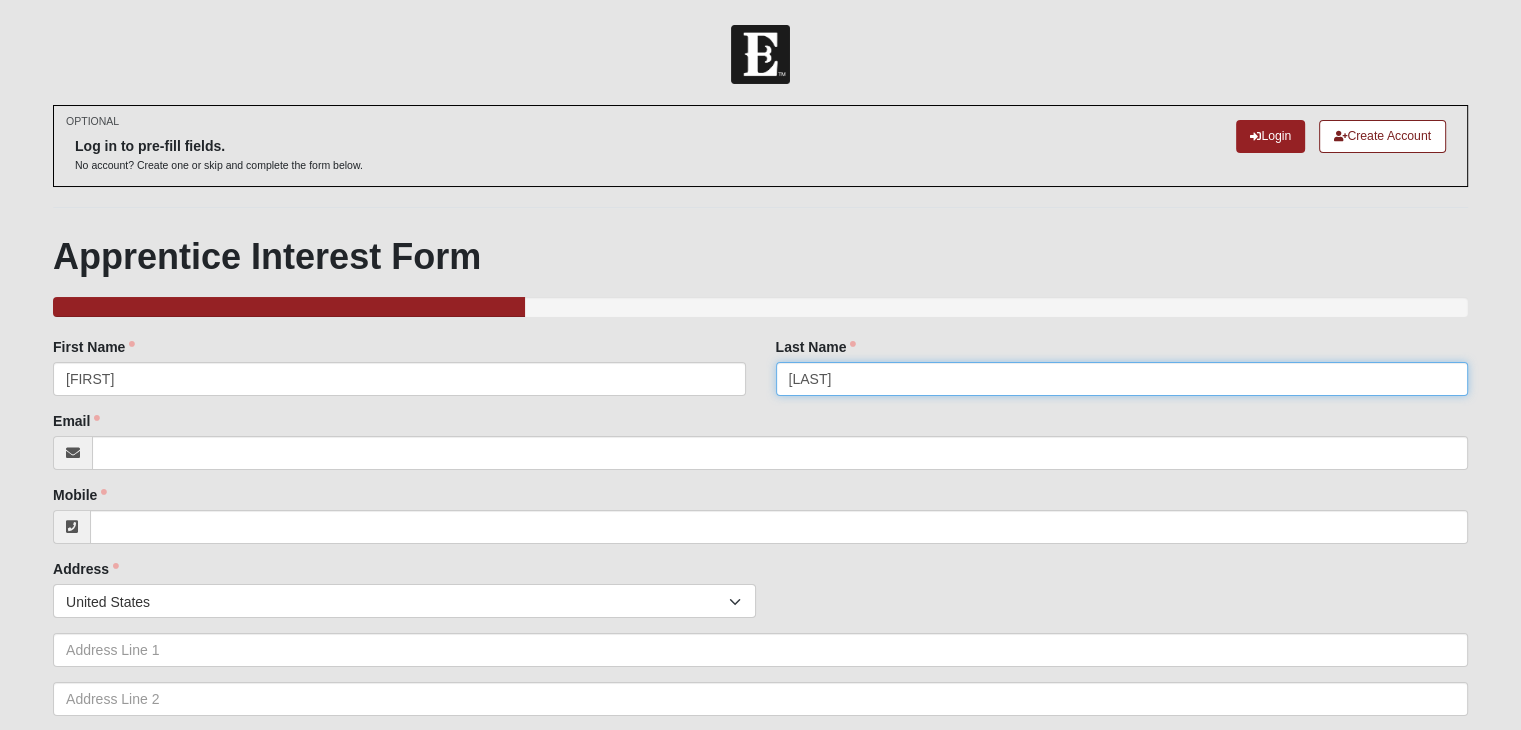 type on "[LAST]" 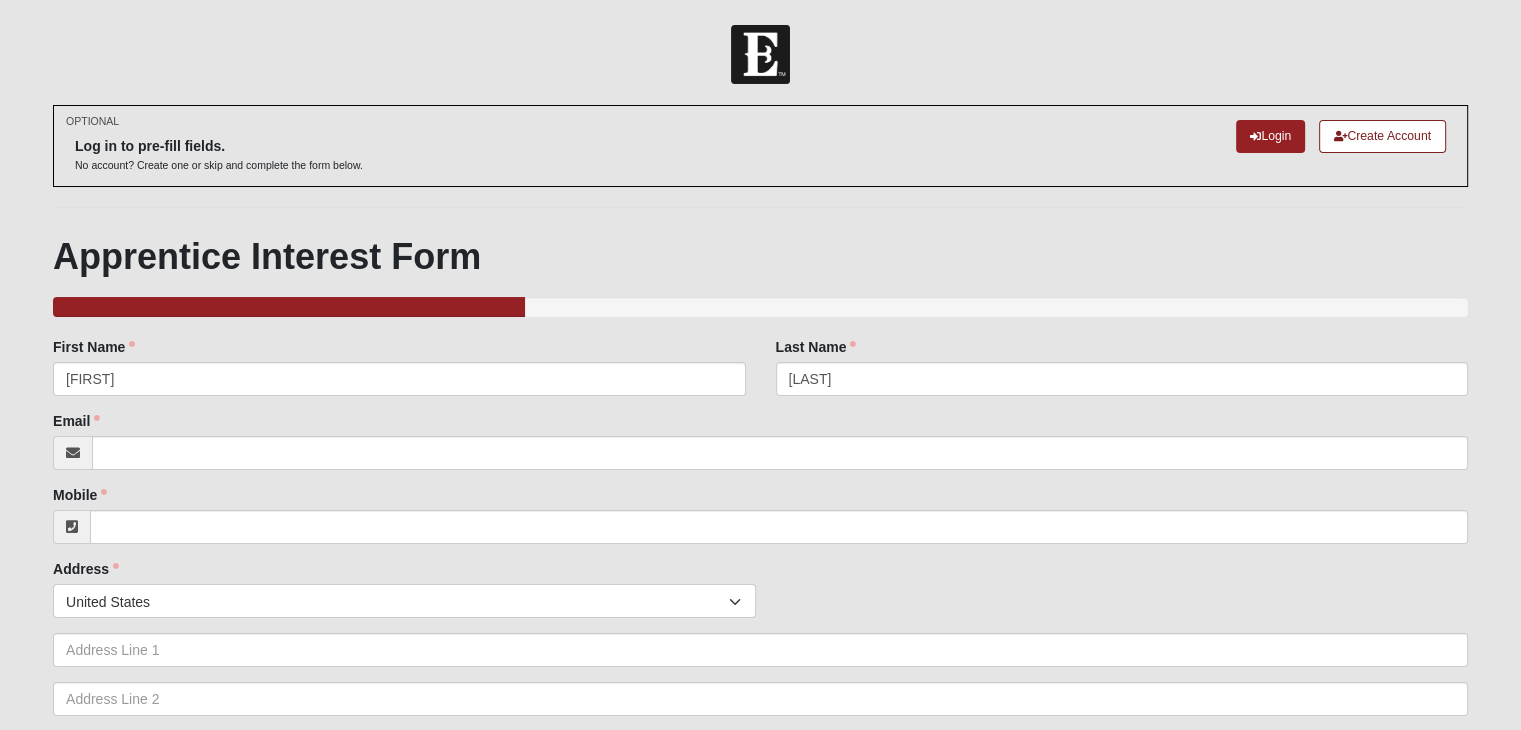 click on "Family Member to Register
First Name
[FIRST]
First Name is required.
Last Name
[LAST]
Last Name is required.
Email
Email address is not valid
Email is required.
Mobile
Mobile is required.
Address
Countries
United States
------------------------
Afghanistan
Aland Islands
Albania
Algeria
American Samoa
Andorra
Angola
Anguilla
Antarctica
Antigua and Barbuda
Argentina
Armenia" at bounding box center (760, 979) 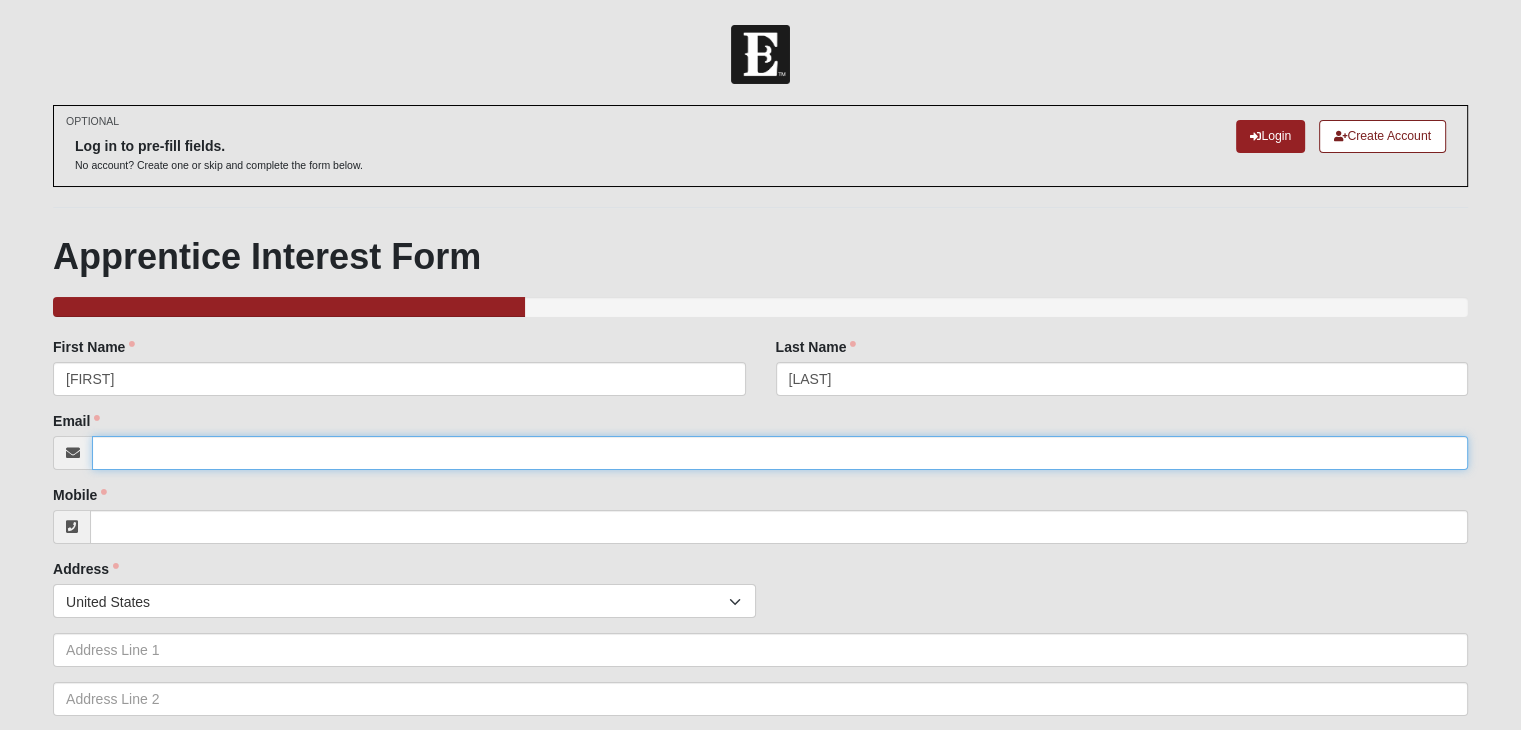 click on "Email" at bounding box center (780, 453) 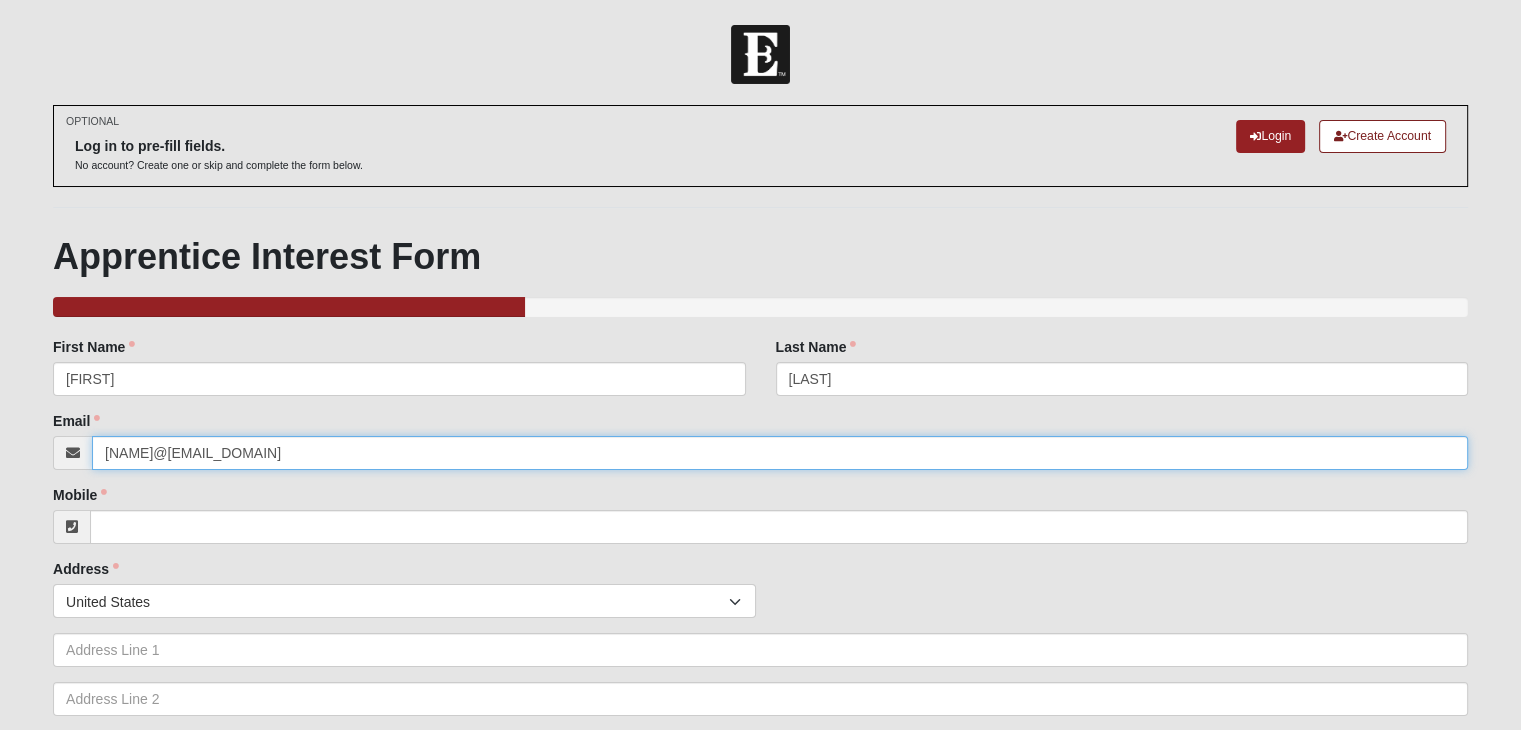 type on "[NAME]@[EMAIL_DOMAIN]" 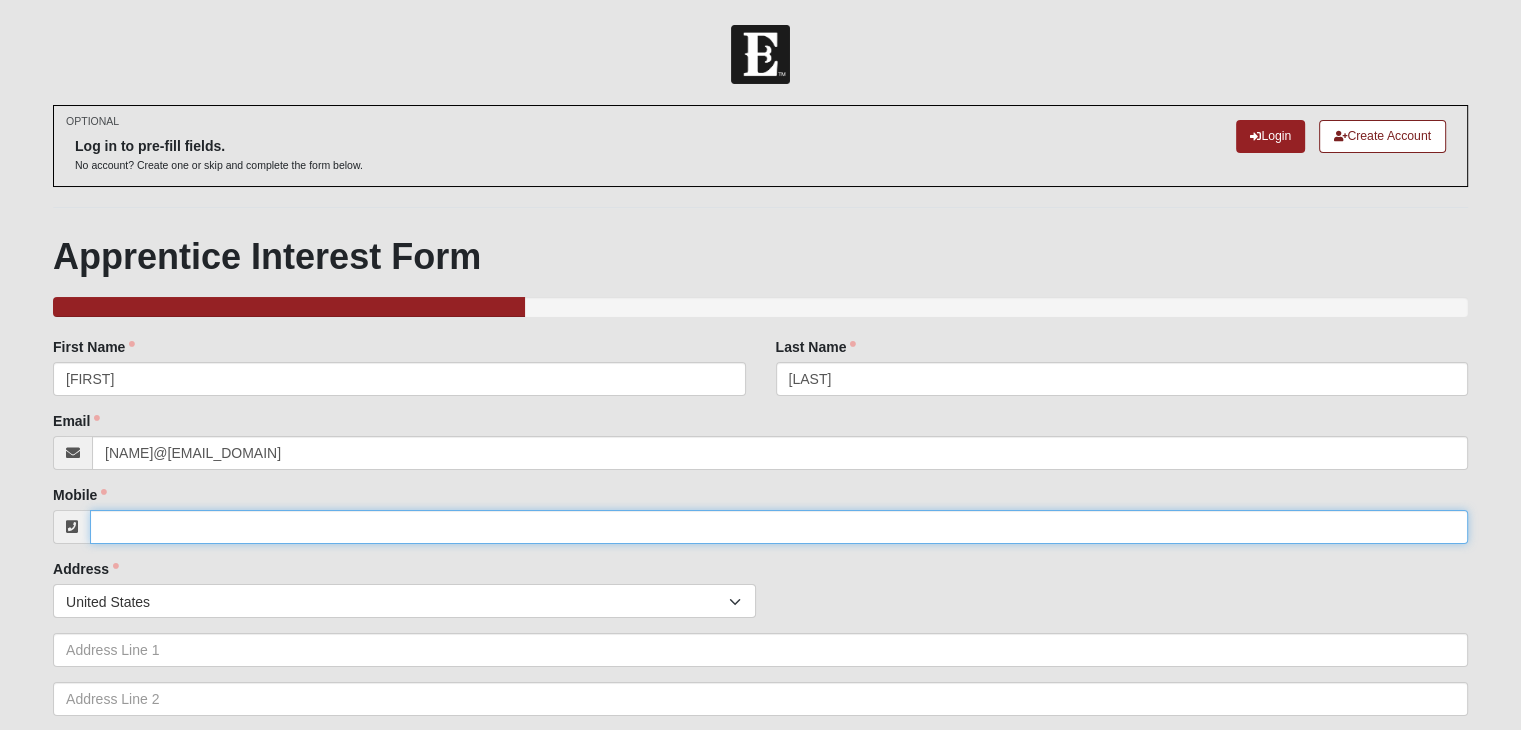 click on "Mobile" at bounding box center [779, 527] 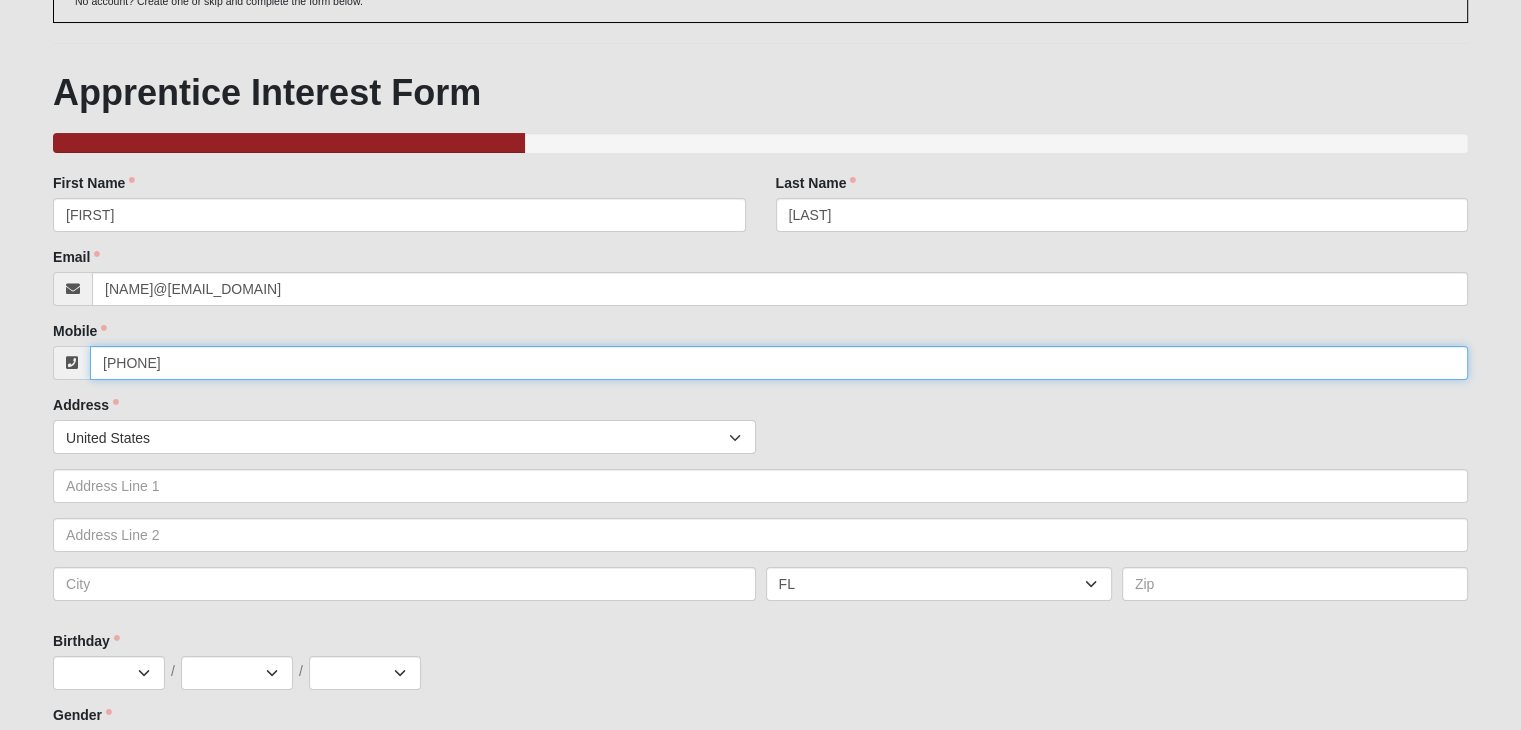 scroll, scrollTop: 172, scrollLeft: 0, axis: vertical 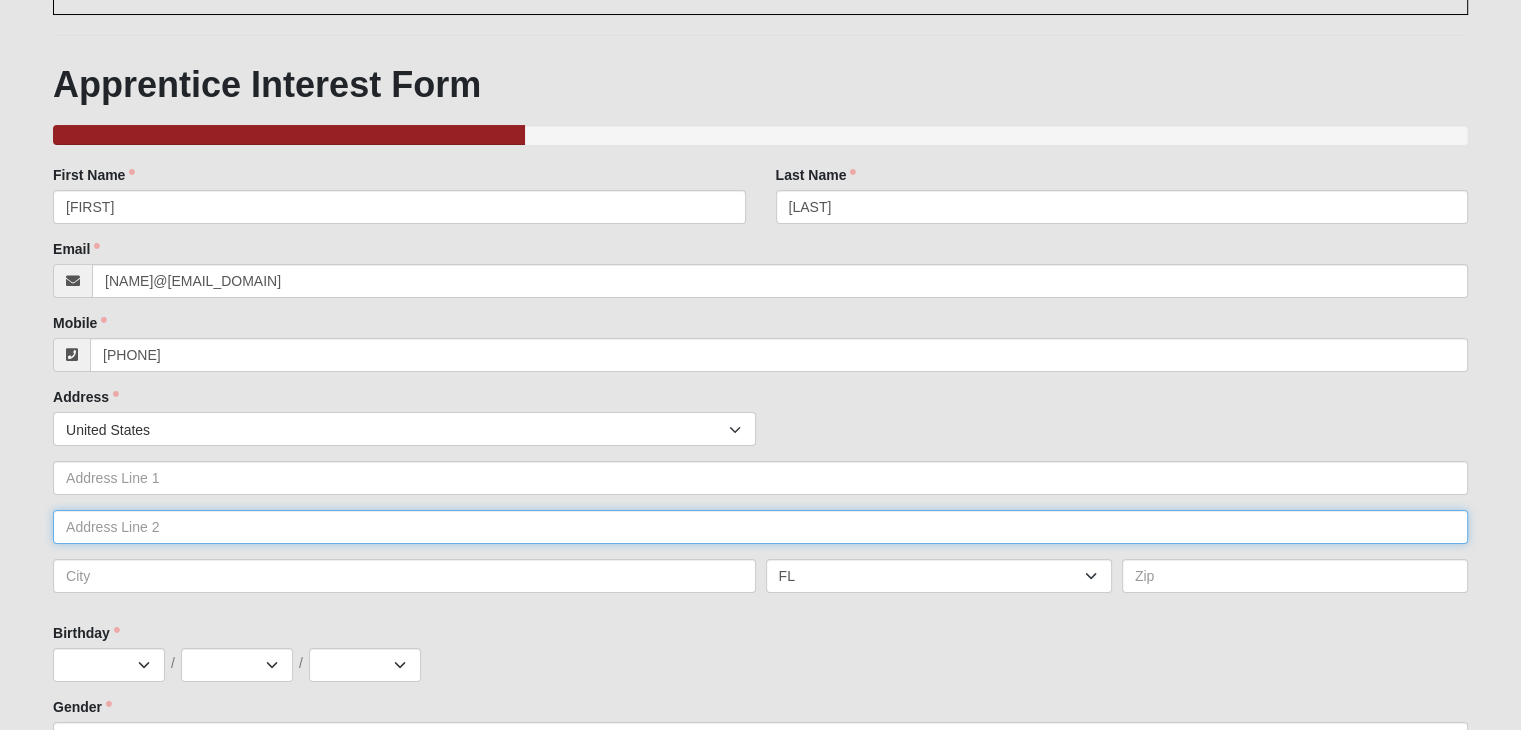 type on "([AREACODE]) [PREFIX]-[LINE]" 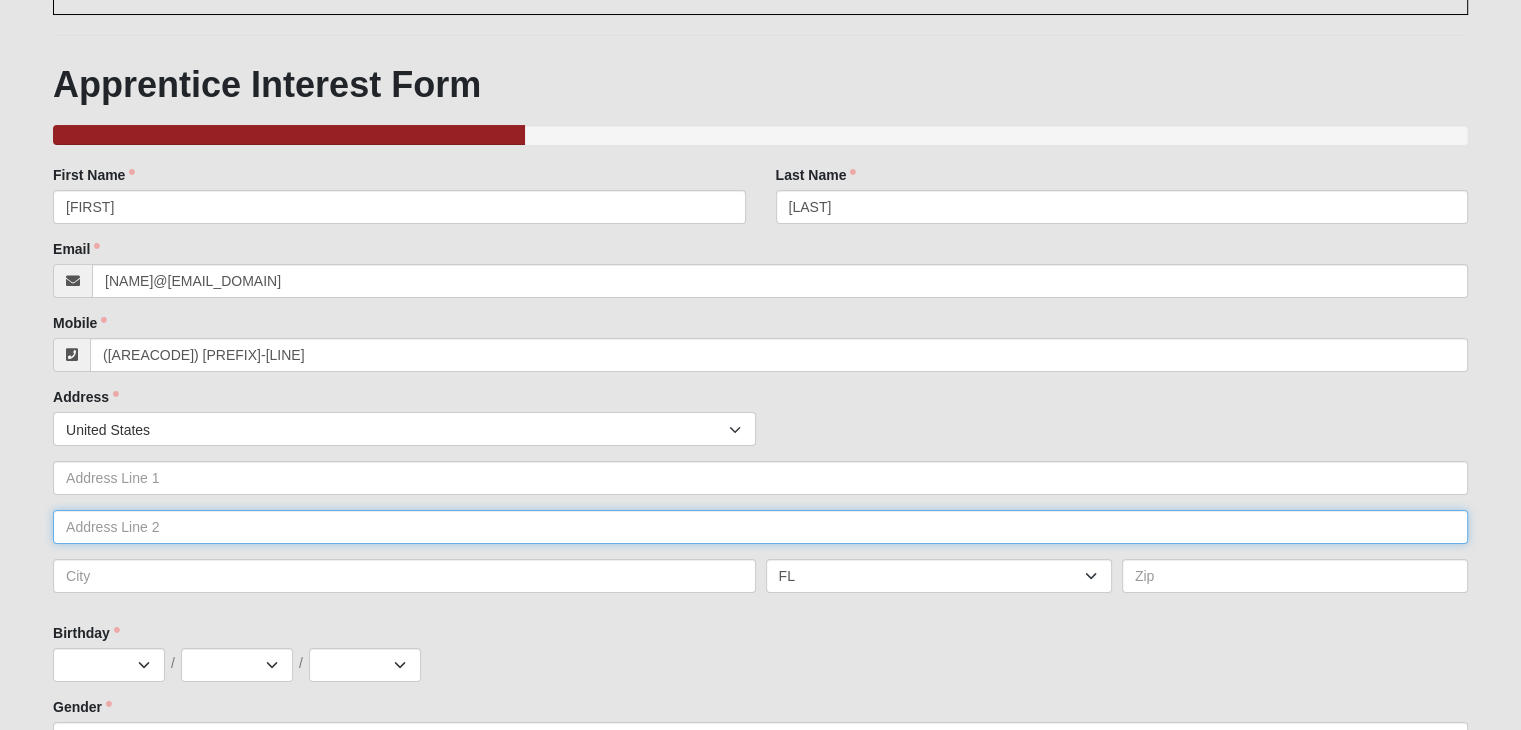 click at bounding box center (760, 527) 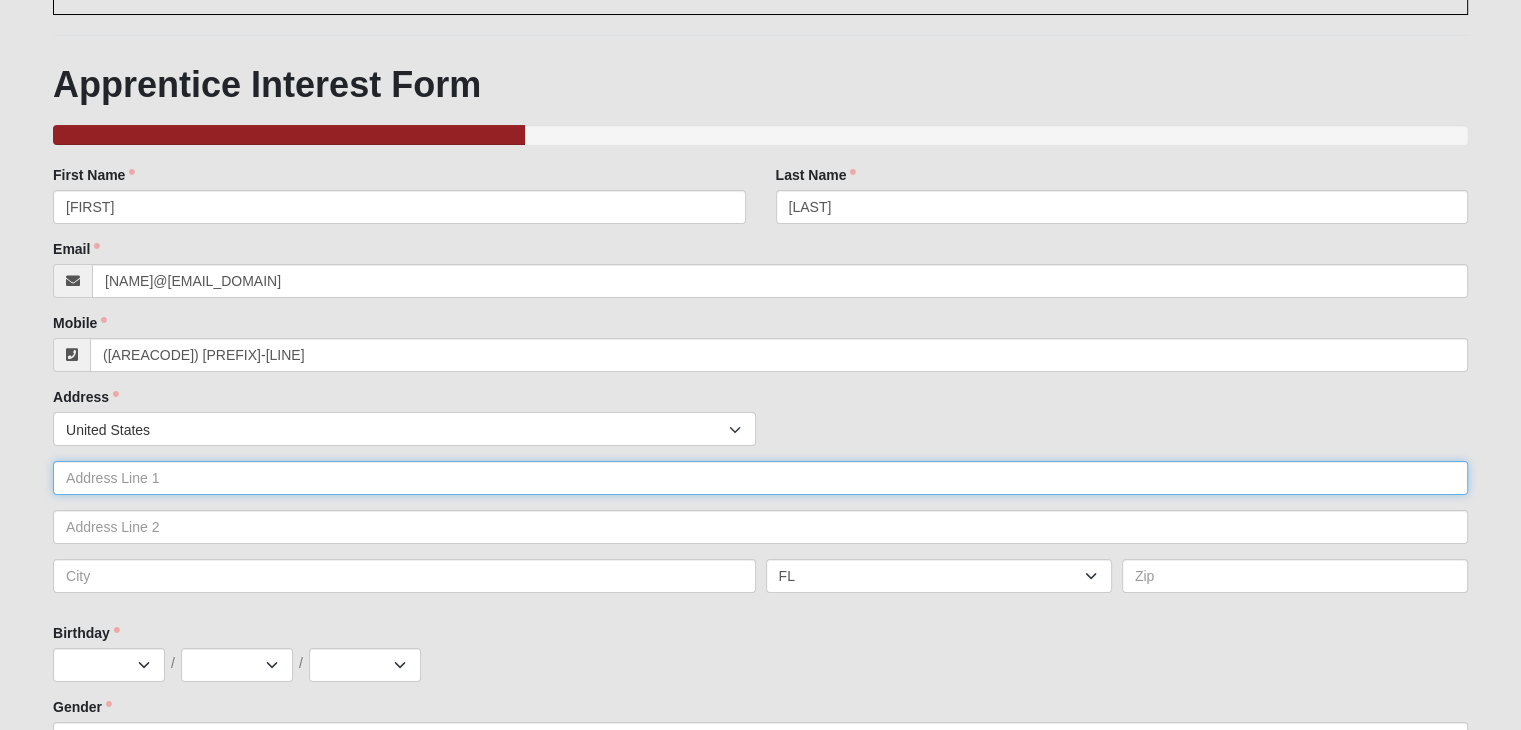 click at bounding box center [760, 478] 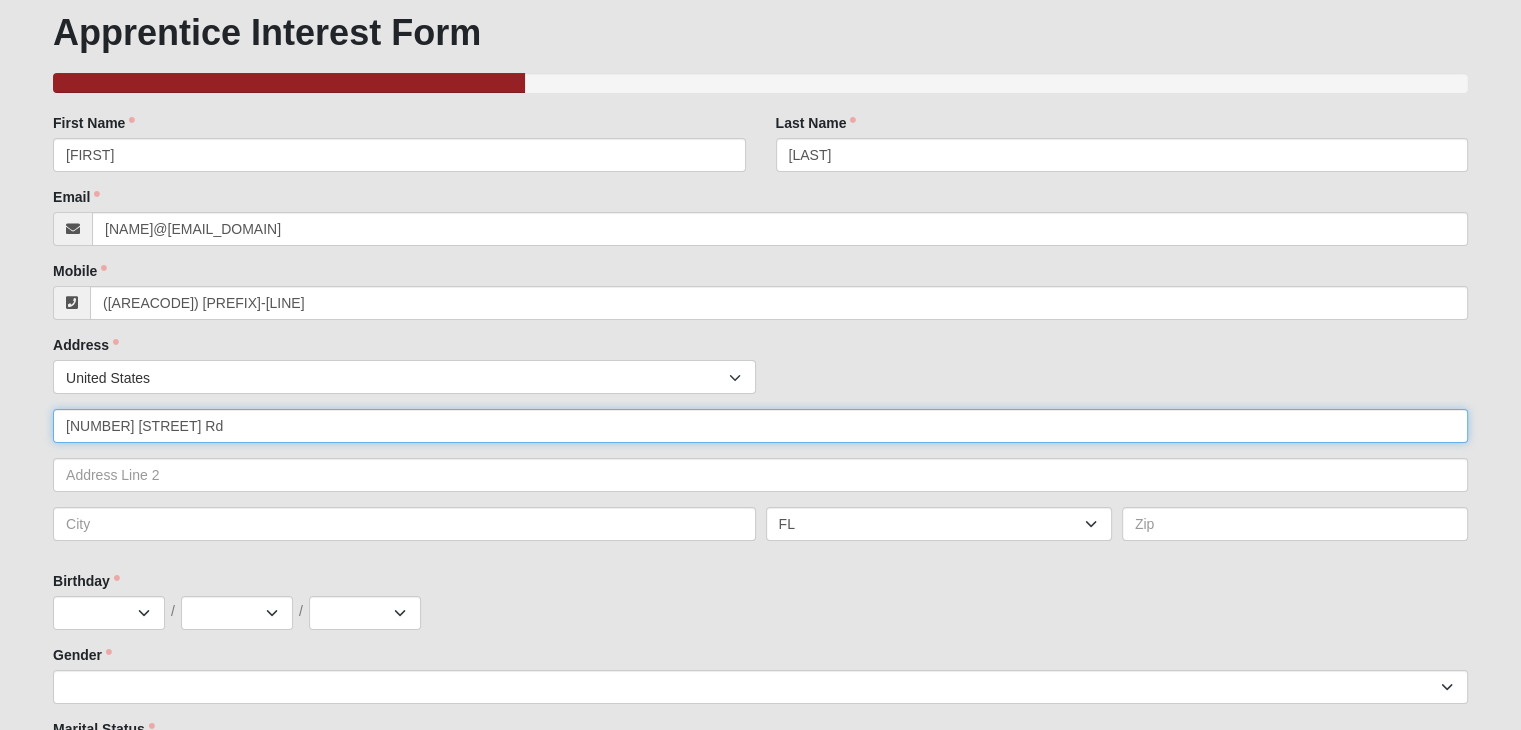 scroll, scrollTop: 228, scrollLeft: 0, axis: vertical 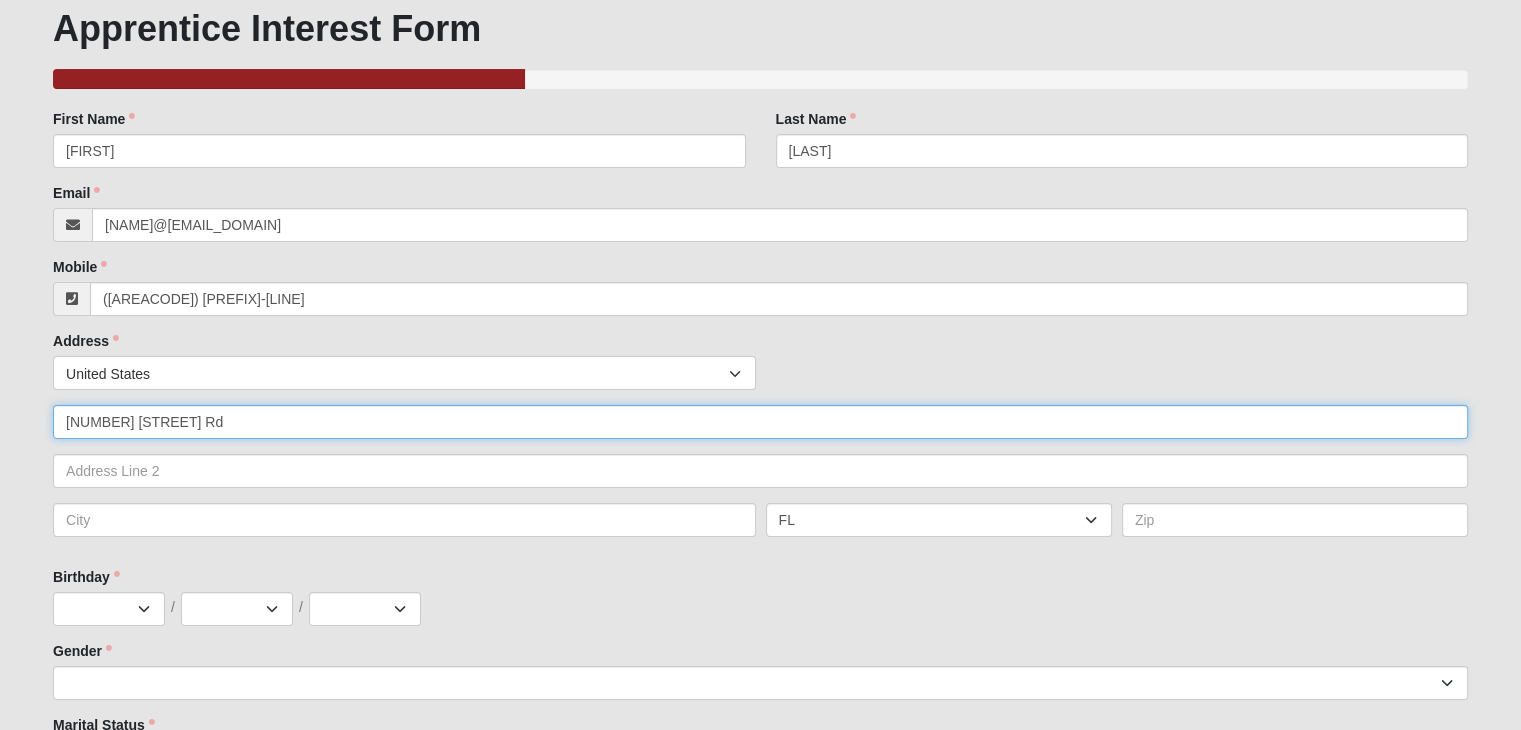 type on "[NUMBER] [STREET] Rd" 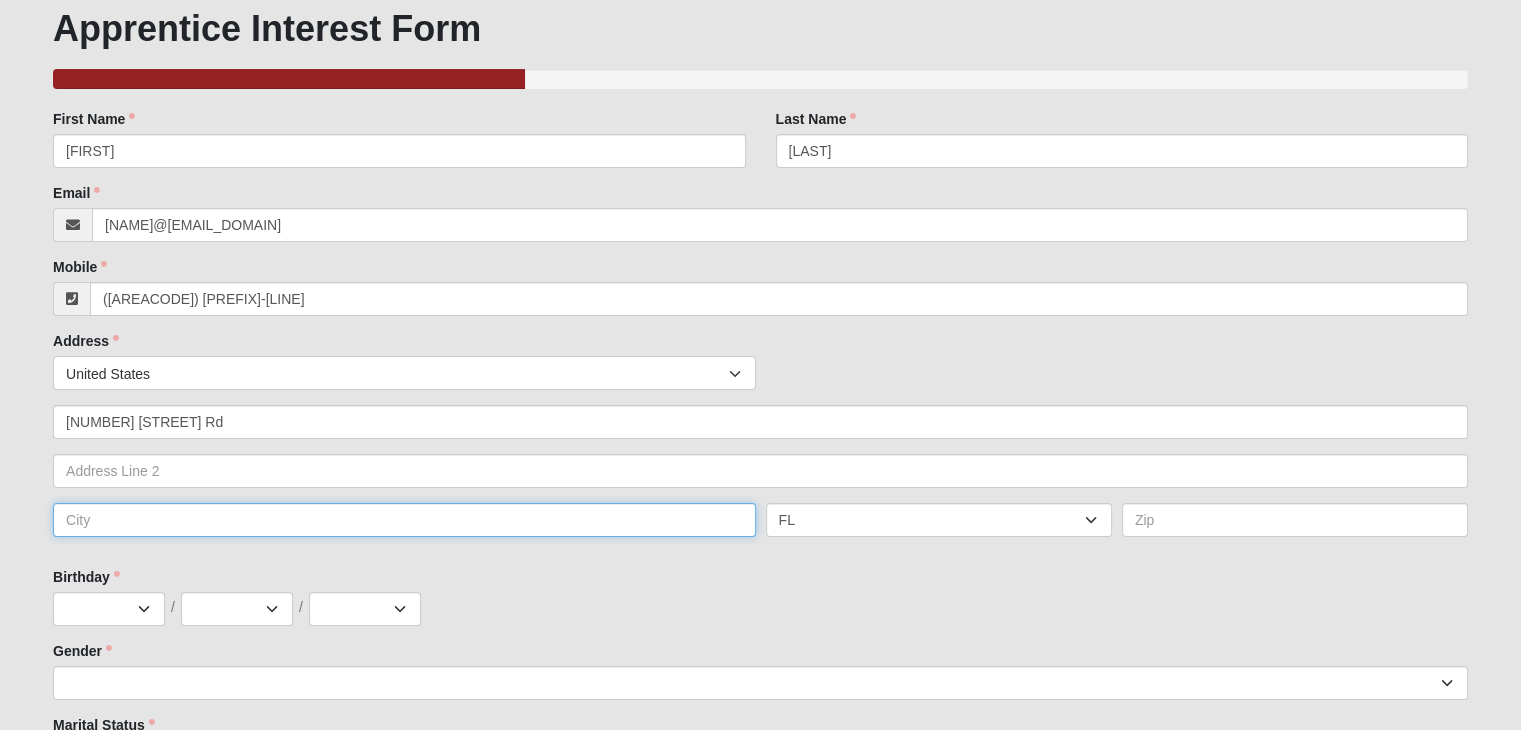 click at bounding box center (404, 520) 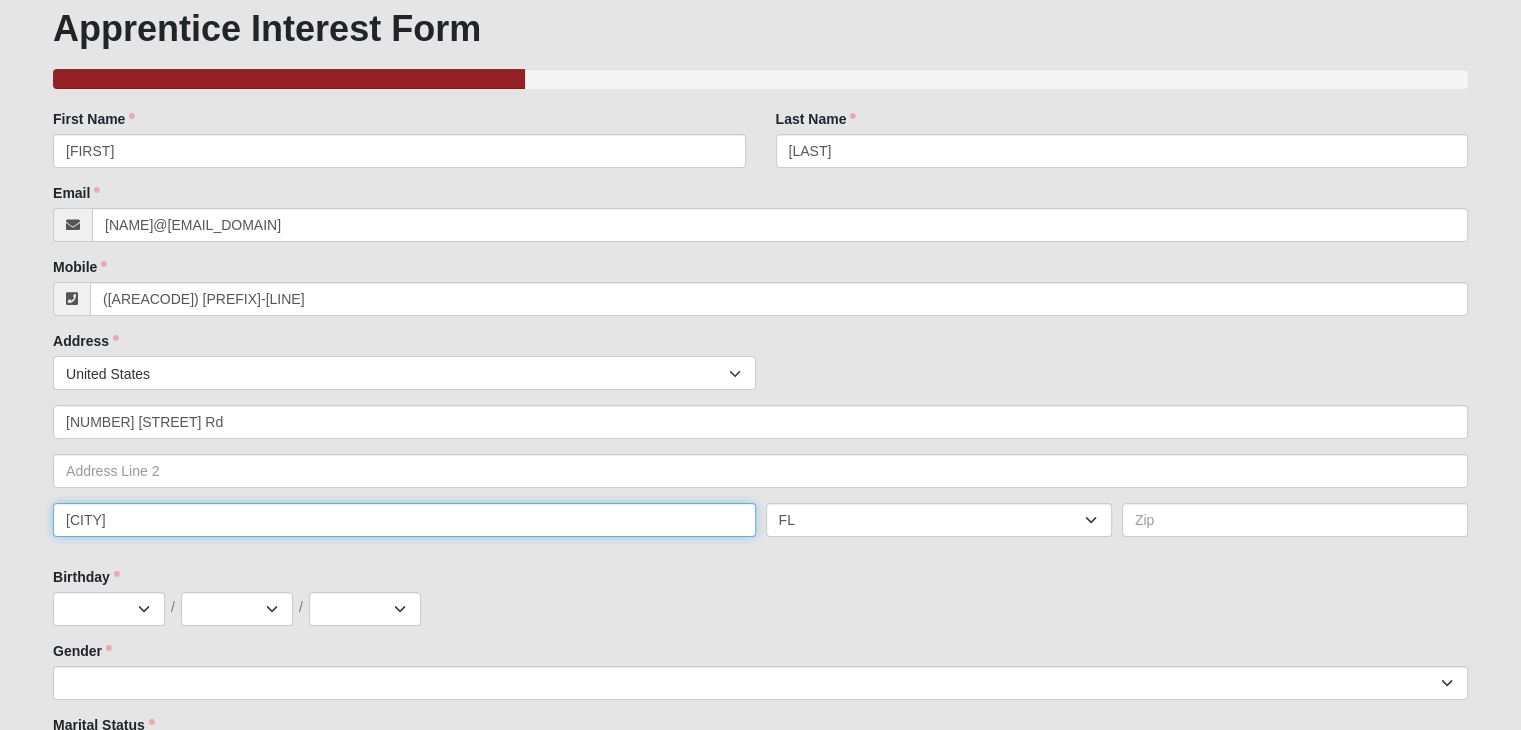 type on "[CITY]" 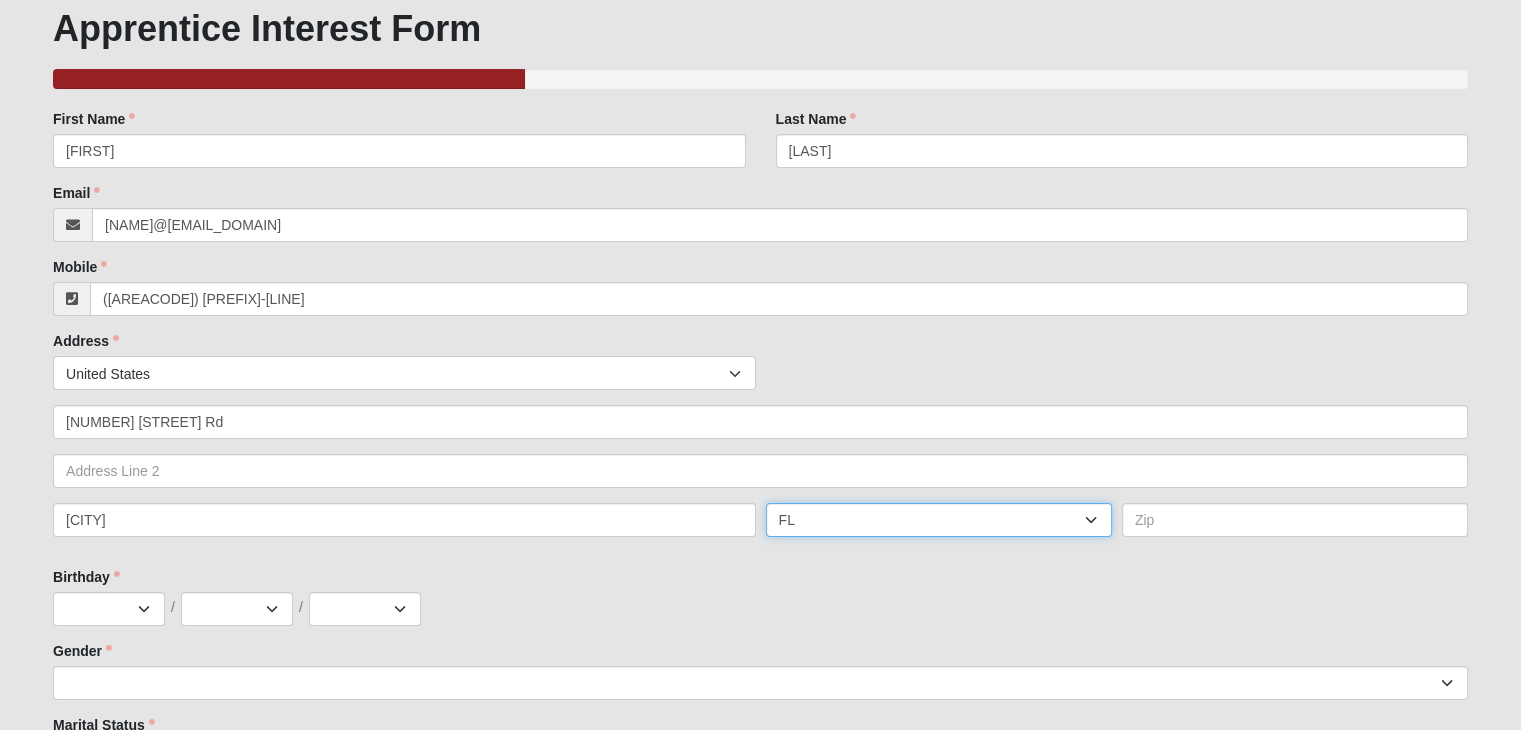 click on "AL
AK
AS
AR
AZ
CA
CO
CT
DE
DC
FM
FL
GA
GU
HI
ID
IL
IN
IA
KS
KY
LA
ME
MH
MD
MA
MI
MN
MS
MO
MT
NE
NV
NH
NJ
NM
NY
NC
ND
MP
OH
OK
OR
PW
PA
PR
RI
SC
SD
TN
TX
UT
VT
VI
VA
WA
WV
WI
WY" at bounding box center [939, 520] 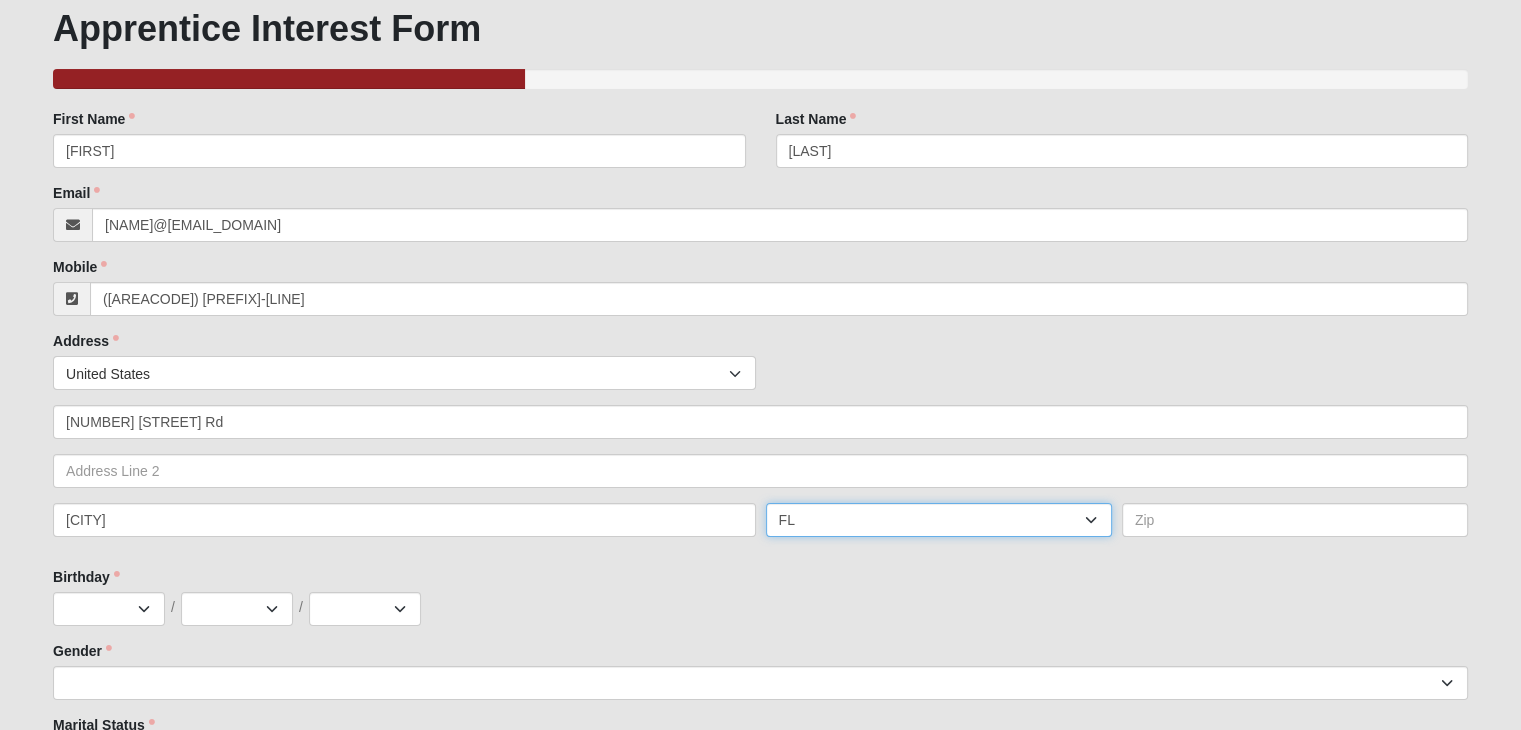 select on "GA" 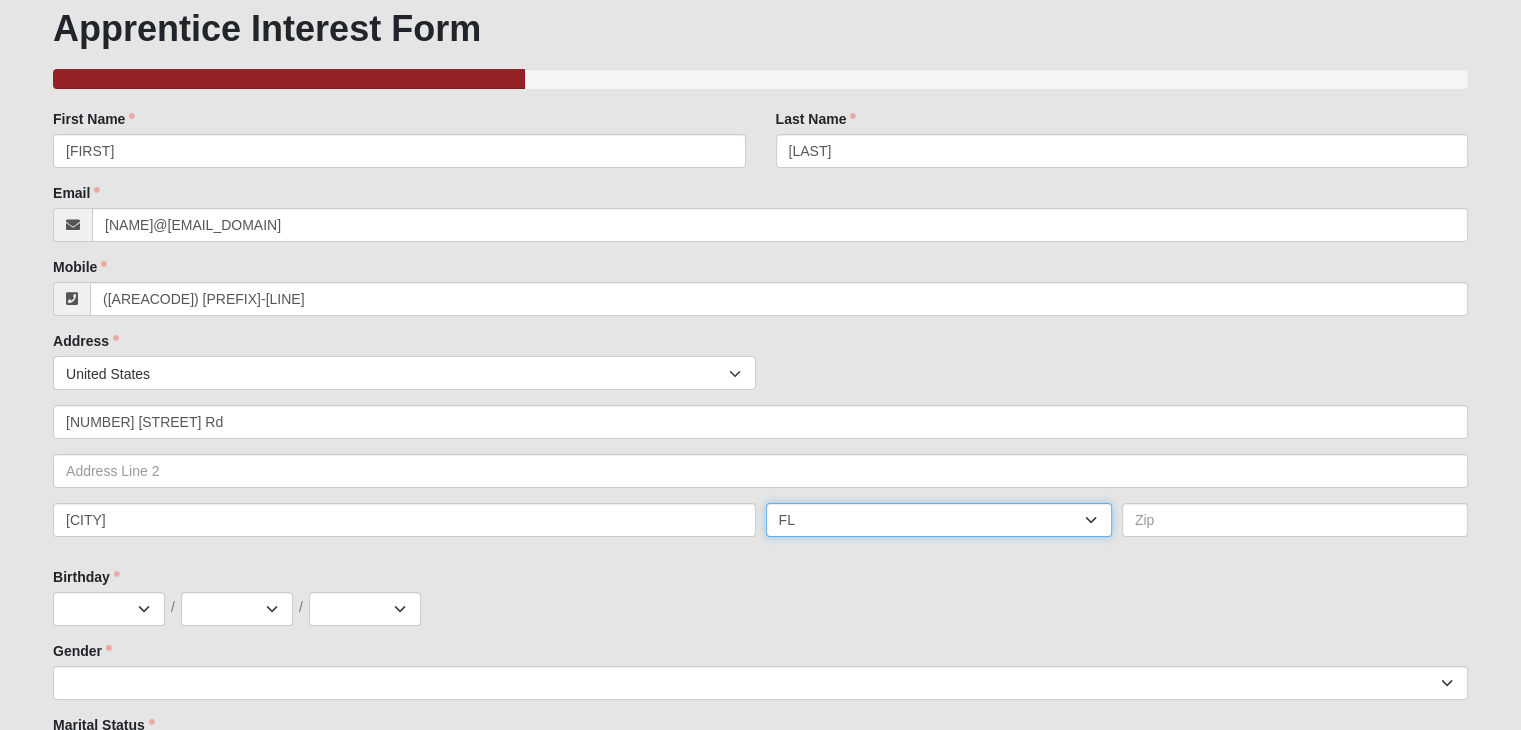 click on "AL
AK
AS
AR
AZ
CA
CO
CT
DE
DC
FM
FL
GA
GU
HI
ID
IL
IN
IA
KS
KY
LA
ME
MH
MD
MA
MI
MN
MS
MO
MT
NE
NV
NH
NJ
NM
NY
NC
ND
MP
OH
OK
OR
PW
PA
PR
RI
SC
SD
TN
TX
UT
VT
VI
VA
WA
WV
WI
WY" at bounding box center [939, 520] 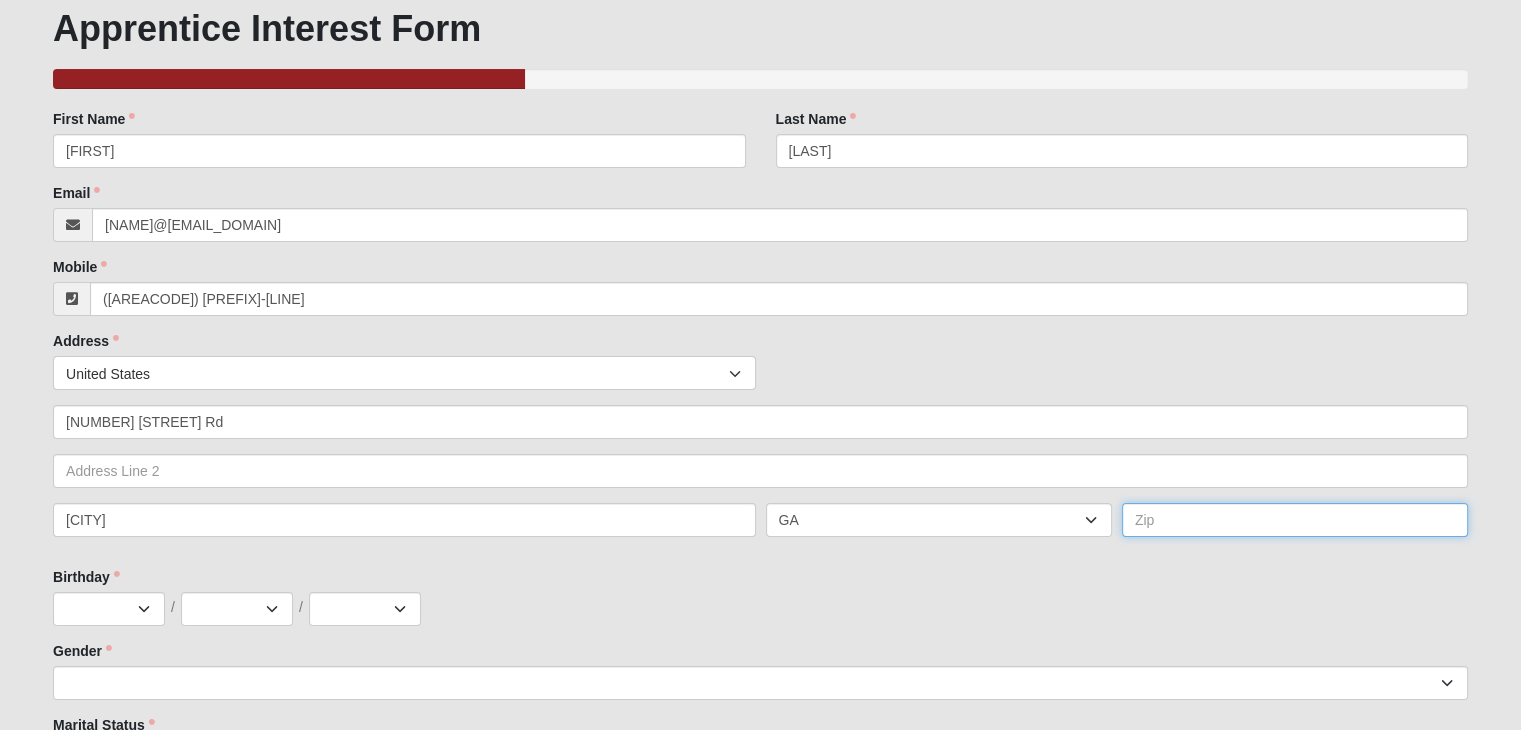 click at bounding box center (1295, 520) 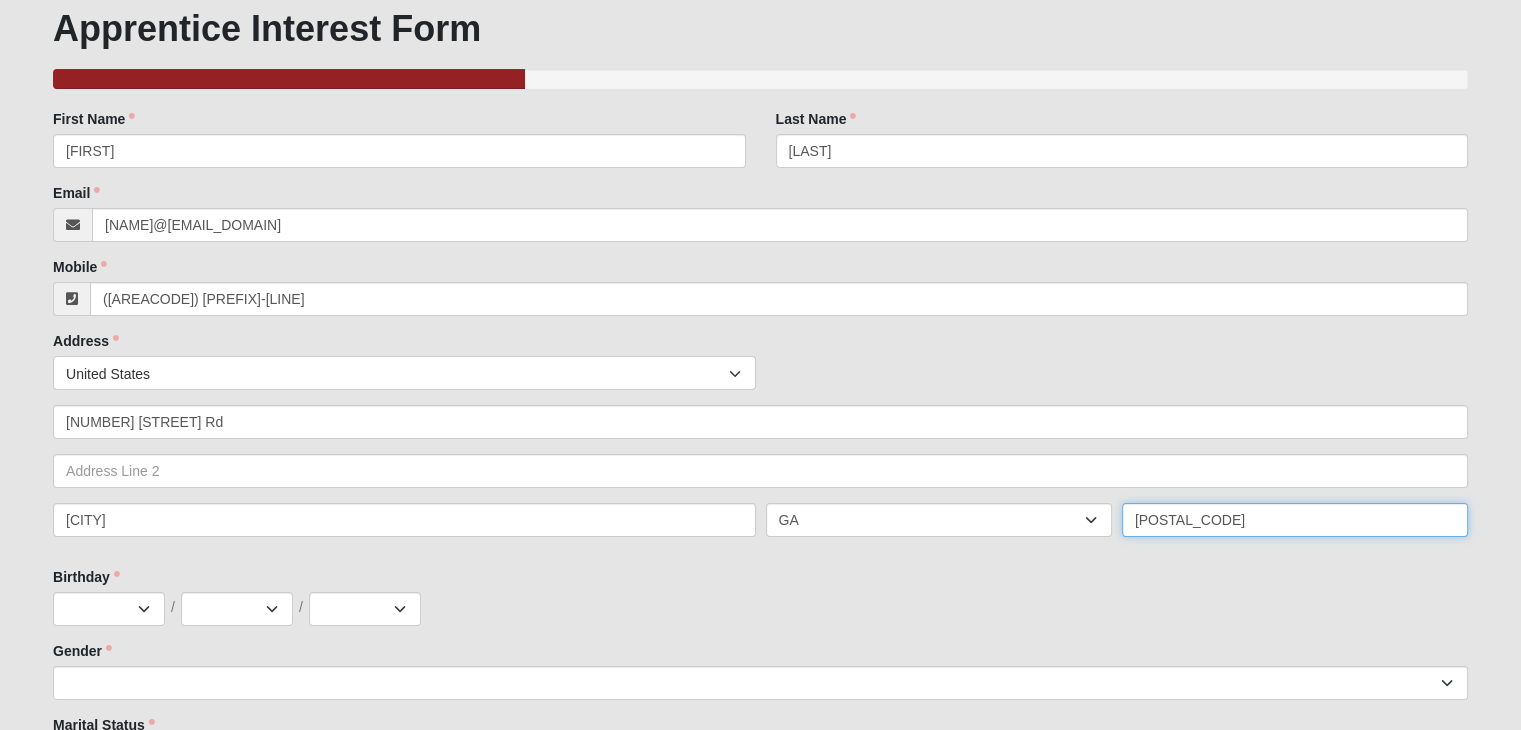 scroll, scrollTop: 356, scrollLeft: 0, axis: vertical 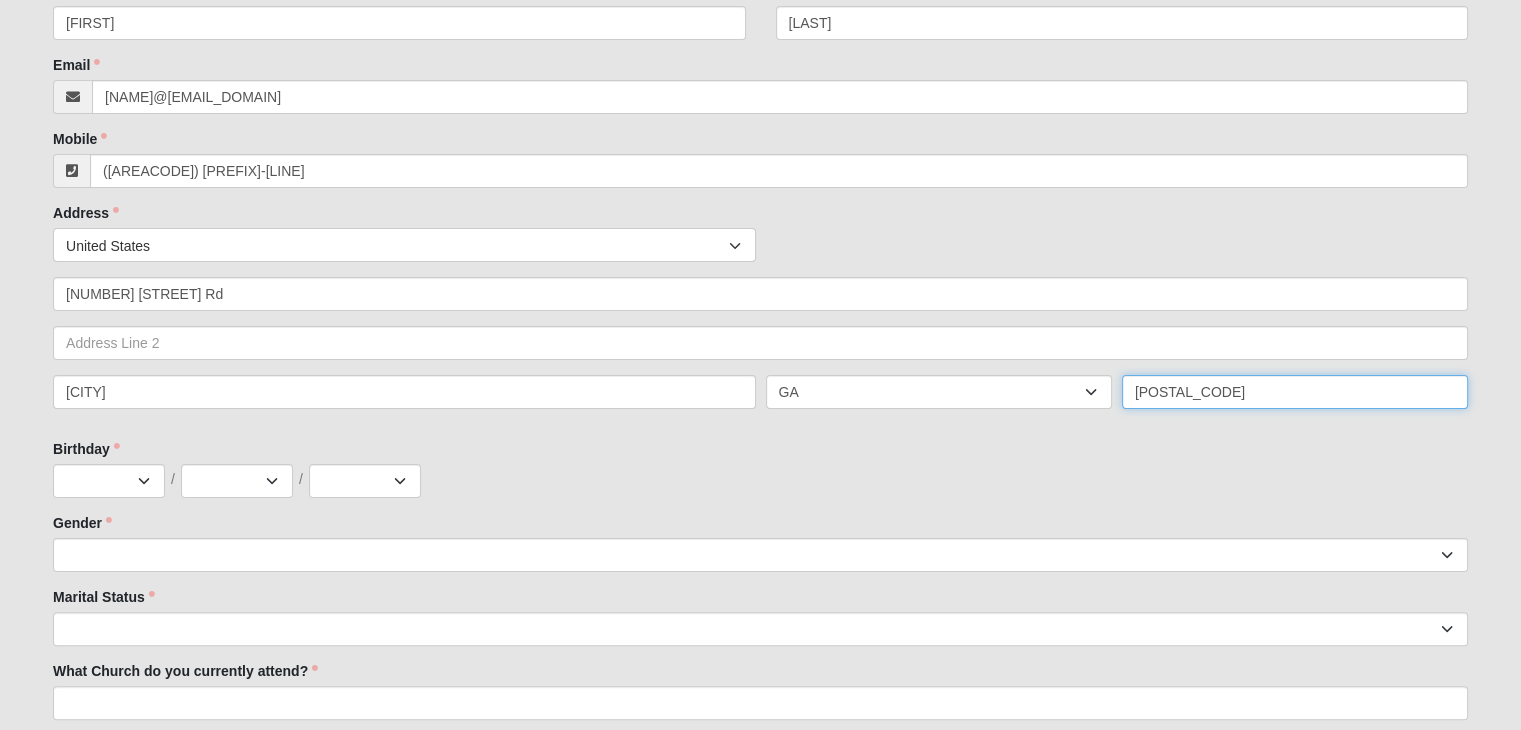type on "[POSTAL_CODE]" 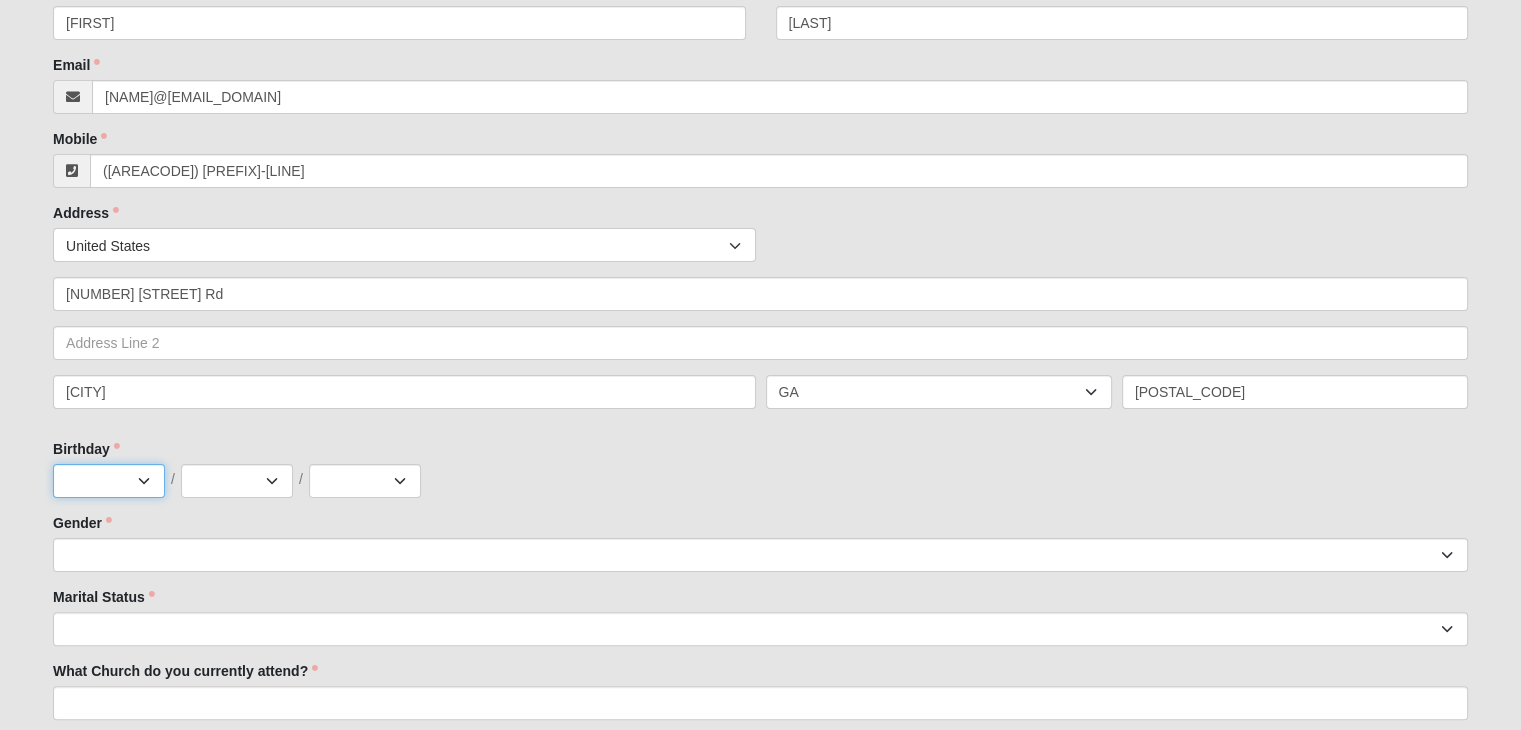 click on "Jan
Feb
Mar
Apr
May
Jun
Jul
Aug
Sep
Oct
Nov
Dec" at bounding box center [109, 481] 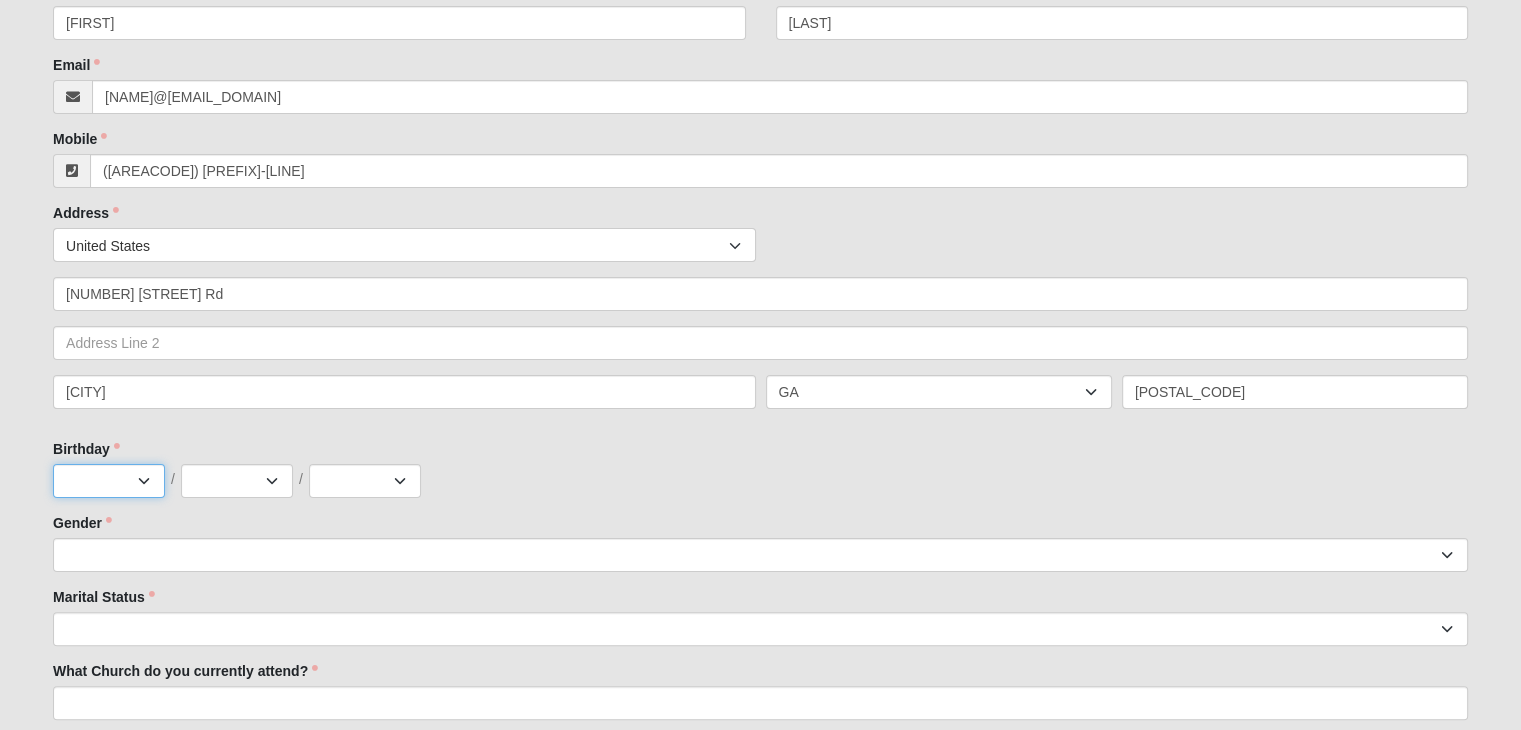 select on "2" 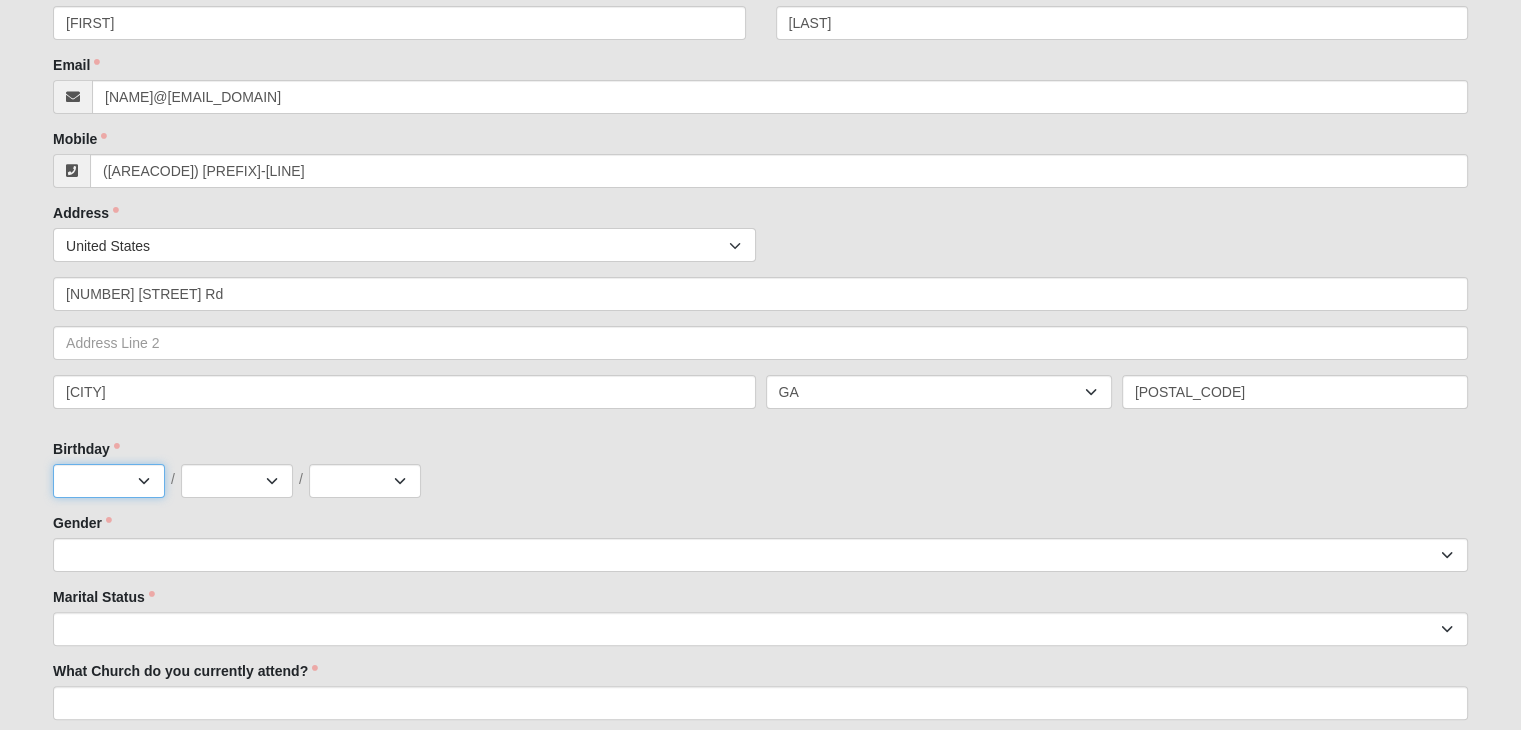 click on "Jan
Feb
Mar
Apr
May
Jun
Jul
Aug
Sep
Oct
Nov
Dec" at bounding box center [109, 481] 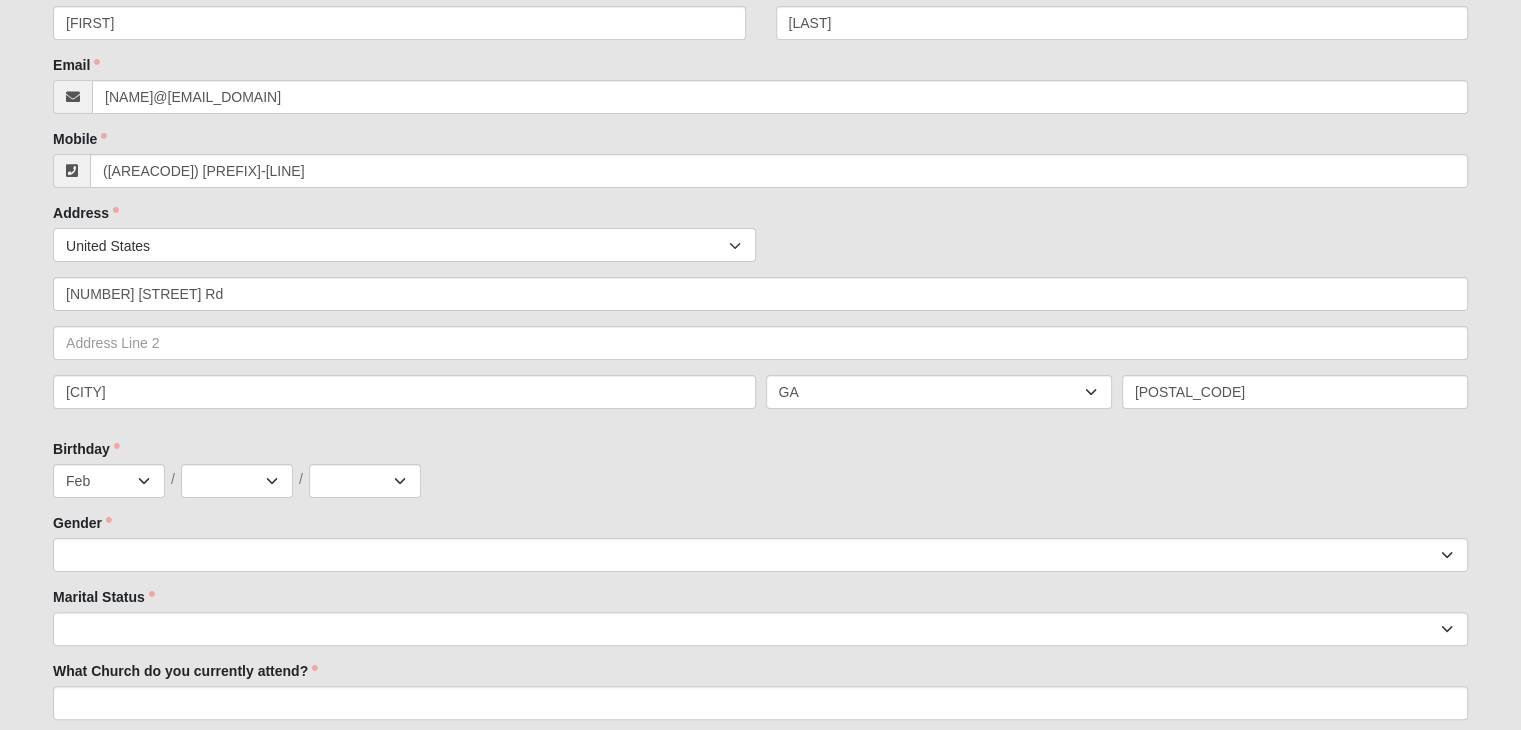 click on "Countries
First Name
[FIRST]
First Name is required.
Last Name
[LAST]
Last Name is required.
Email
[FIRST][NUMBER]@[DOMAIN]
Email address is not valid
Email is required.
Mobile
([AREACODE]) [PREFIX]-[LINE]
Mobile is required.
Address
Countries
[COUNTRY]
------------------------
Afghanistan
Aland Islands
Albania
Algeria
American Samoa
Andorra
Angola
Anguilla
Antarctica
Antigua and Barbuda Argentina" at bounding box center [760, 623] 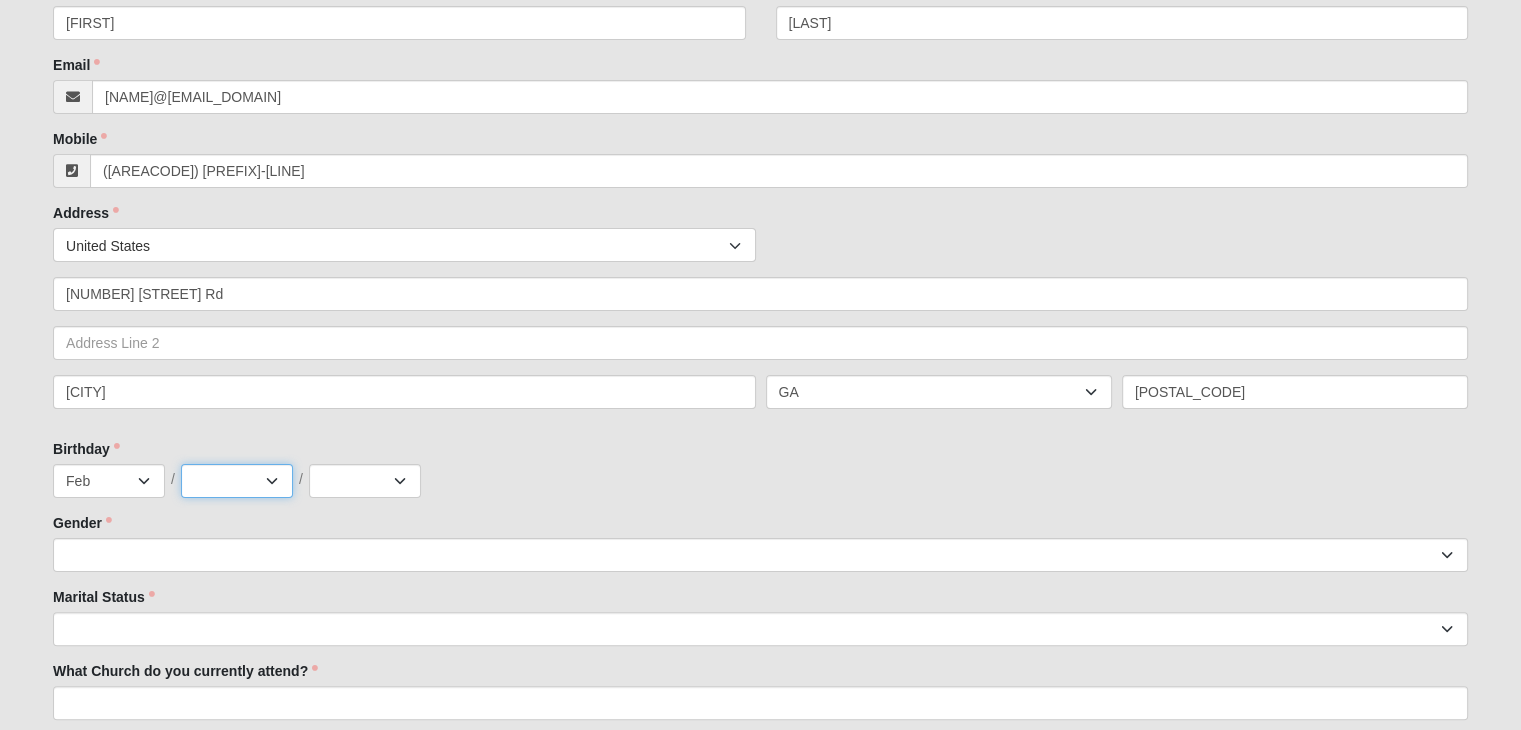 click on "1
2
3
4
5
6
7
8
9
10
11
12
13
14
15
16
17
18
19
20
21
22
23
24
25
26
27
28
29
30
31" at bounding box center (237, 481) 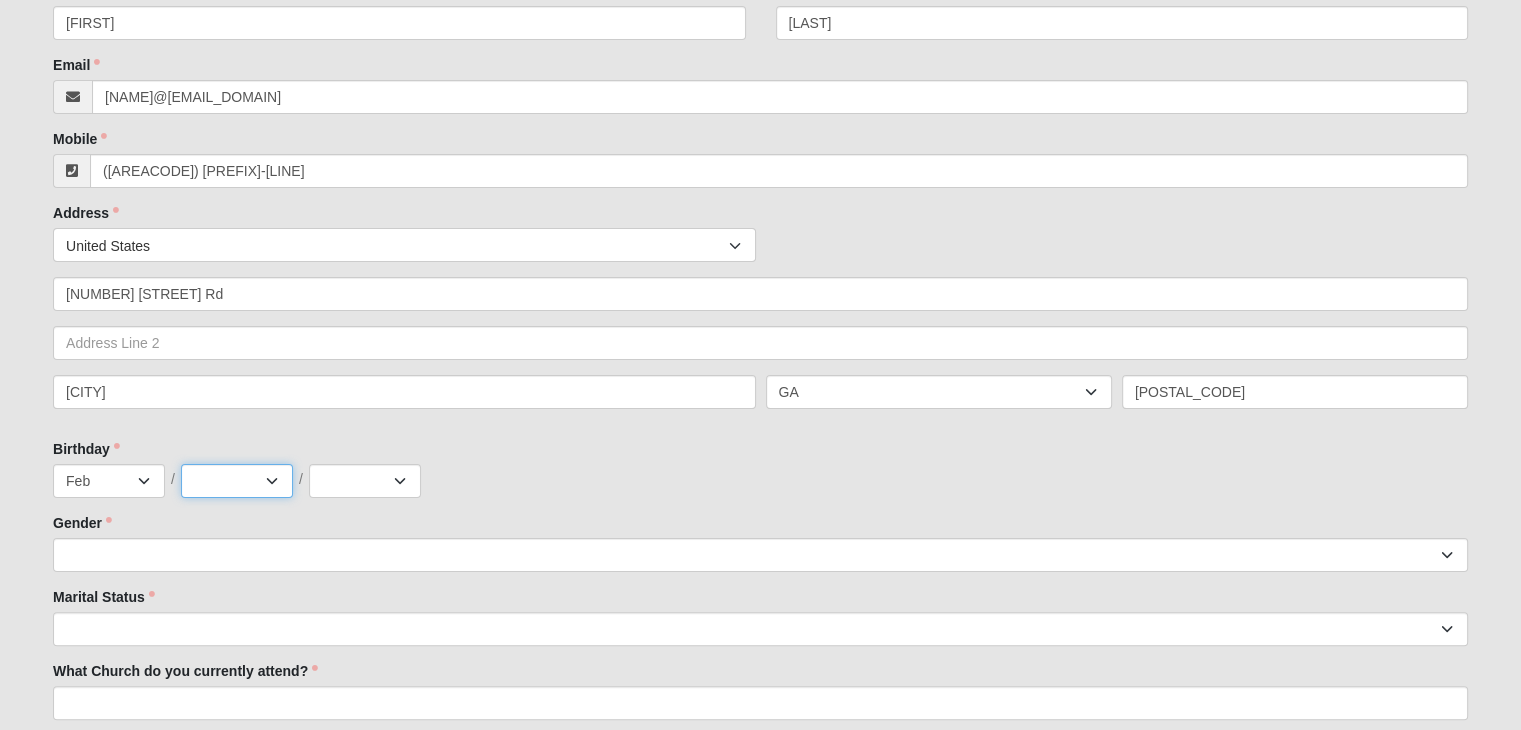 select on "5" 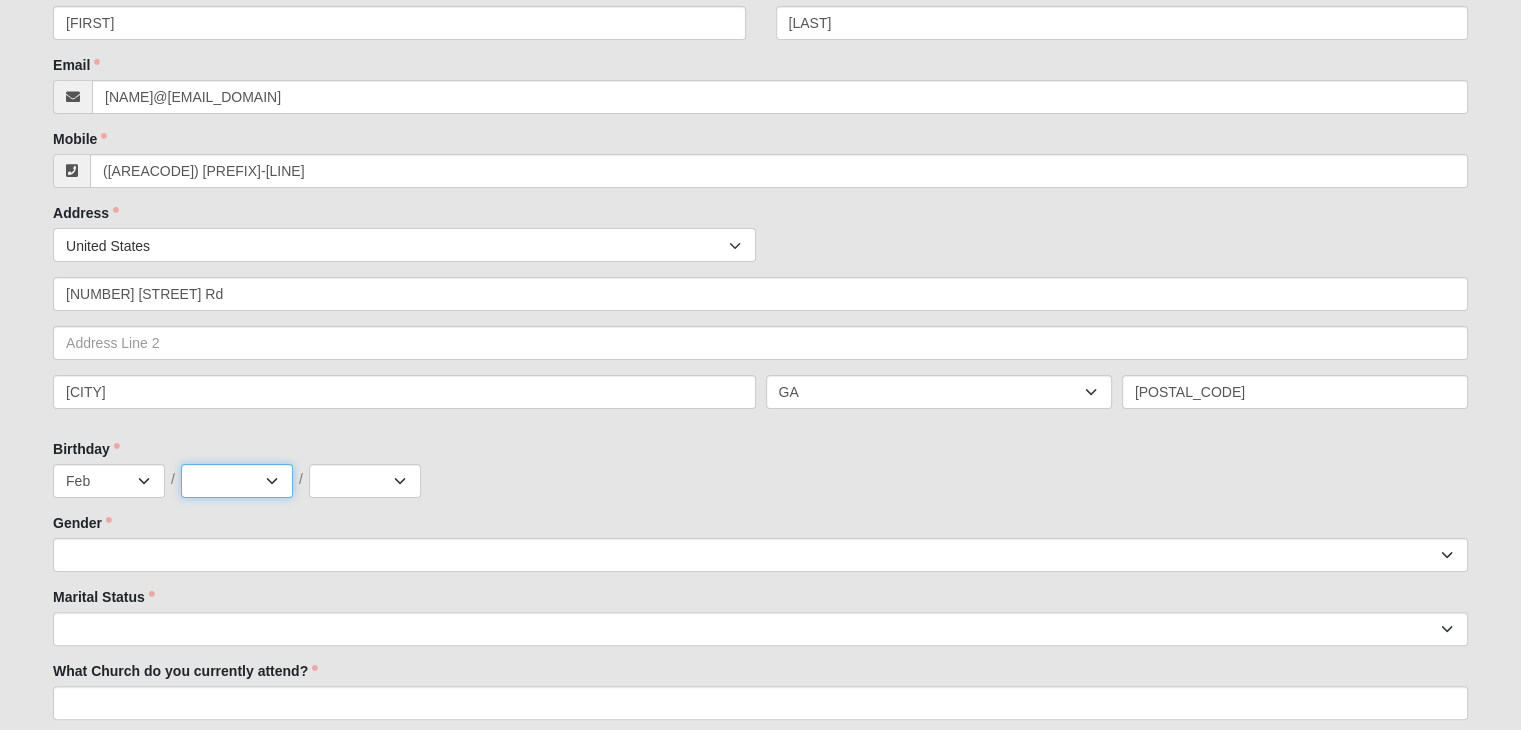 click on "1
2
3
4
5
6
7
8
9
10
11
12
13
14
15
16
17
18
19
20
21
22
23
24
25
26
27
28
29
30
31" at bounding box center (237, 481) 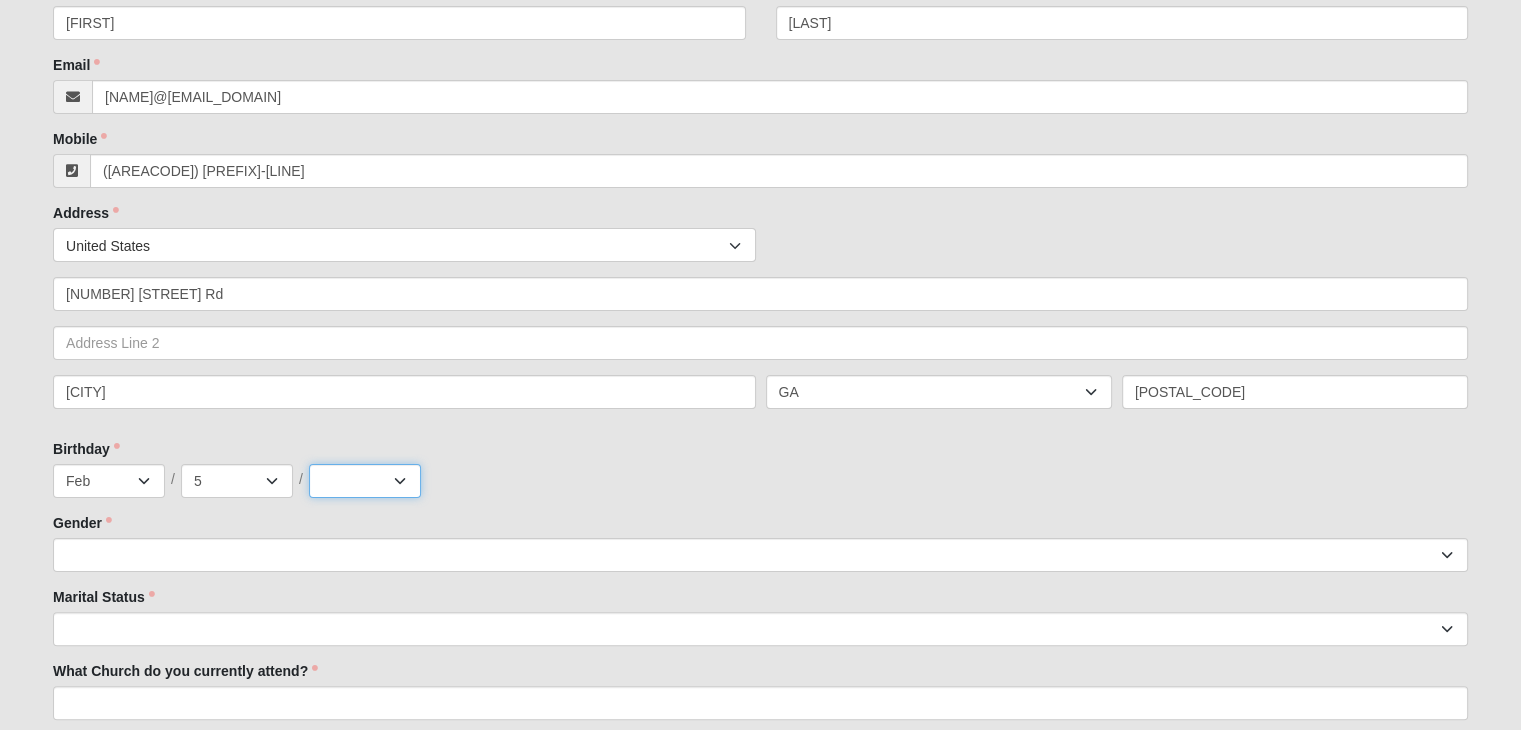 click on "2025
2024
2023
2022
2021
2020
2019
2018
2017
2016
2015
2014
2013
2012
2011
2010
2009
2008
2007
2006
2005
2004
2003
2002
2001
2000
1999
1998
1997
1996
1995
1994
1993
1992
1991
1990
1989
1988
1987
1986
1985
1984
1983
1982
1981
1980
1979
1978
1977
1976
1975
1974
1973
1972
1971
1970
1969
1968
1967
1966
1965
1964
1963 1962" at bounding box center (365, 481) 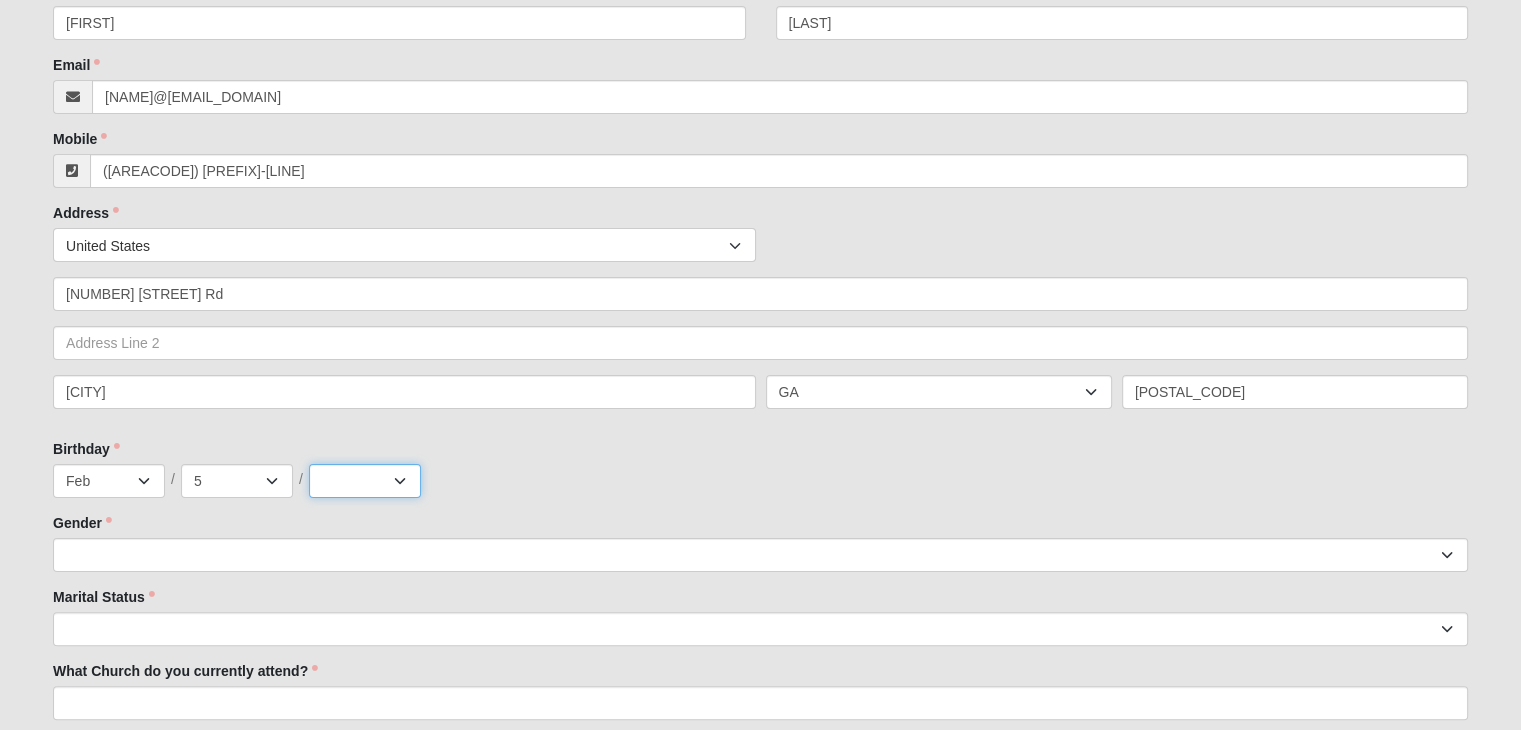 select on "2005" 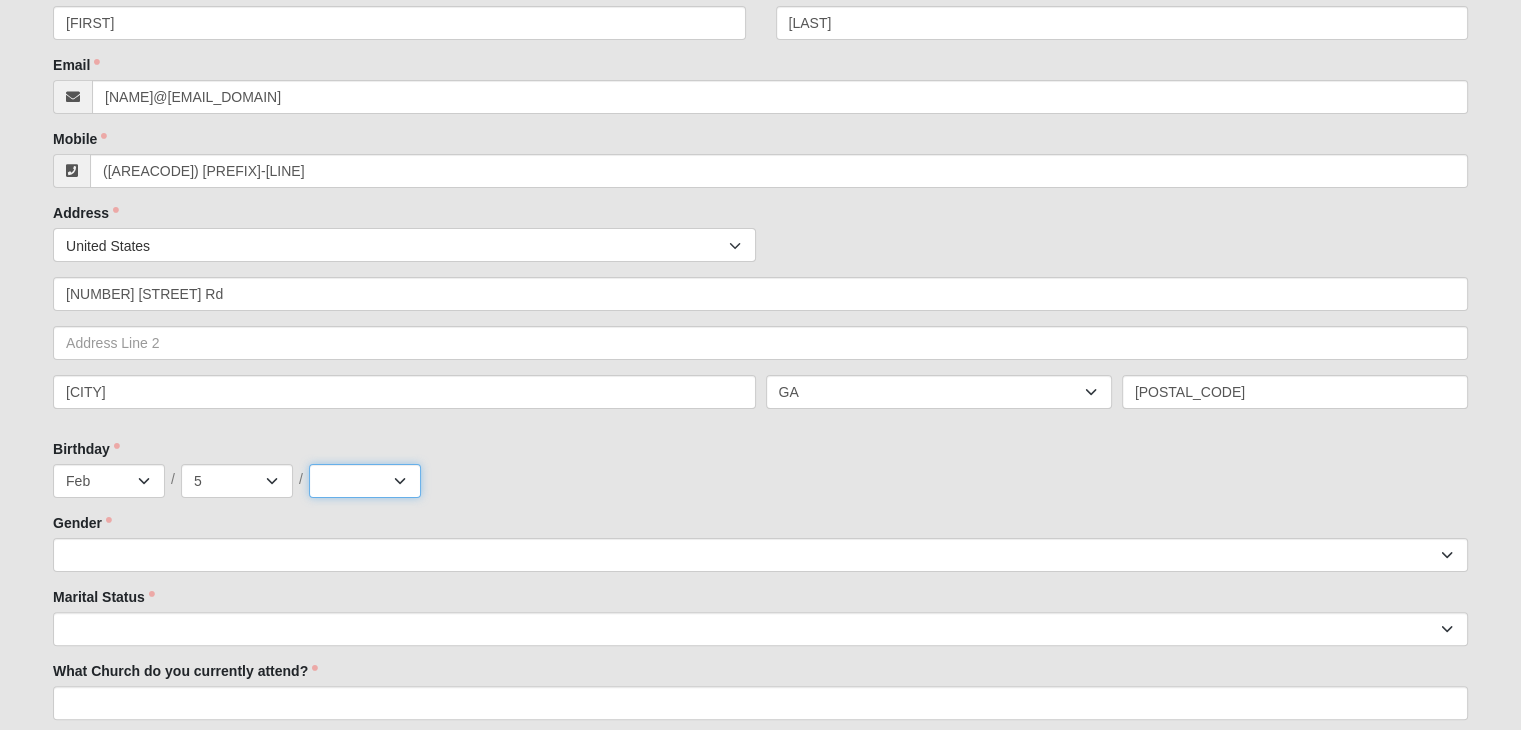 click on "2025
2024
2023
2022
2021
2020
2019
2018
2017
2016
2015
2014
2013
2012
2011
2010
2009
2008
2007
2006
2005
2004
2003
2002
2001
2000
1999
1998
1997
1996
1995
1994
1993
1992
1991
1990
1989
1988
1987
1986
1985
1984
1983
1982
1981
1980
1979
1978
1977
1976
1975
1974
1973
1972
1971
1970
1969
1968
1967
1966
1965
1964
1963 1962" at bounding box center (365, 481) 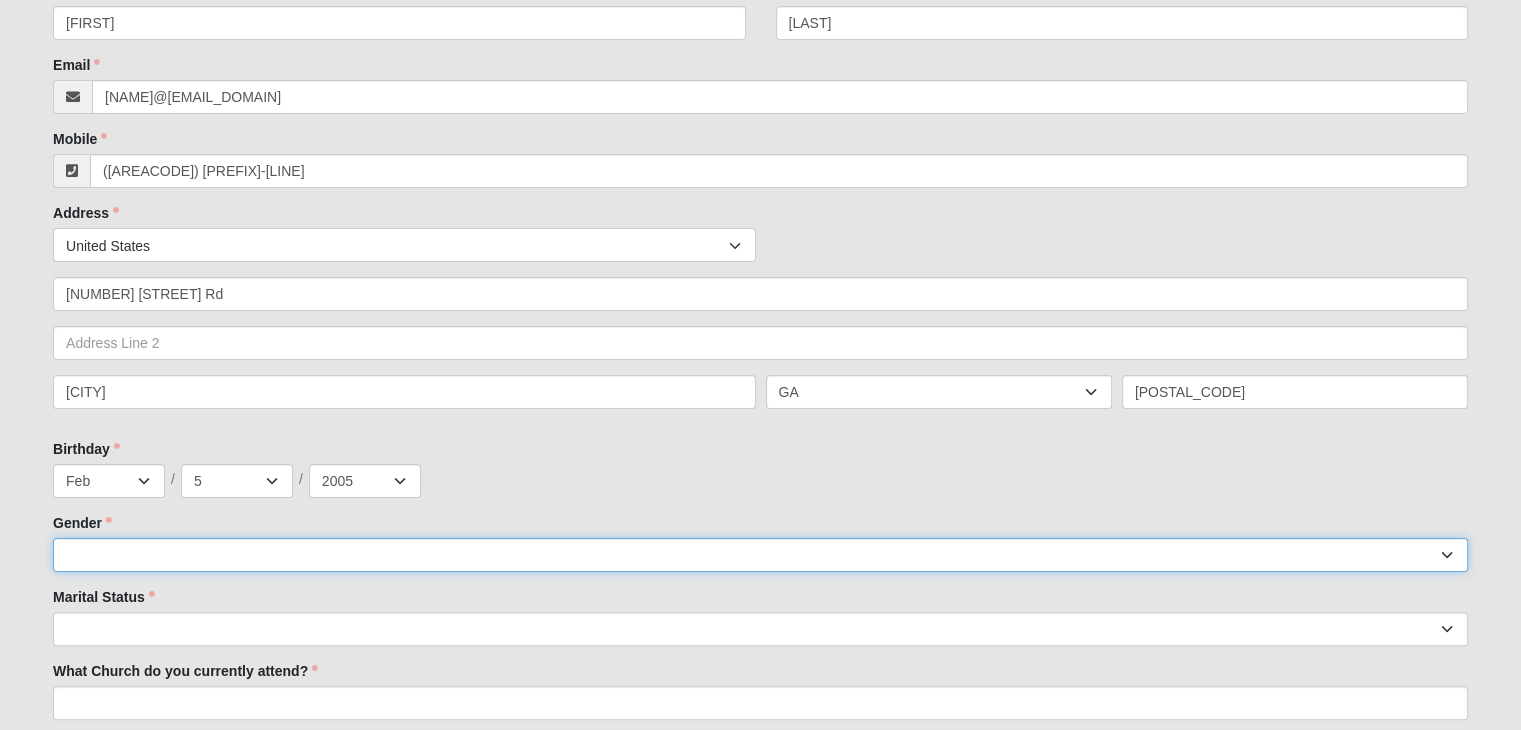 click on "Male
Female" at bounding box center [760, 555] 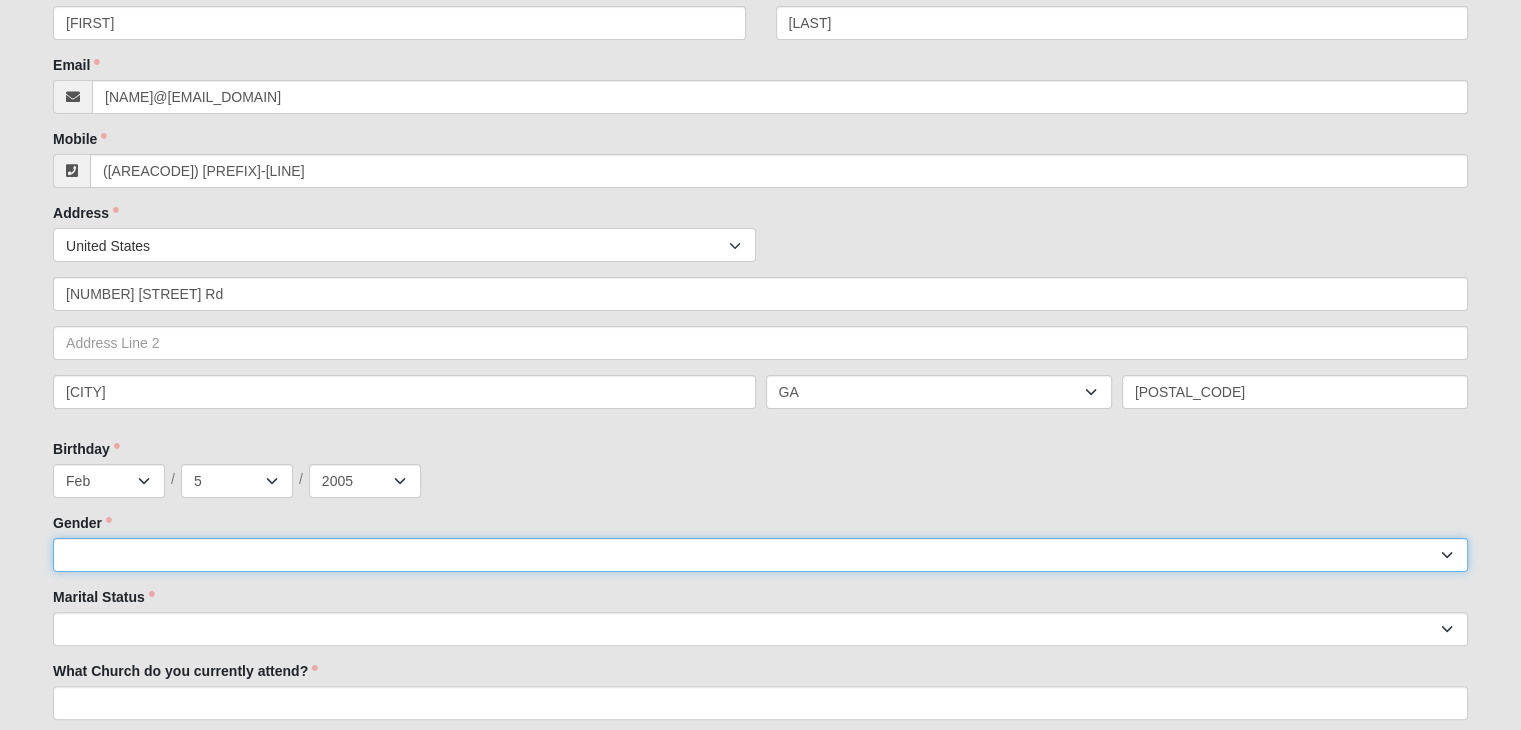 select on "1" 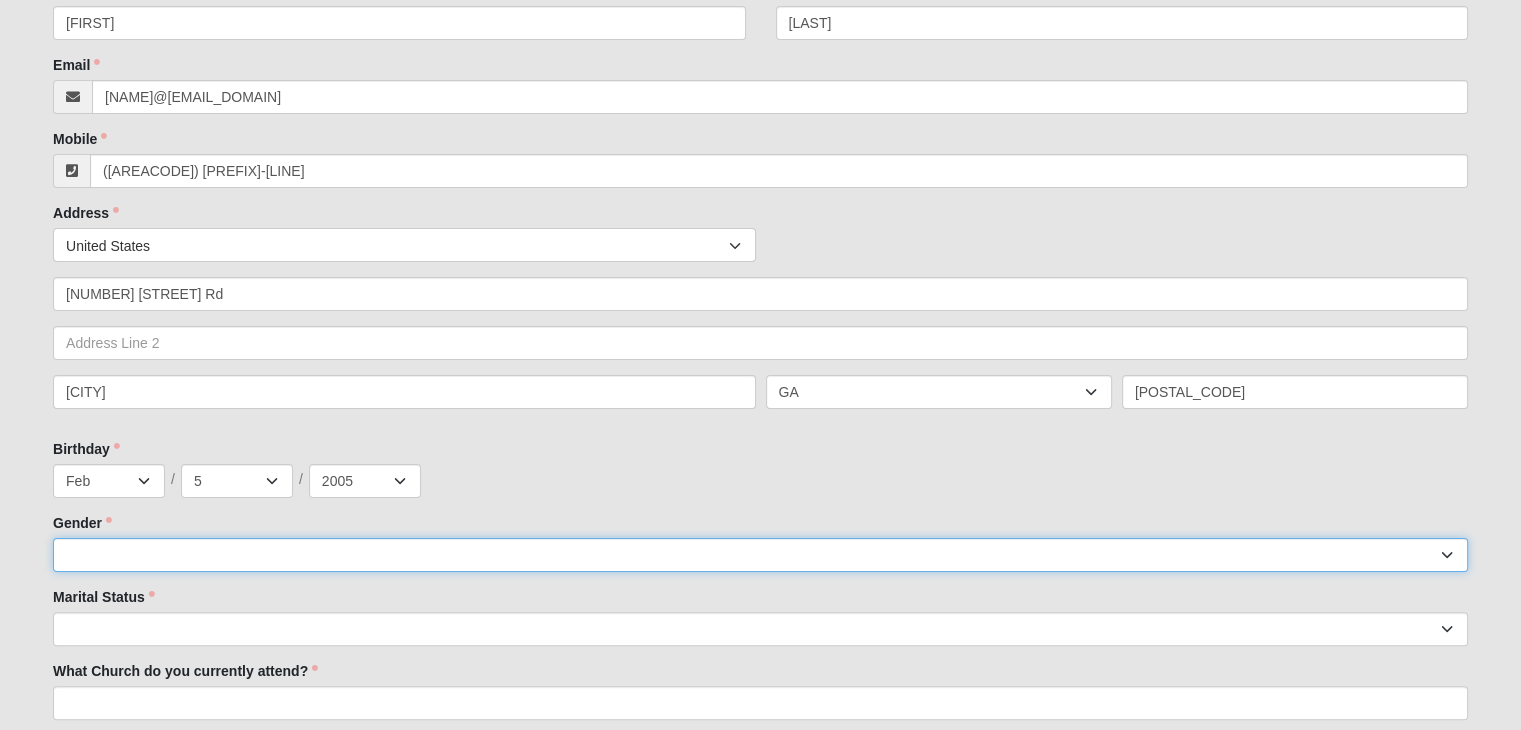 click on "Male
Female" at bounding box center [760, 555] 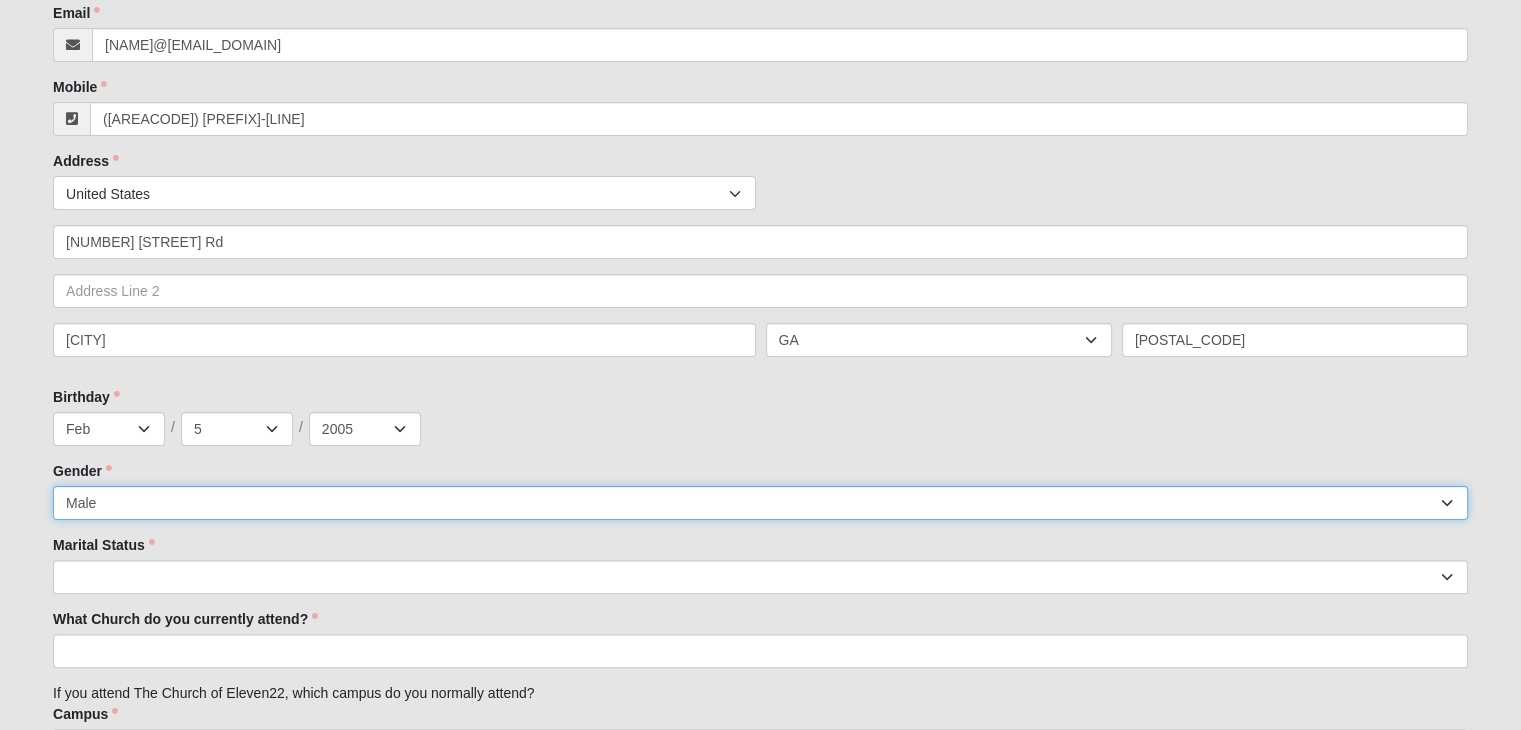 scroll, scrollTop: 408, scrollLeft: 0, axis: vertical 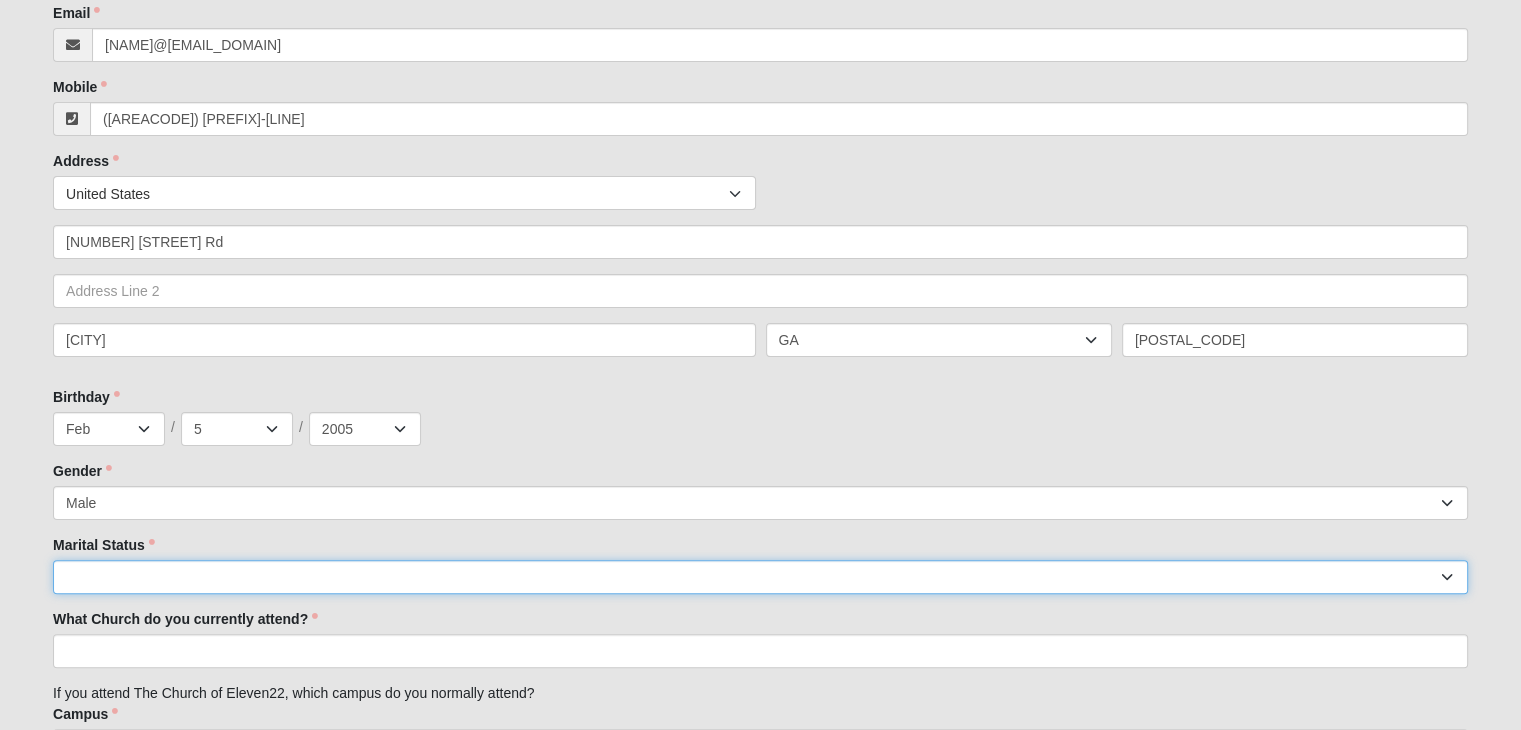 click on "Married
Unknown
Single
Divorced
Widowed" at bounding box center [760, 577] 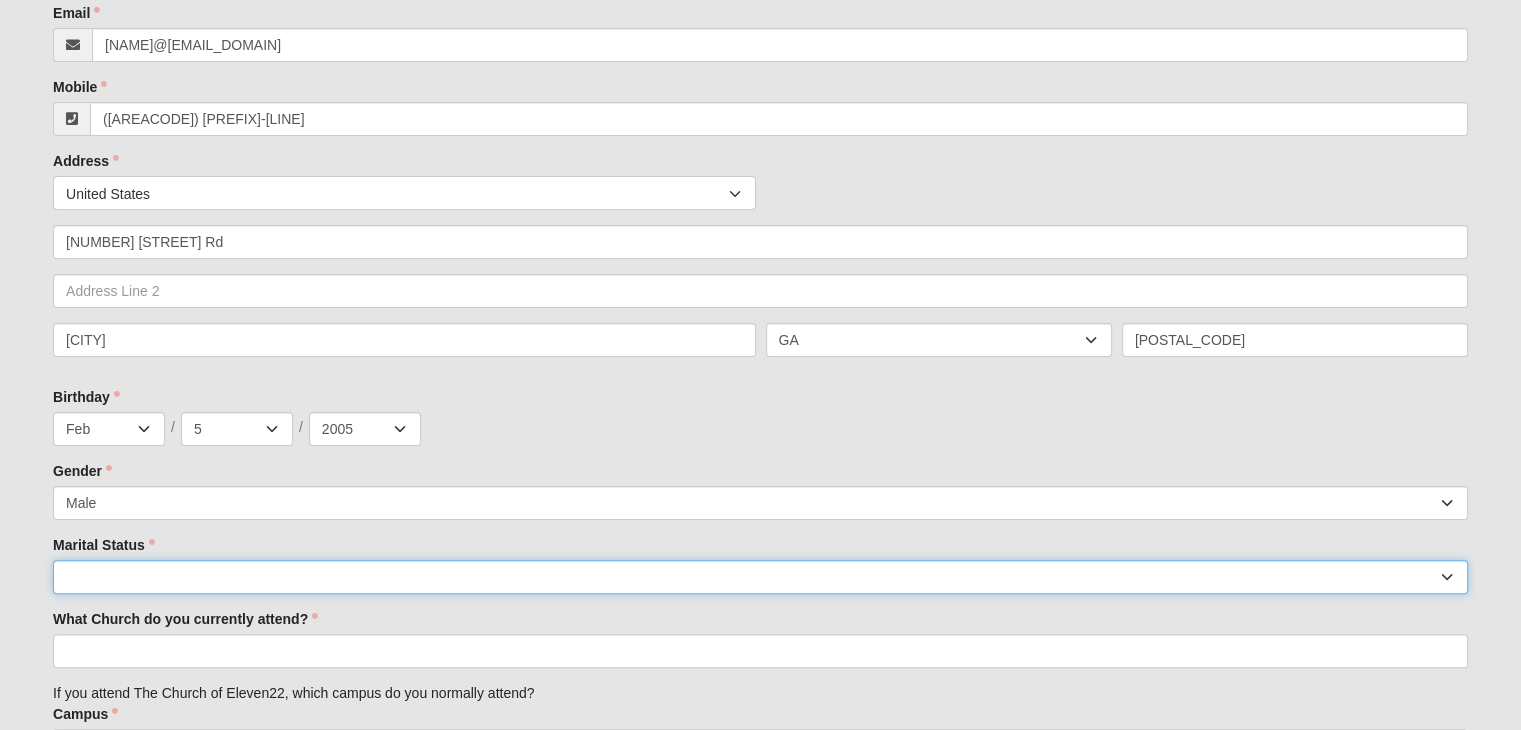 select on "143" 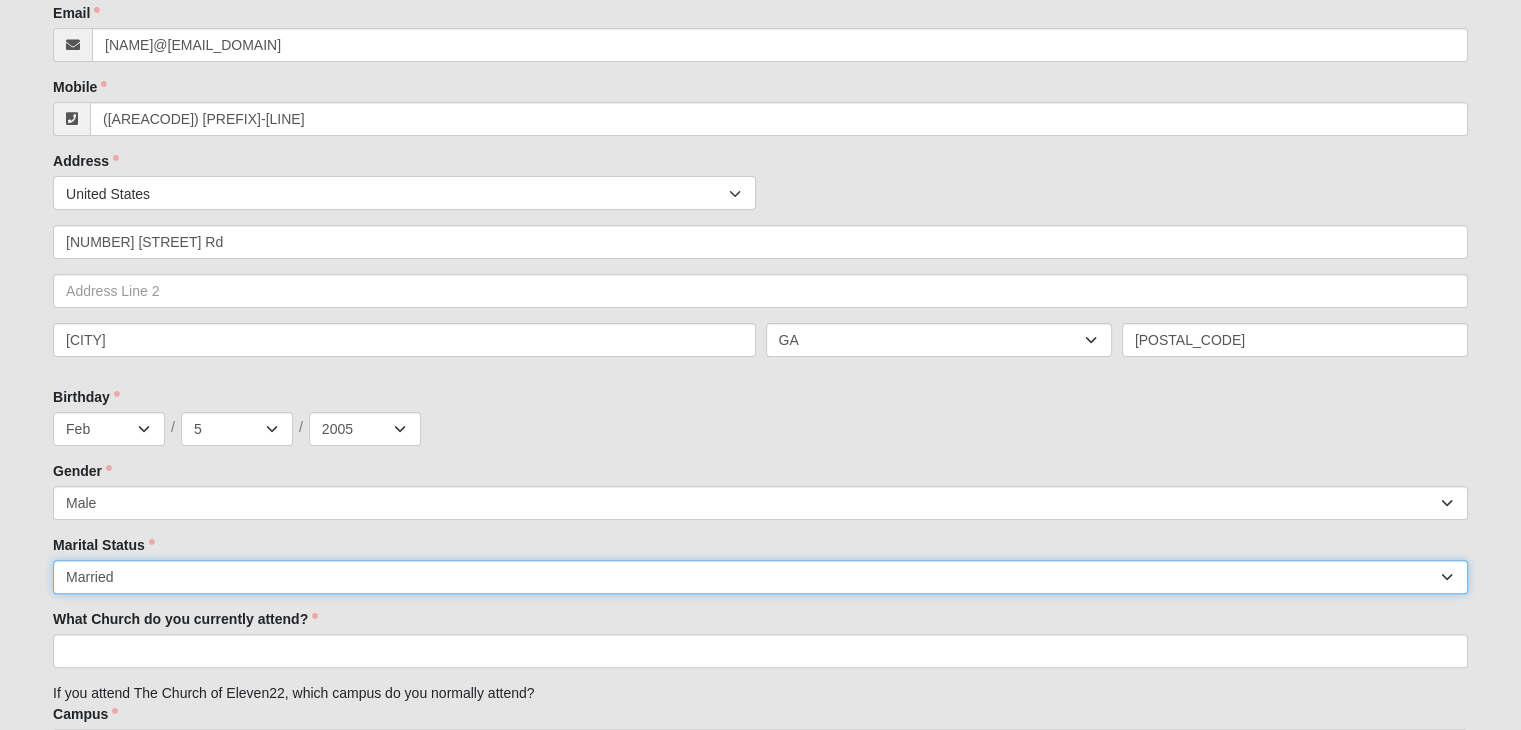 click on "Married
Unknown
Single
Divorced
Widowed" at bounding box center (760, 577) 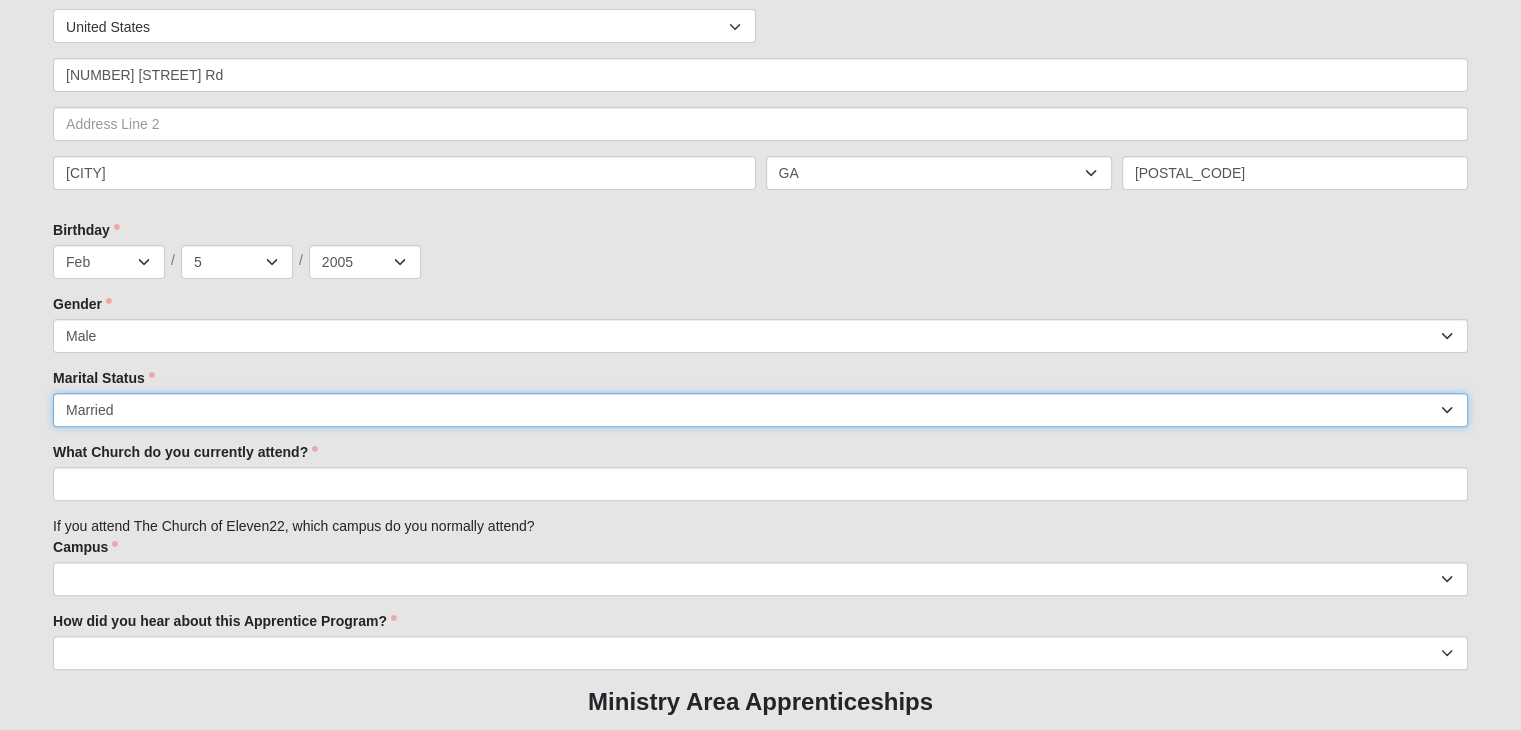 scroll, scrollTop: 576, scrollLeft: 0, axis: vertical 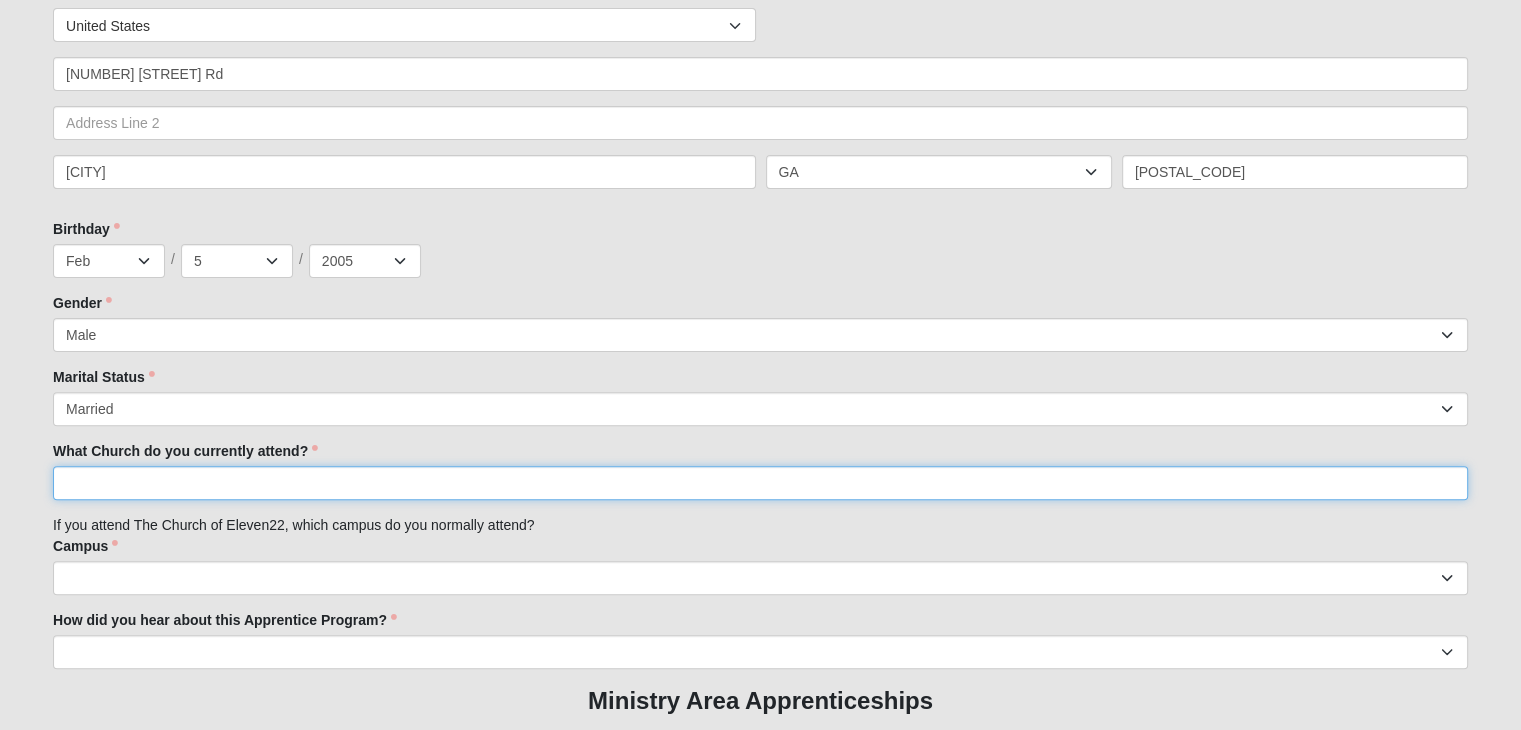 click on "What Church do you currently attend?" at bounding box center [760, 483] 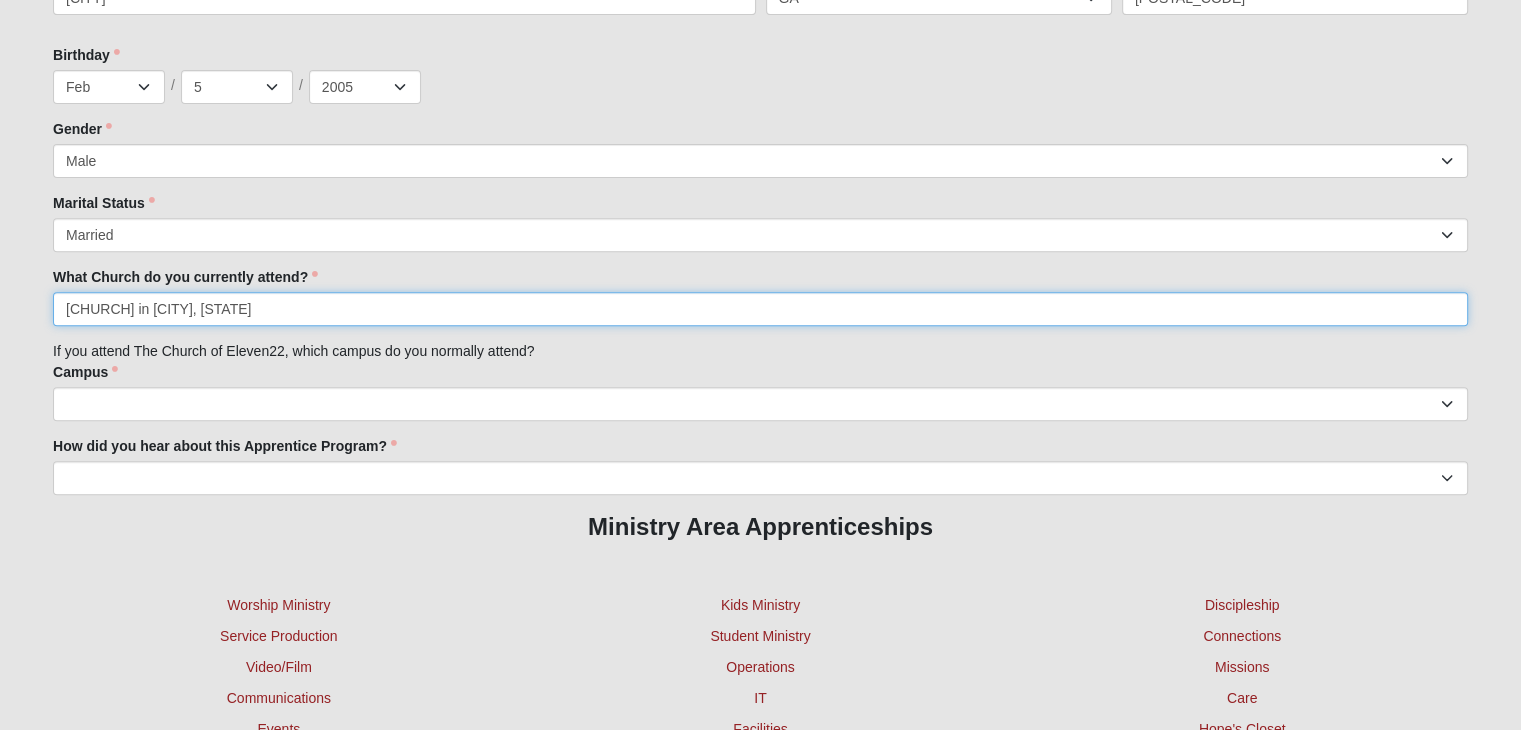 scroll, scrollTop: 751, scrollLeft: 0, axis: vertical 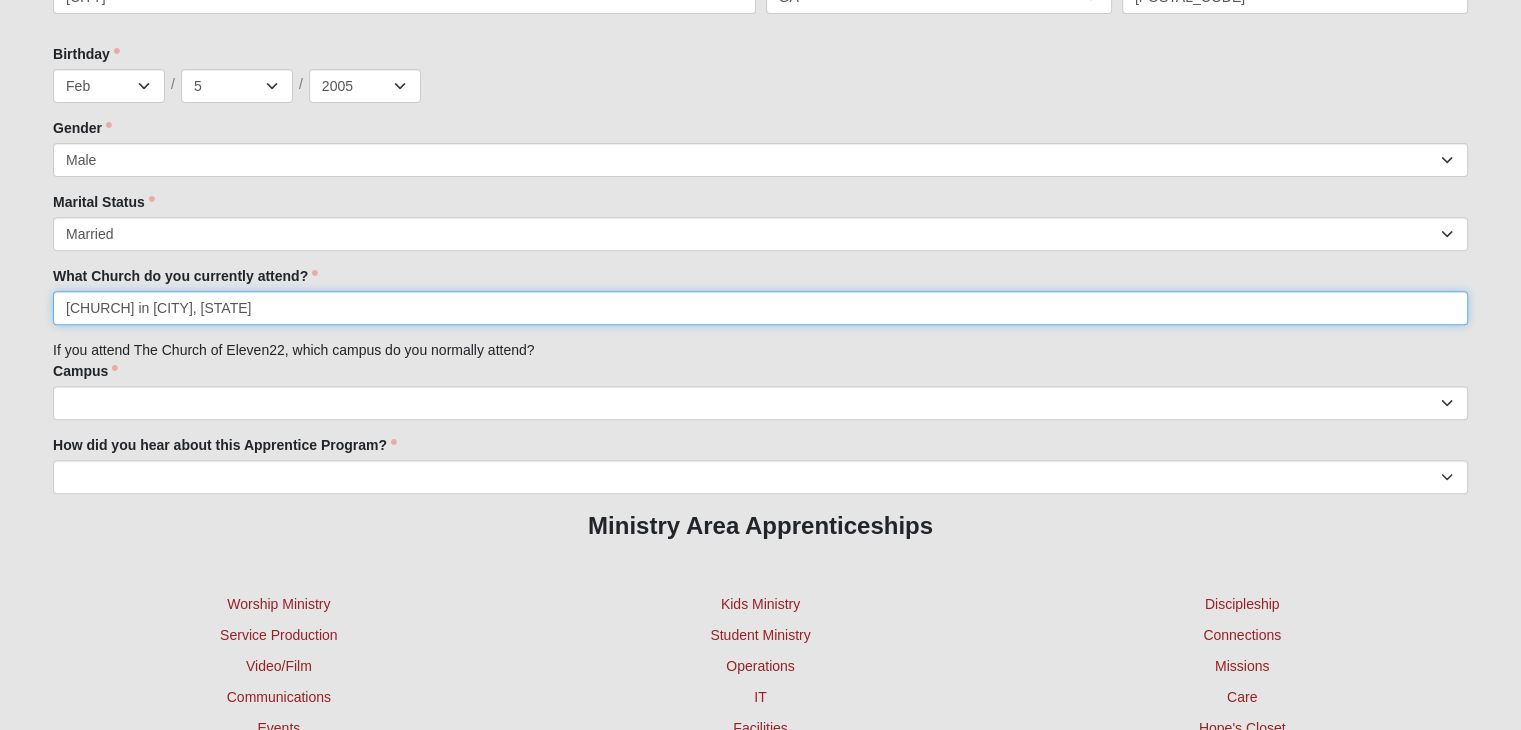 type on "[CHURCH] in [CITY], [STATE]" 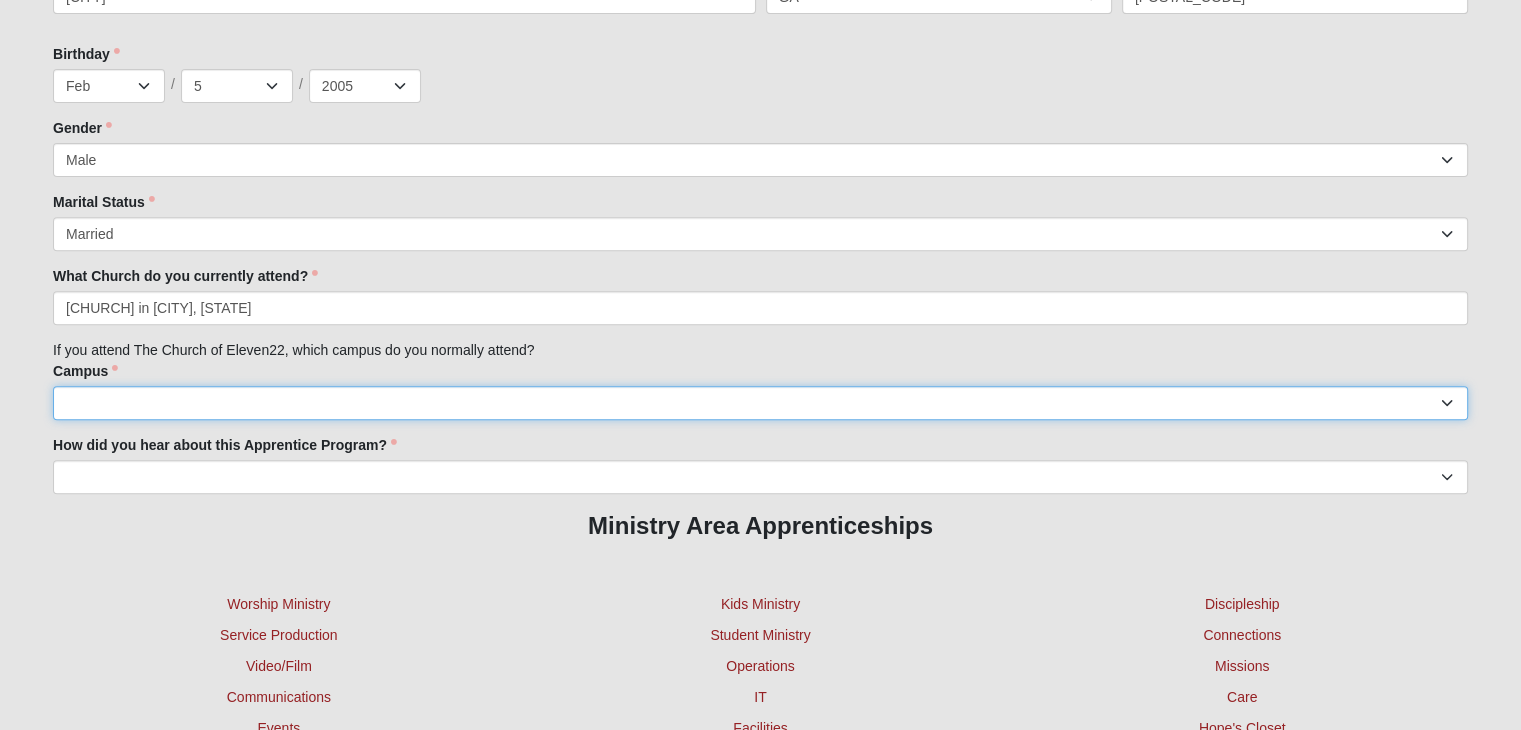 click on "Arlington
Baymeadows
Eleven22 Online
Fleming Island
Jesup
Mandarin
North Jax
Orange Park
Outpost
Palatka (Coming Soon)
Ponte Vedra
San Pablo
St. Johns
St. Augustine (Coming Soon)
Wildlight
NONE" at bounding box center [760, 403] 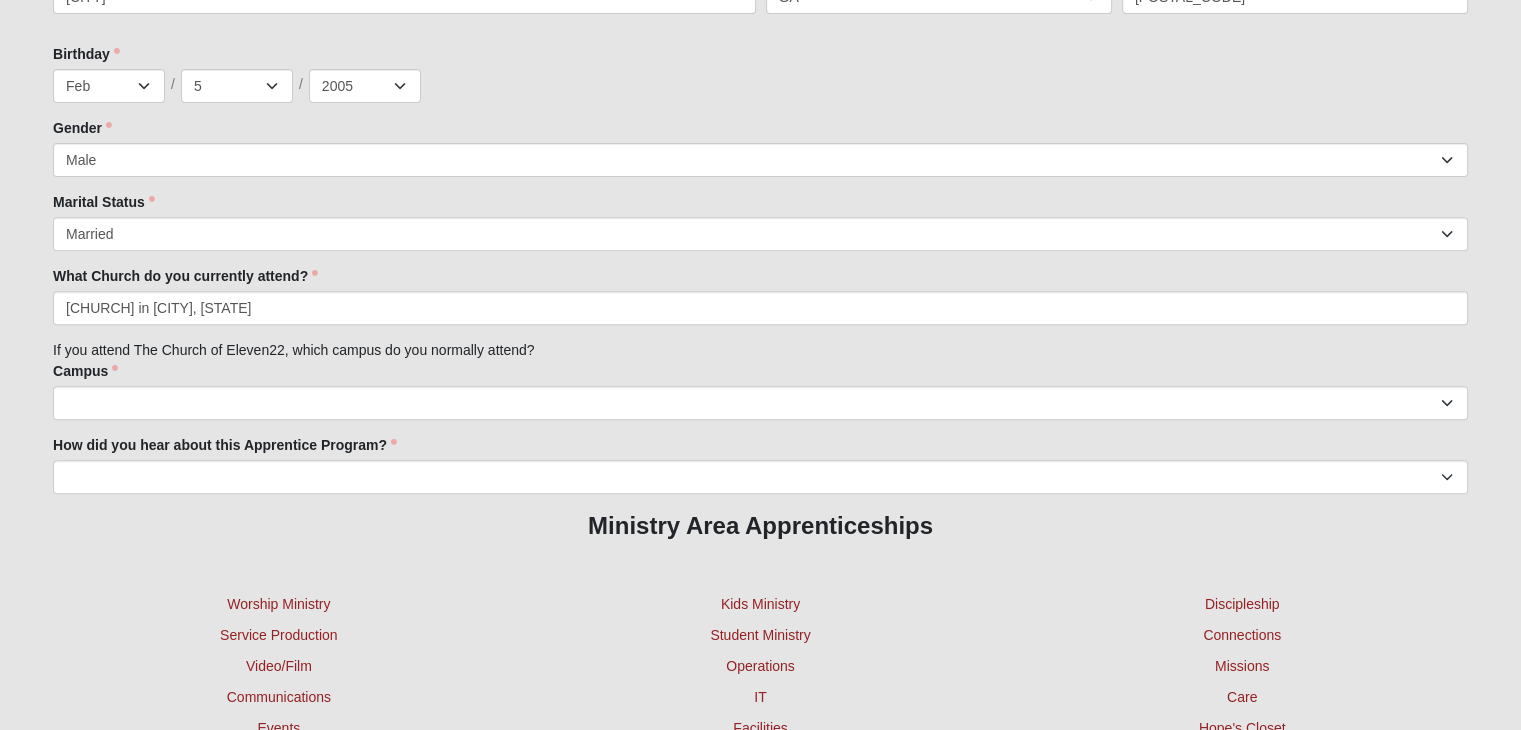 click on "How did you hear about this Apprentice Program?" at bounding box center (225, 445) 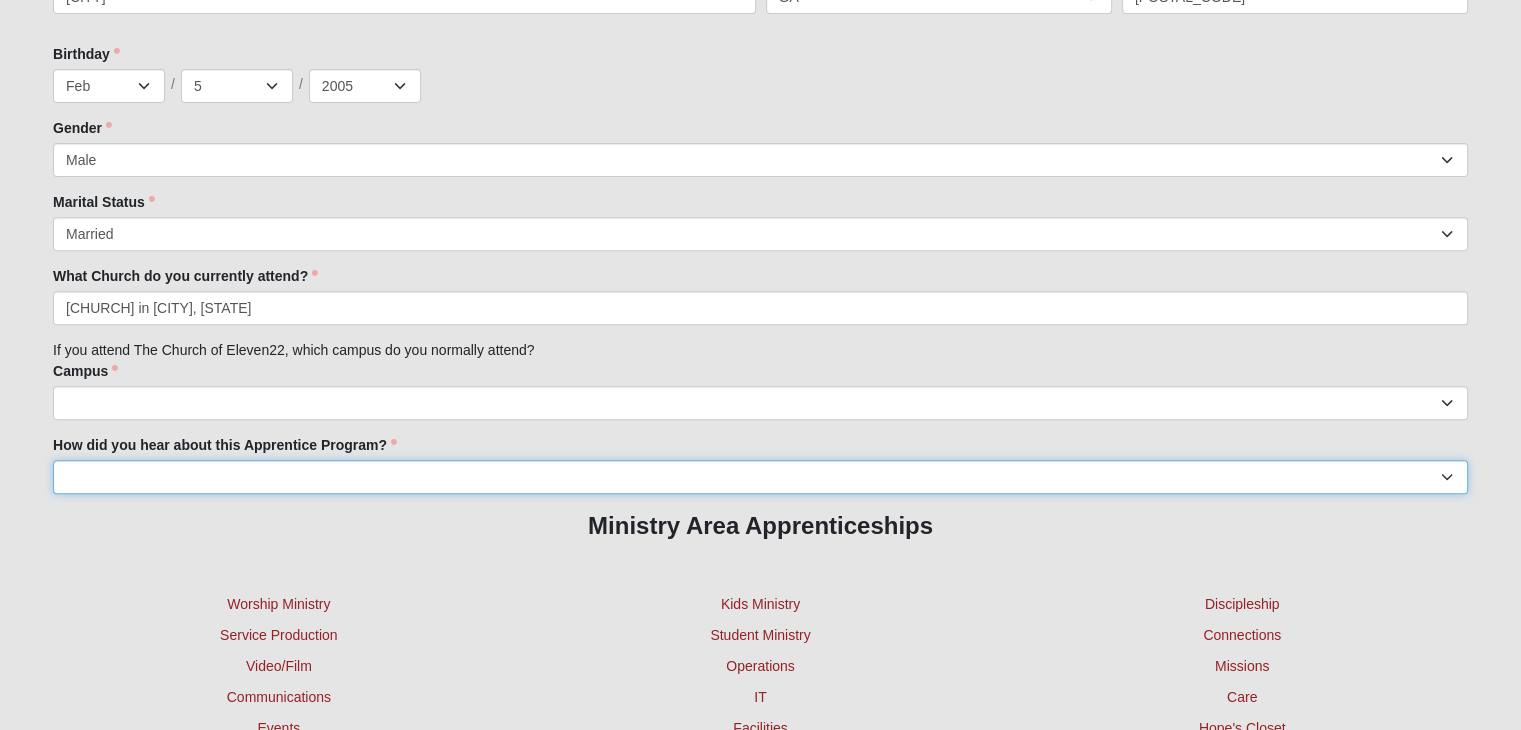 click on "Friend
[BRAND]
[DOMAIN]
Another Church
Presentation at my school
Other" at bounding box center [760, 477] 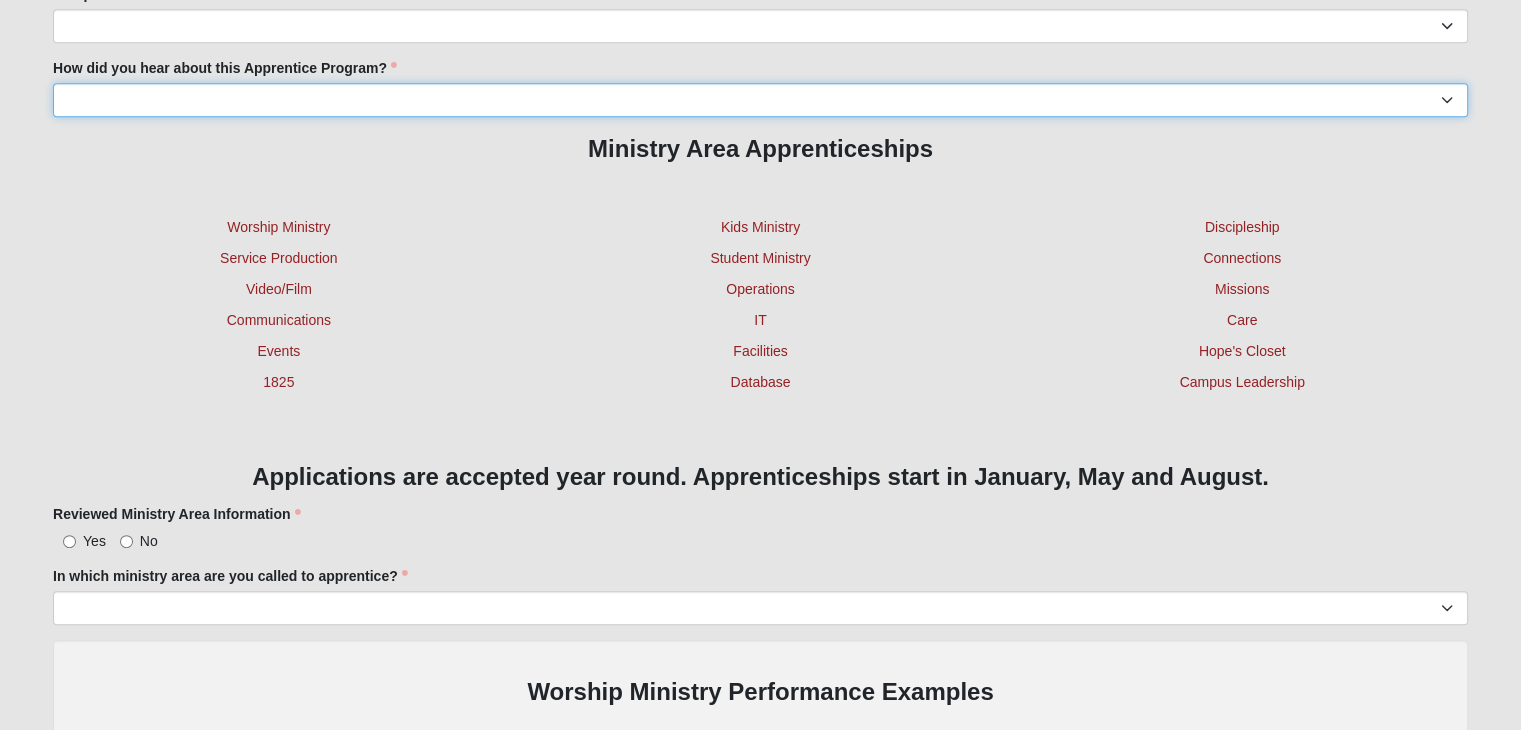 scroll, scrollTop: 1147, scrollLeft: 0, axis: vertical 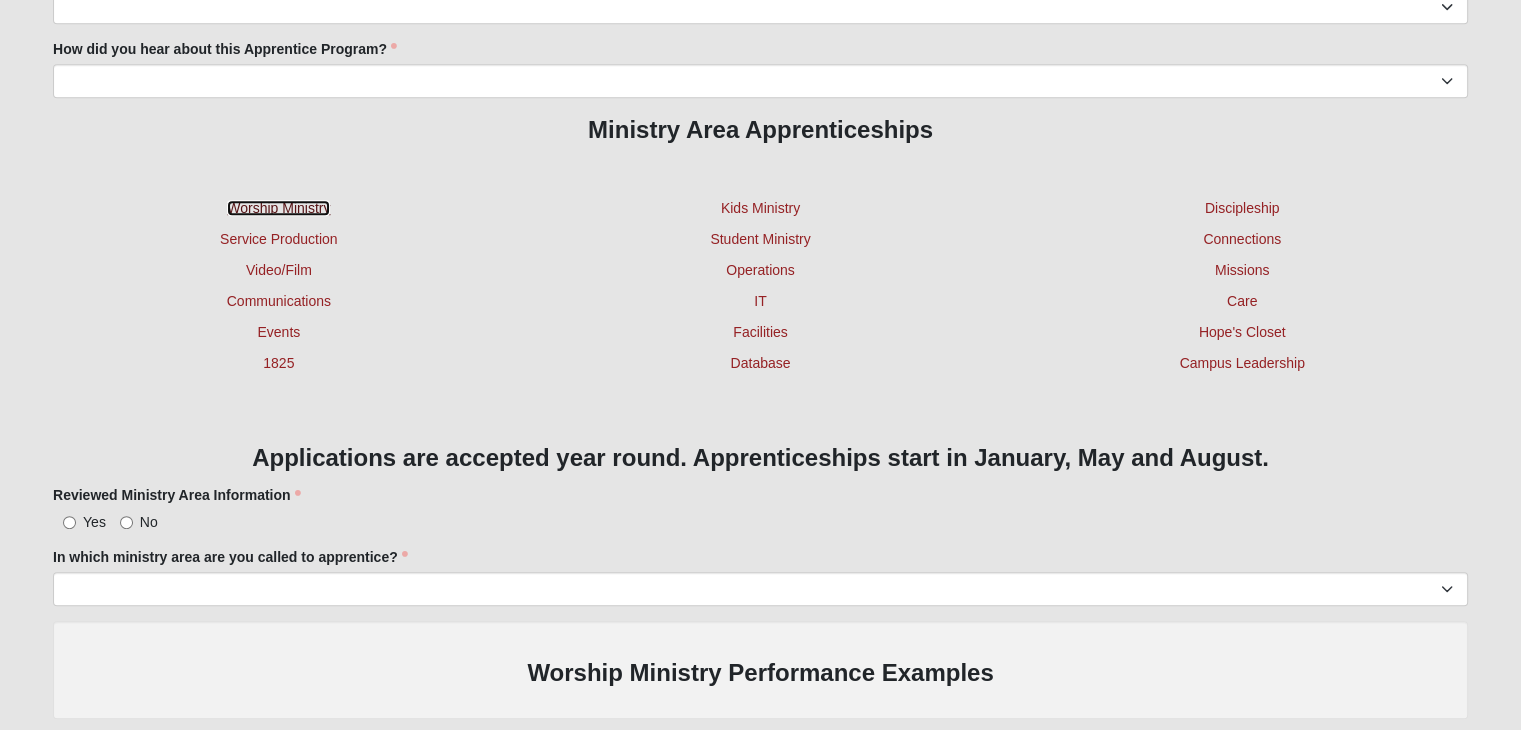 click on "Worship Ministry" at bounding box center (278, 208) 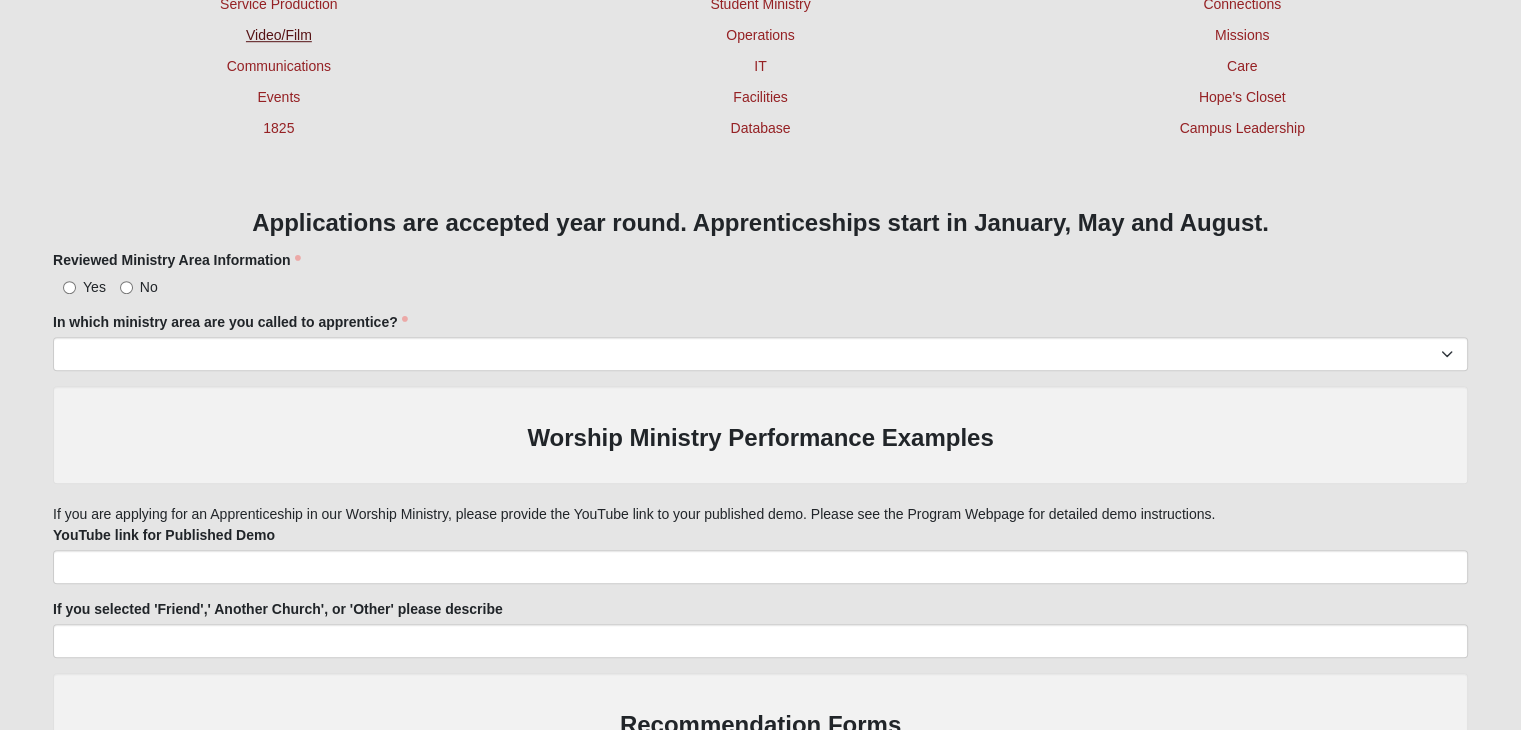 scroll, scrollTop: 1383, scrollLeft: 0, axis: vertical 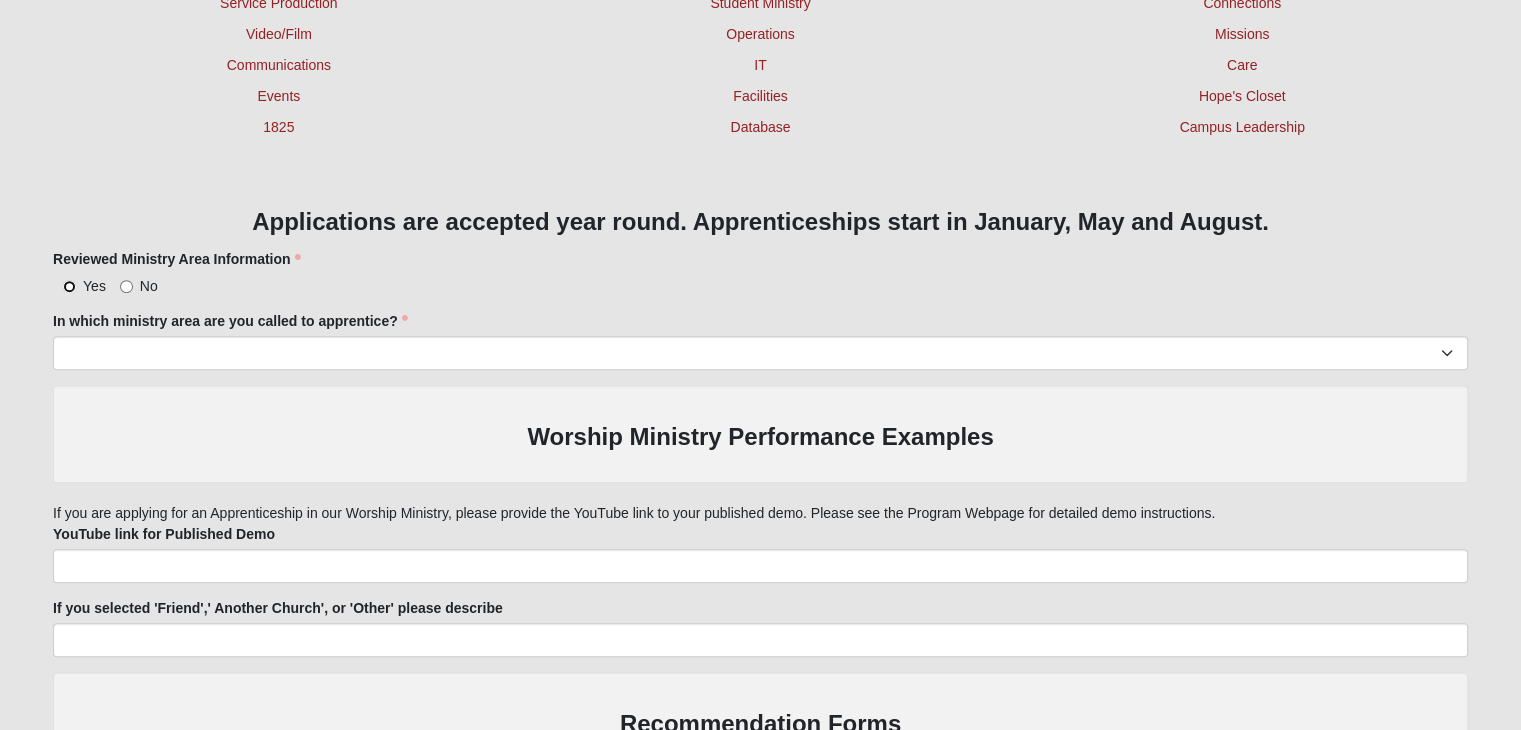 click on "Yes" at bounding box center (69, 286) 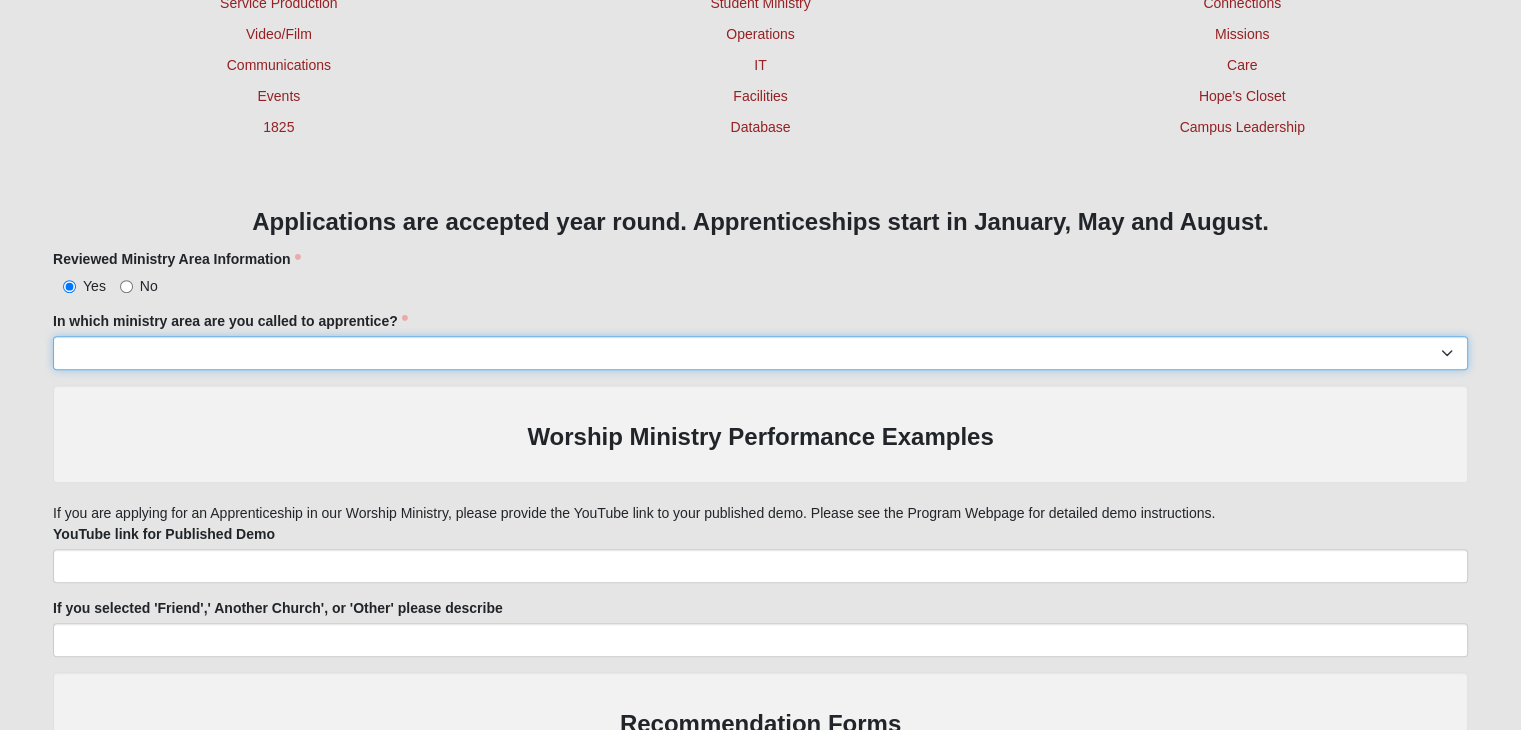 click on "Worship Ministry
Service Production
Video/Film
Communications
Events
1825
Kids Ministry
Student Ministry
Operations
IT
Facilities
Database
Discipleship
Connections
Missions
Care
Hope's Closet
Campus Leadership
Special Needs
Communication
10:10 Life
Real Estate" at bounding box center (760, 353) 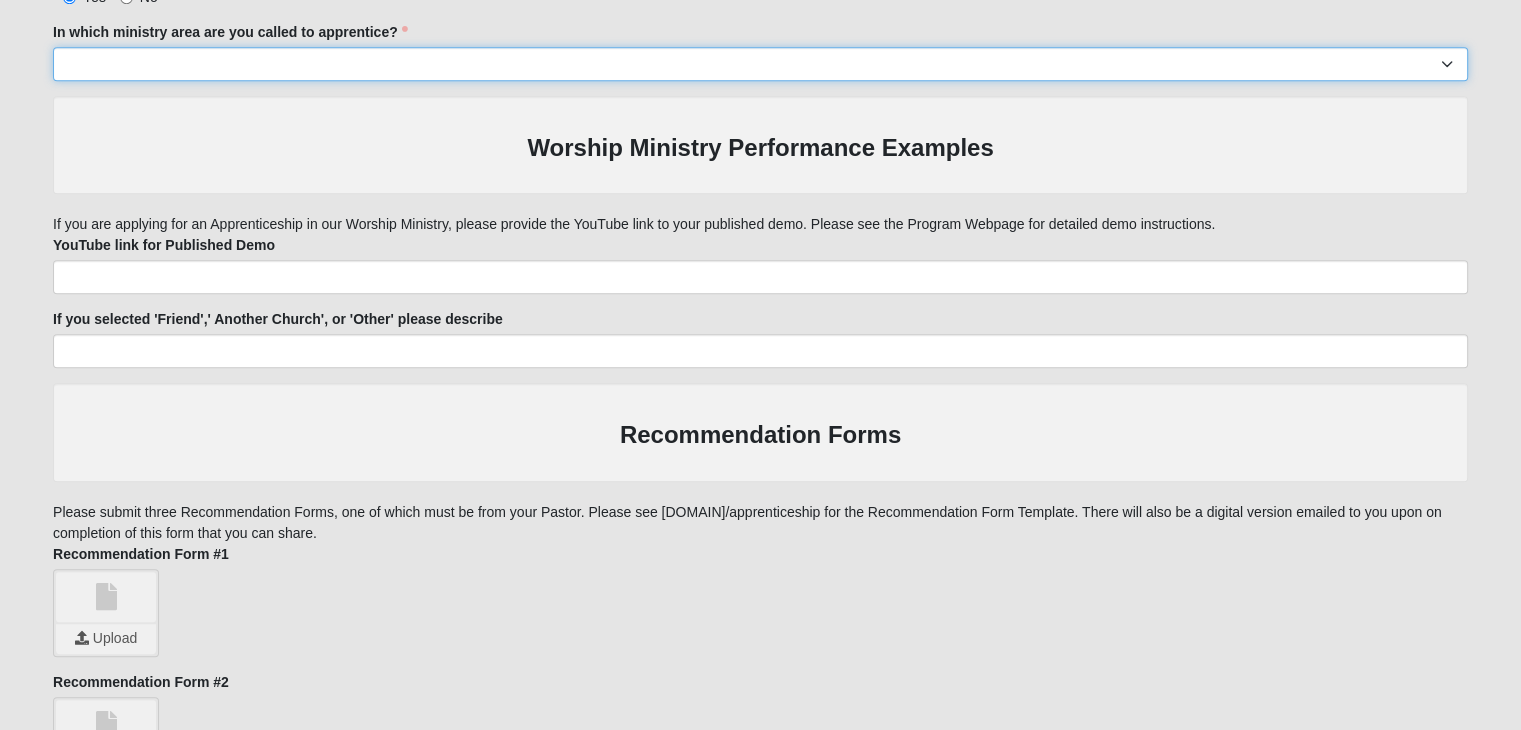 scroll, scrollTop: 1671, scrollLeft: 0, axis: vertical 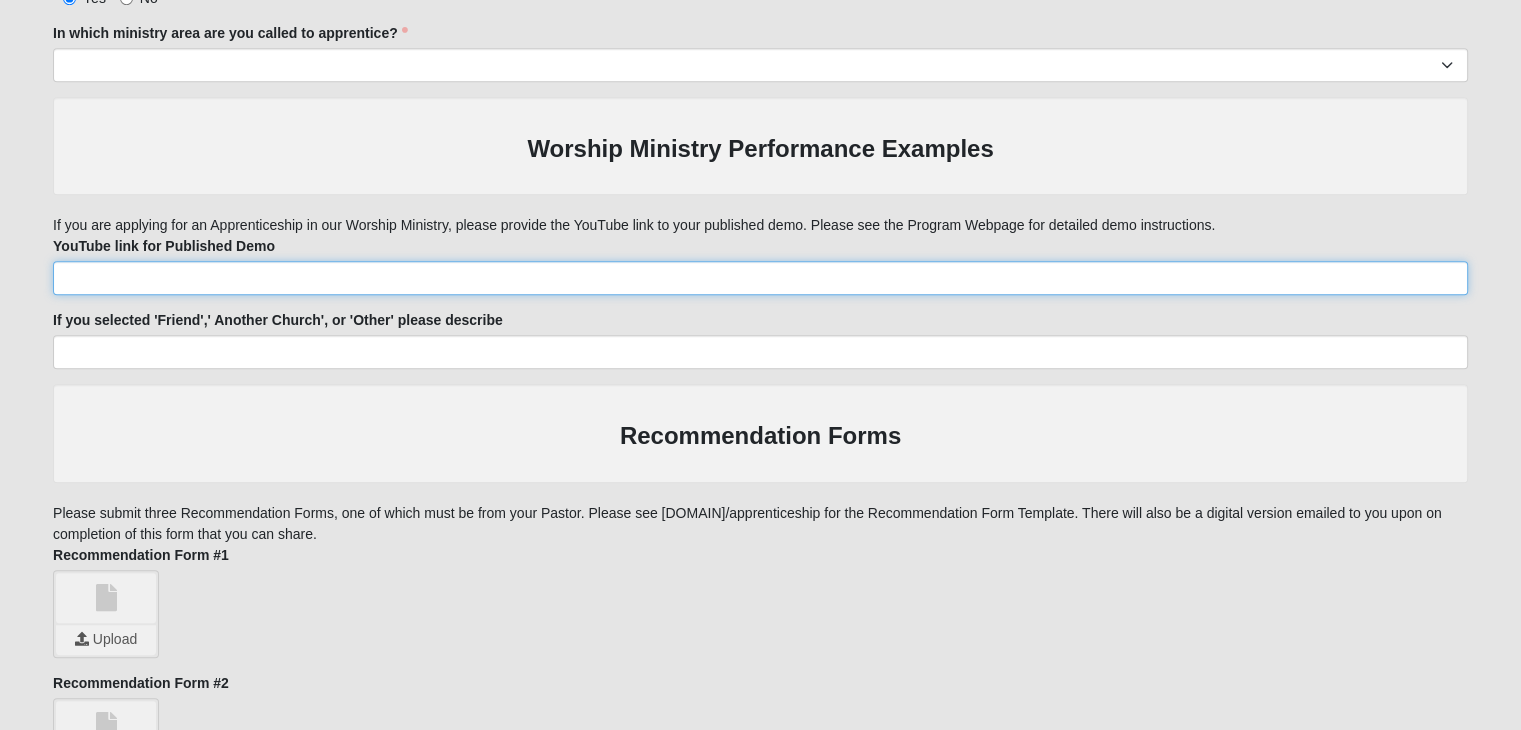 click on "YouTube link for Published Demo" at bounding box center (760, 278) 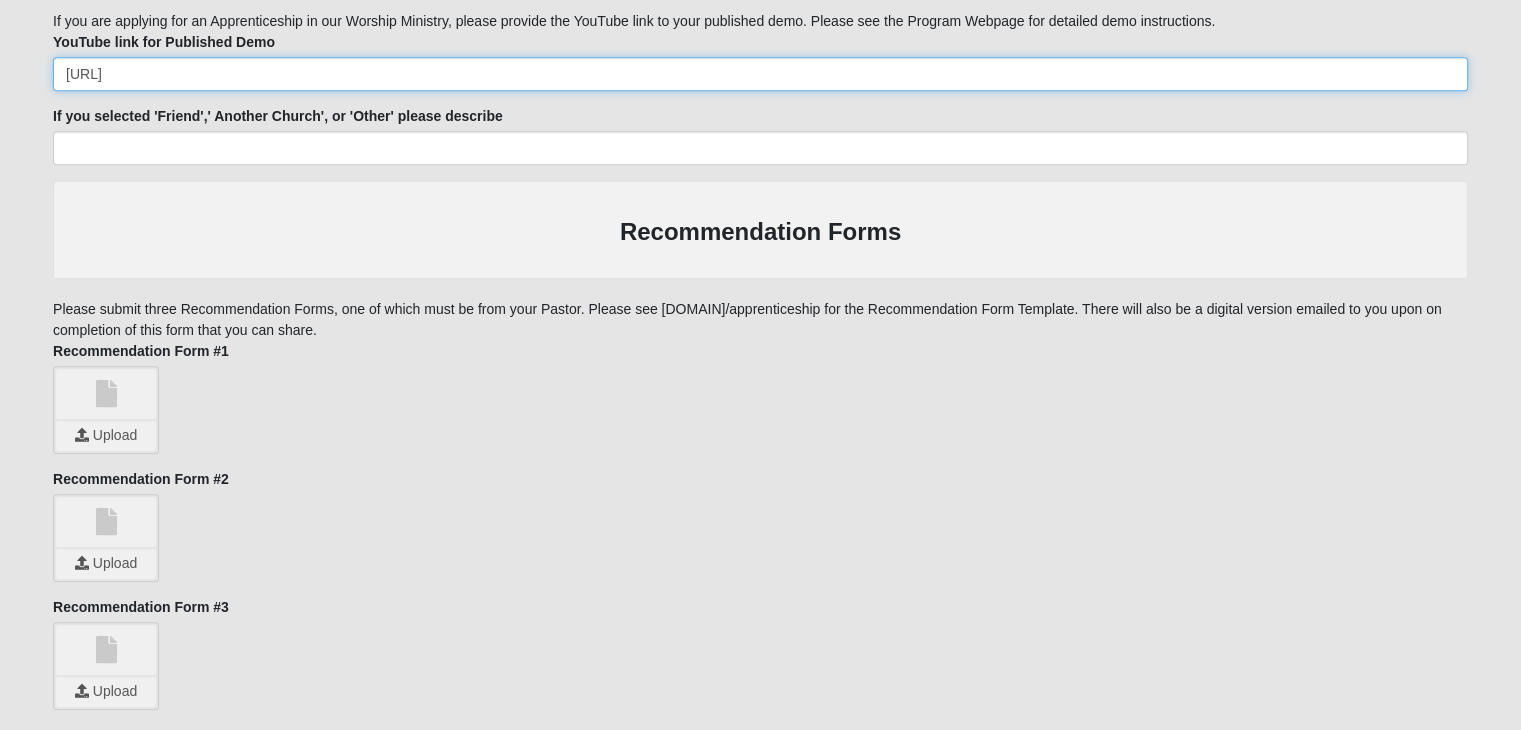 scroll, scrollTop: 1884, scrollLeft: 0, axis: vertical 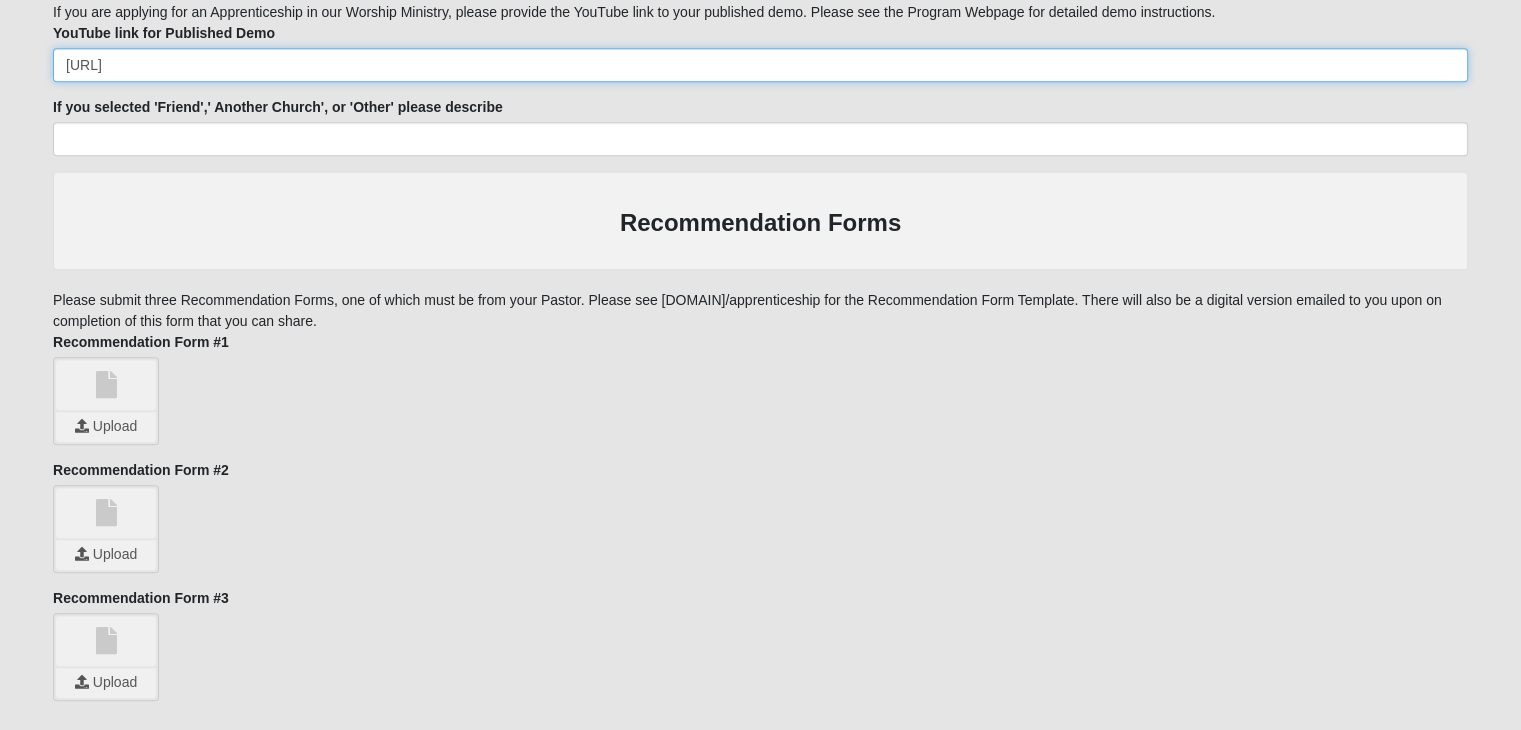 type on "[URL]" 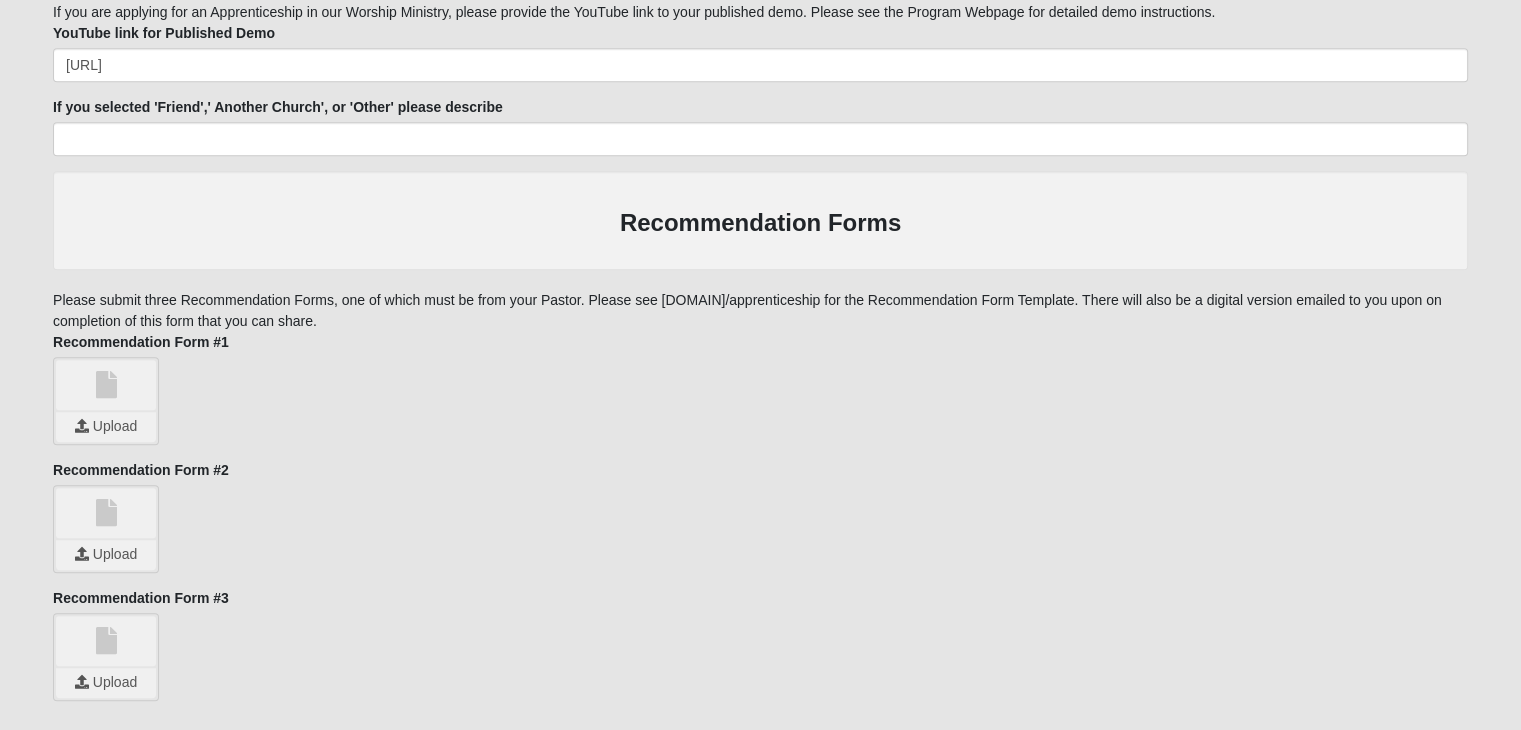 click at bounding box center (106, 385) 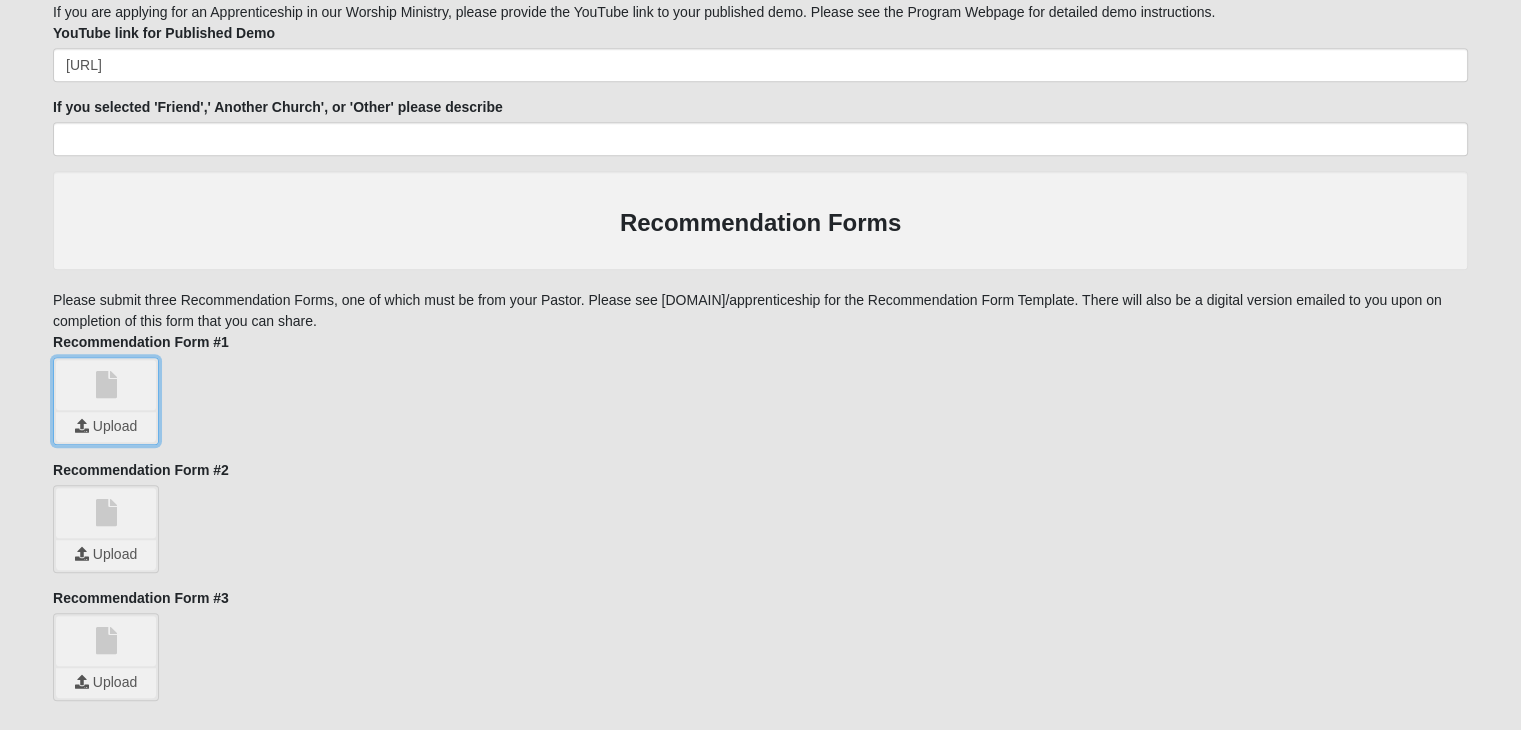 click at bounding box center [106, 427] 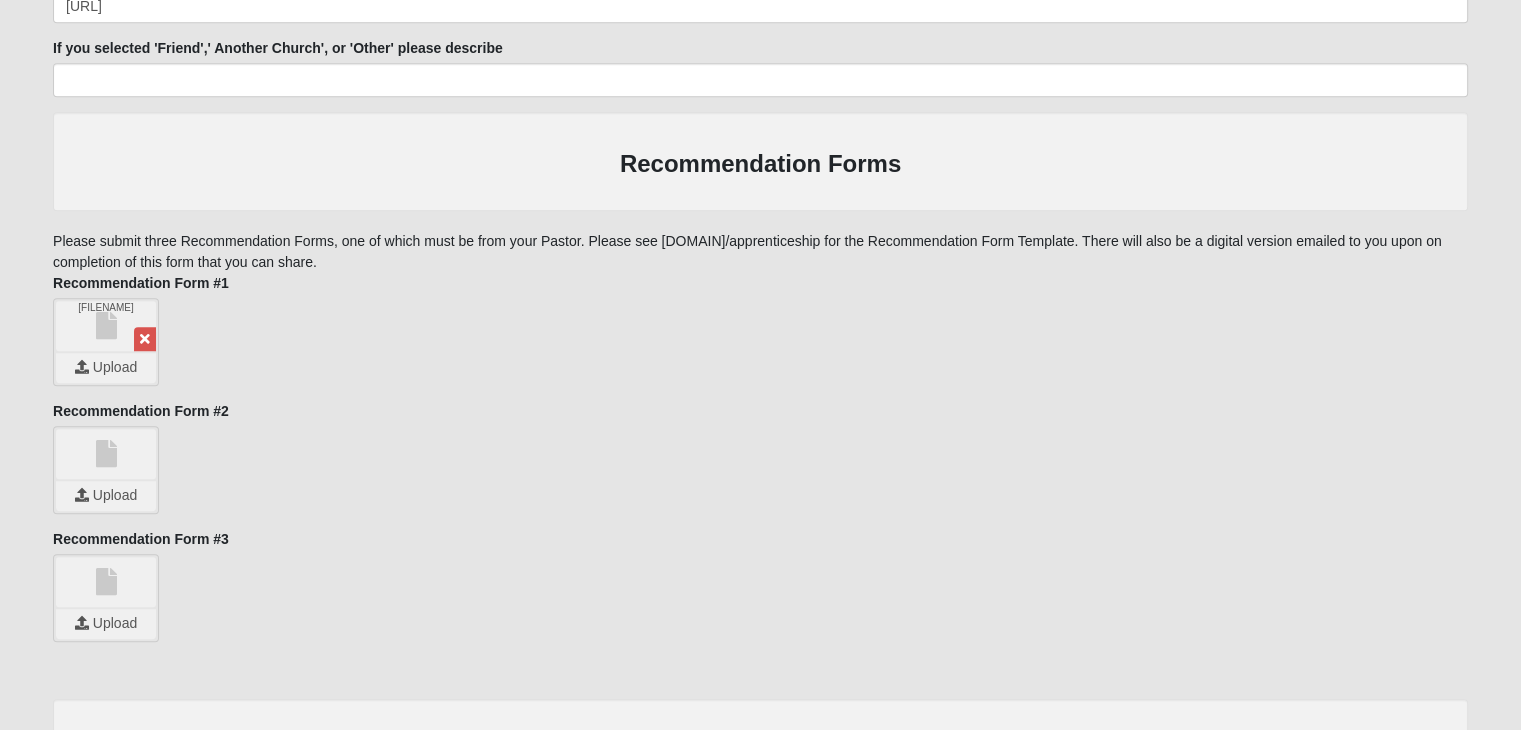 scroll, scrollTop: 1948, scrollLeft: 0, axis: vertical 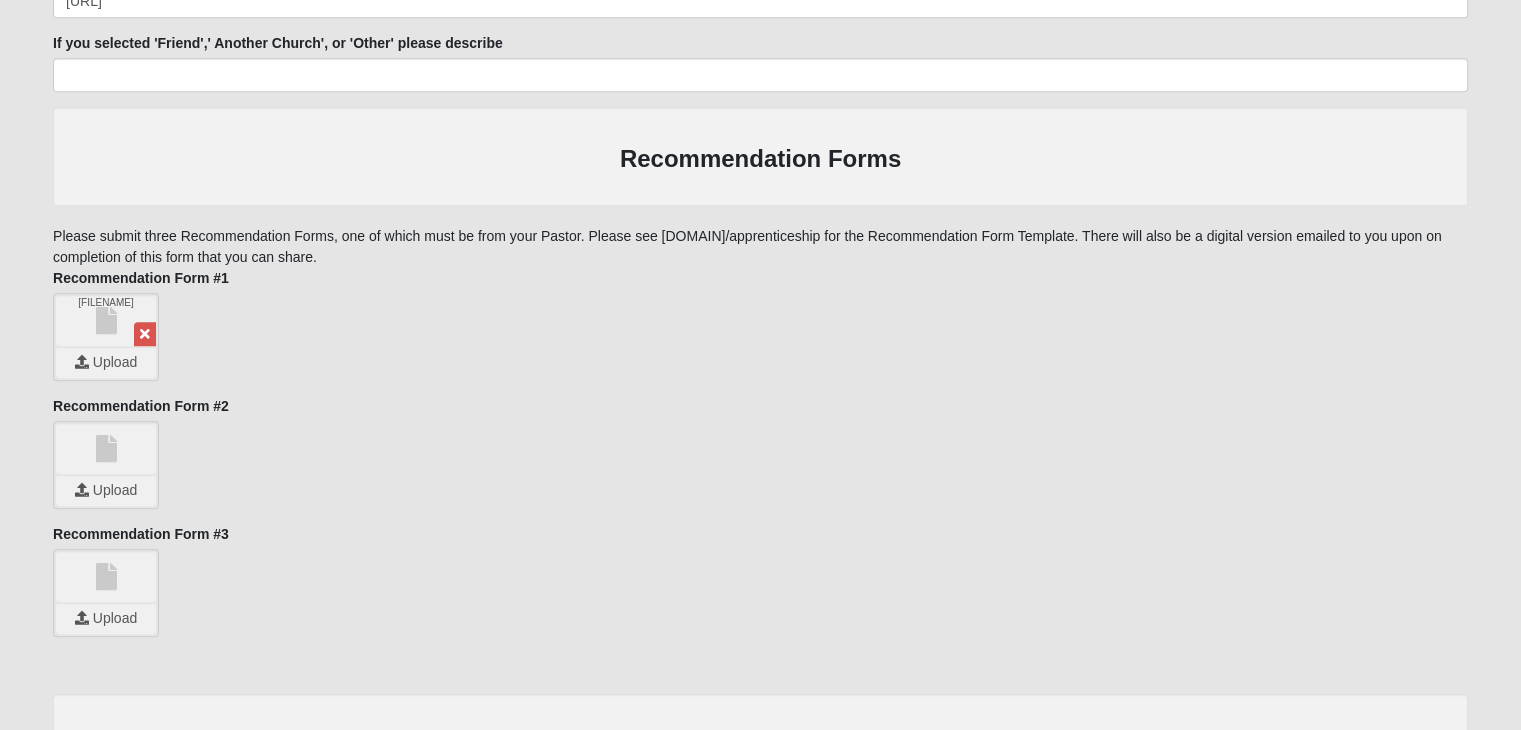 click at bounding box center (106, 449) 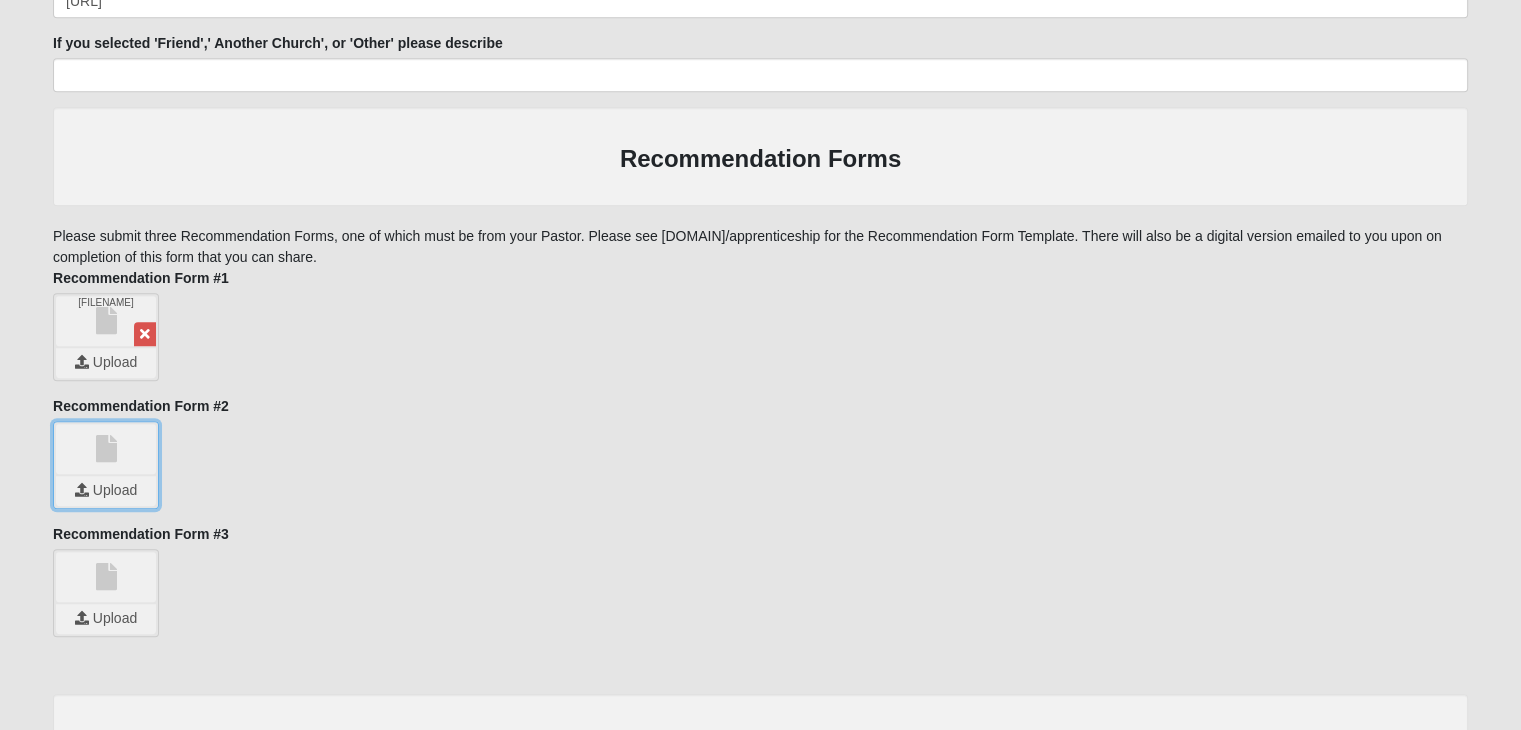 click at bounding box center [106, 491] 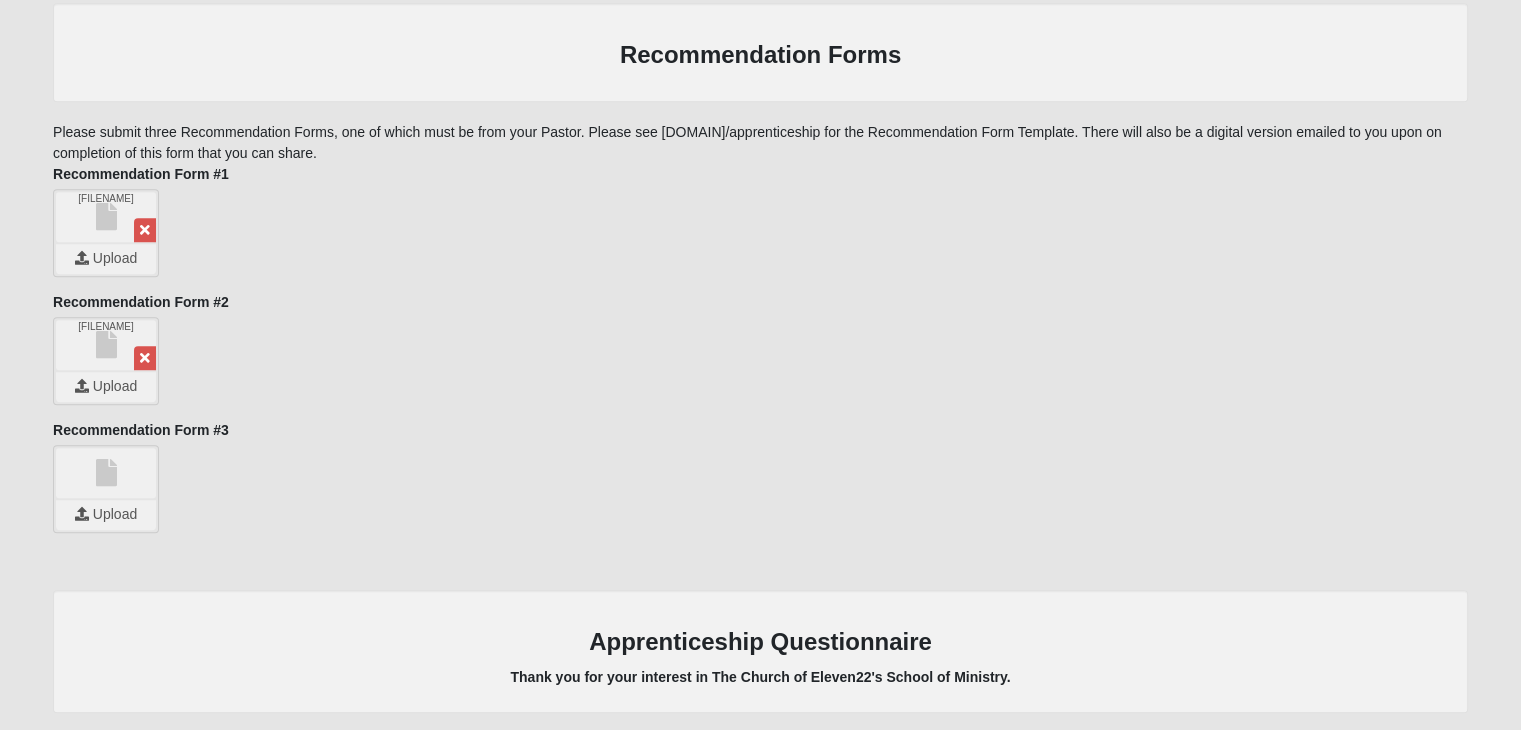 scroll, scrollTop: 2079, scrollLeft: 0, axis: vertical 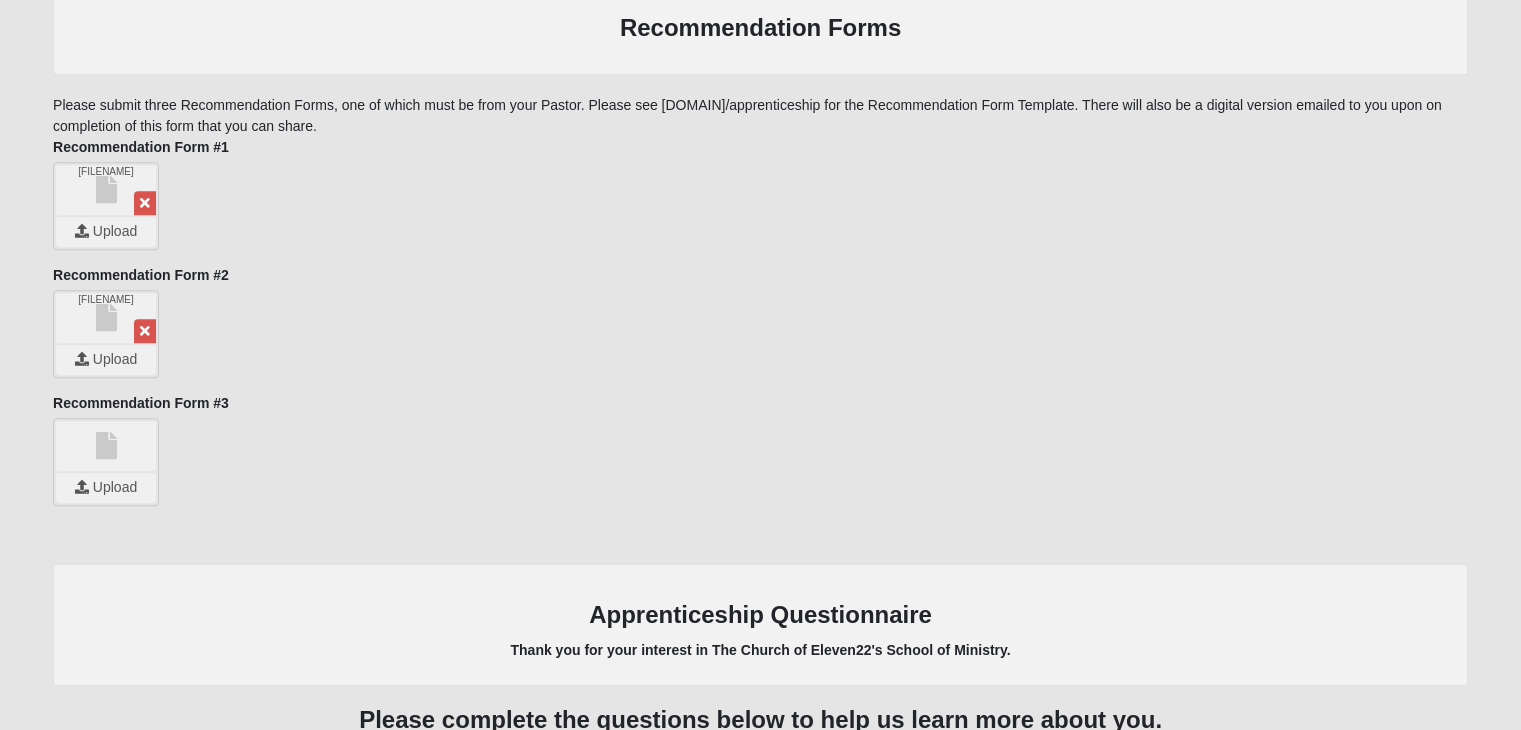 click at bounding box center (106, 446) 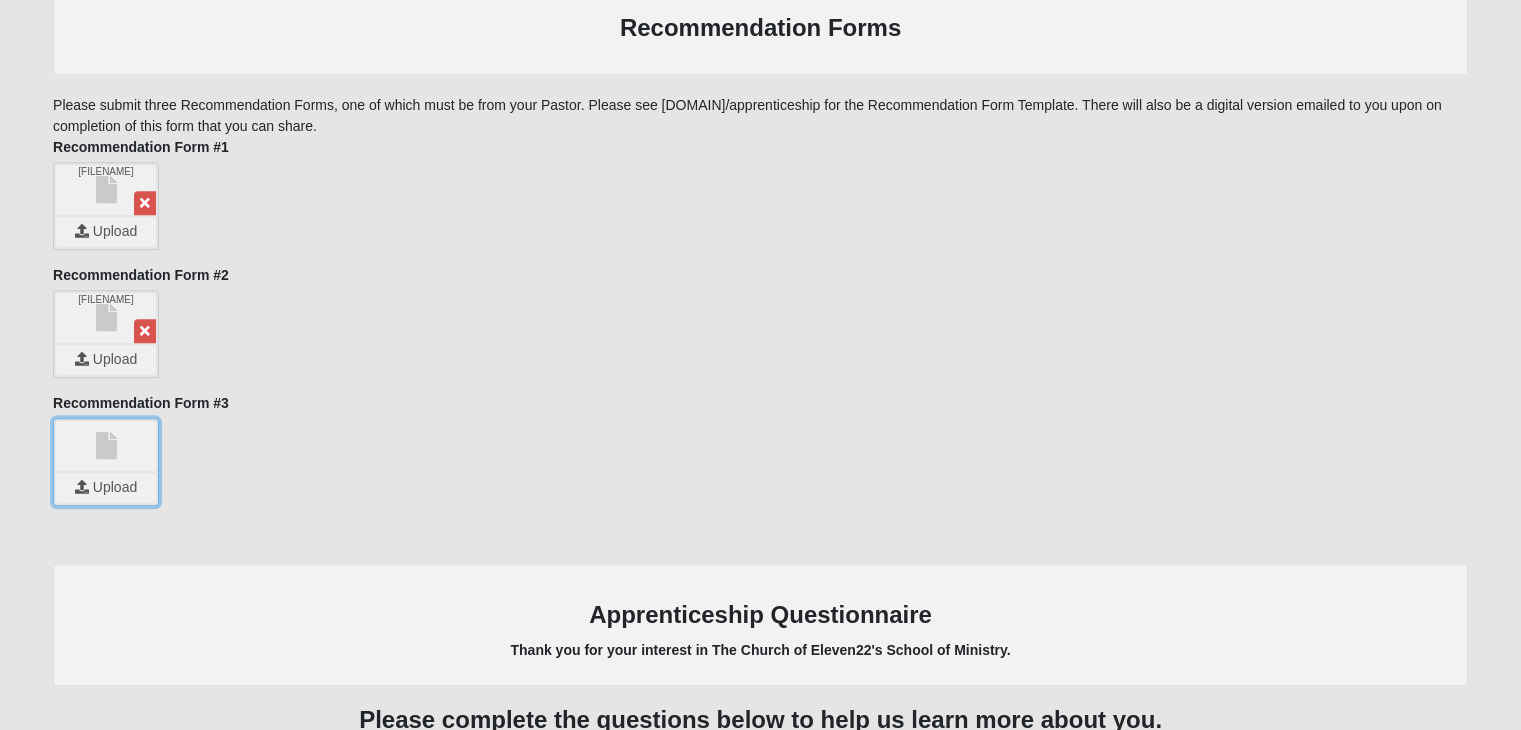 click at bounding box center (106, 488) 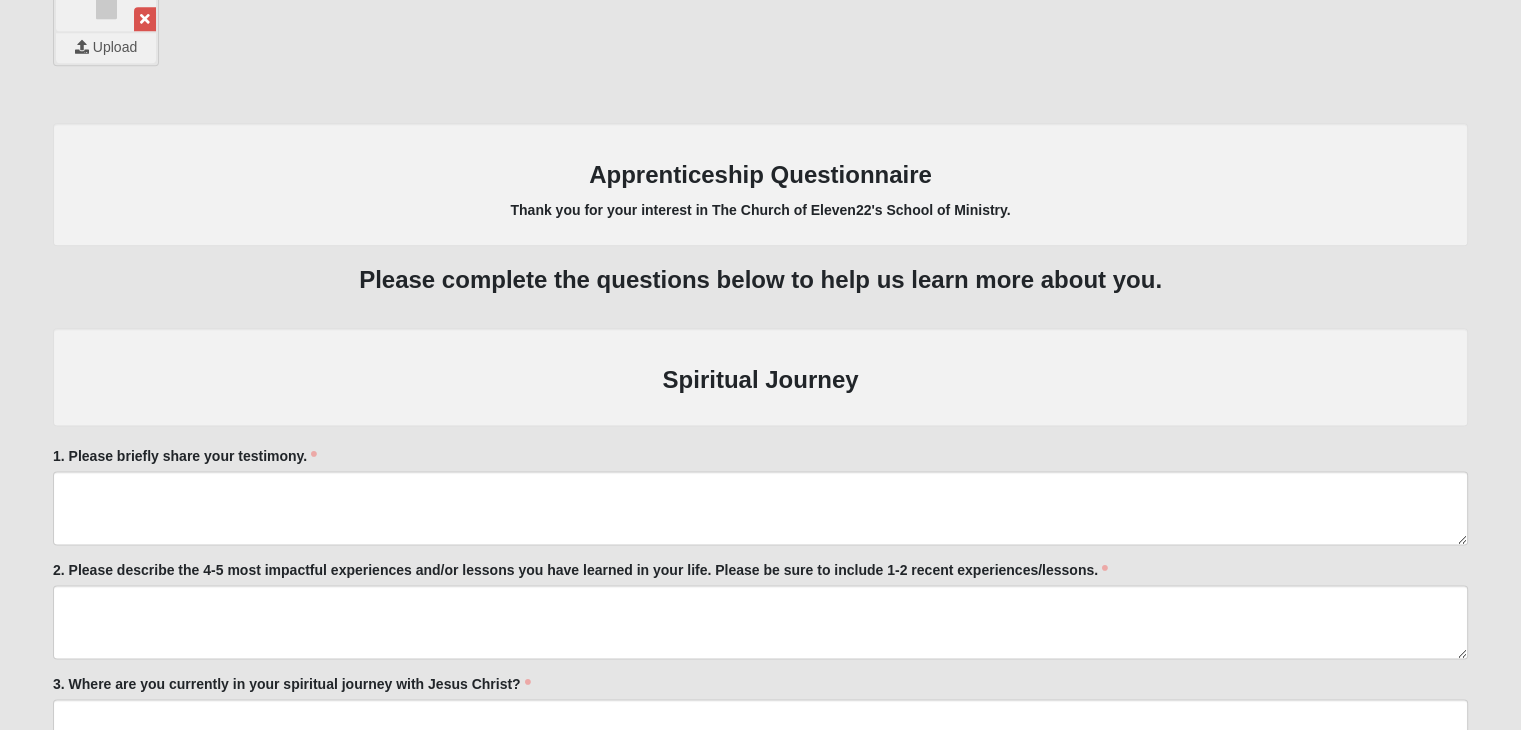 scroll, scrollTop: 2547, scrollLeft: 0, axis: vertical 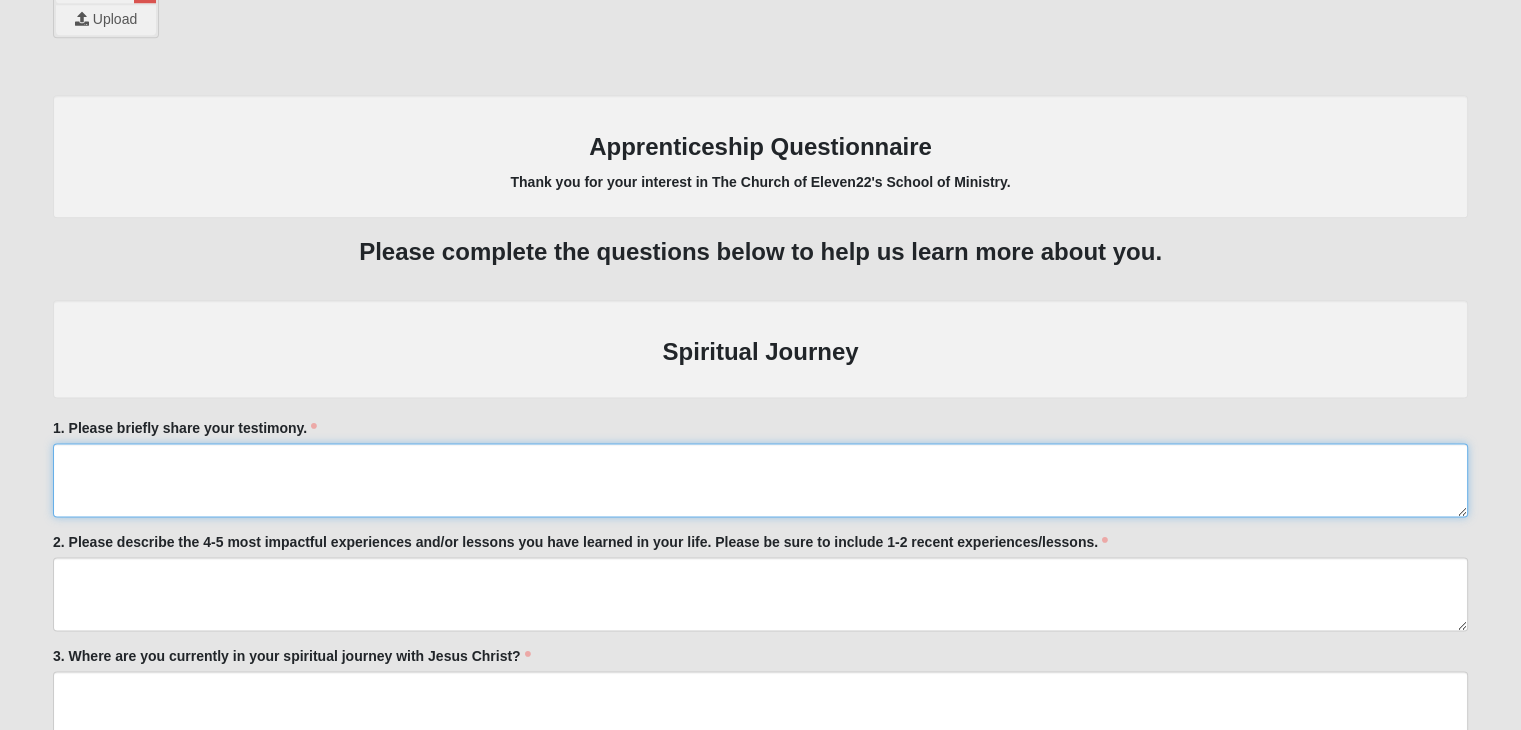 click on "1.  Please briefly share your testimony." at bounding box center (760, 480) 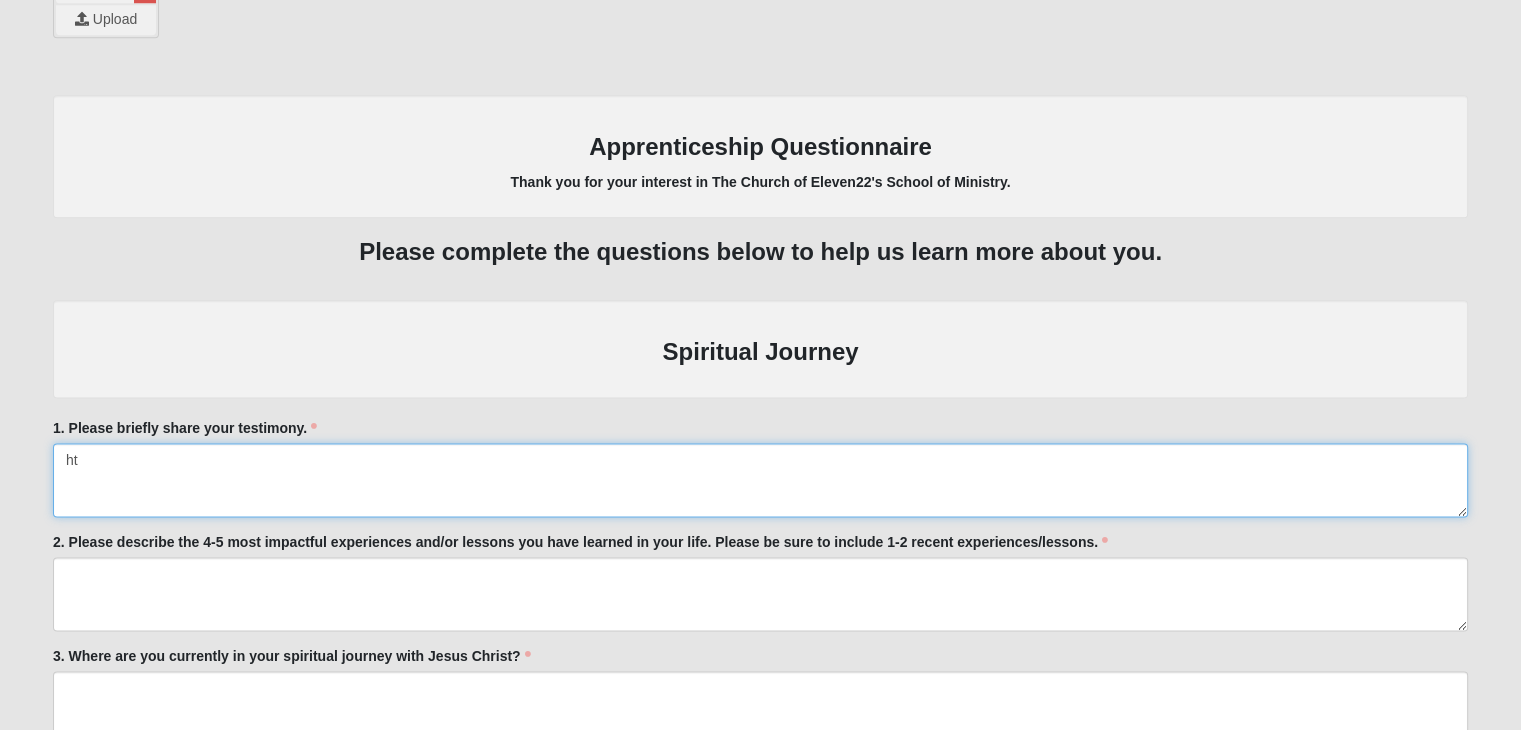 type on "h" 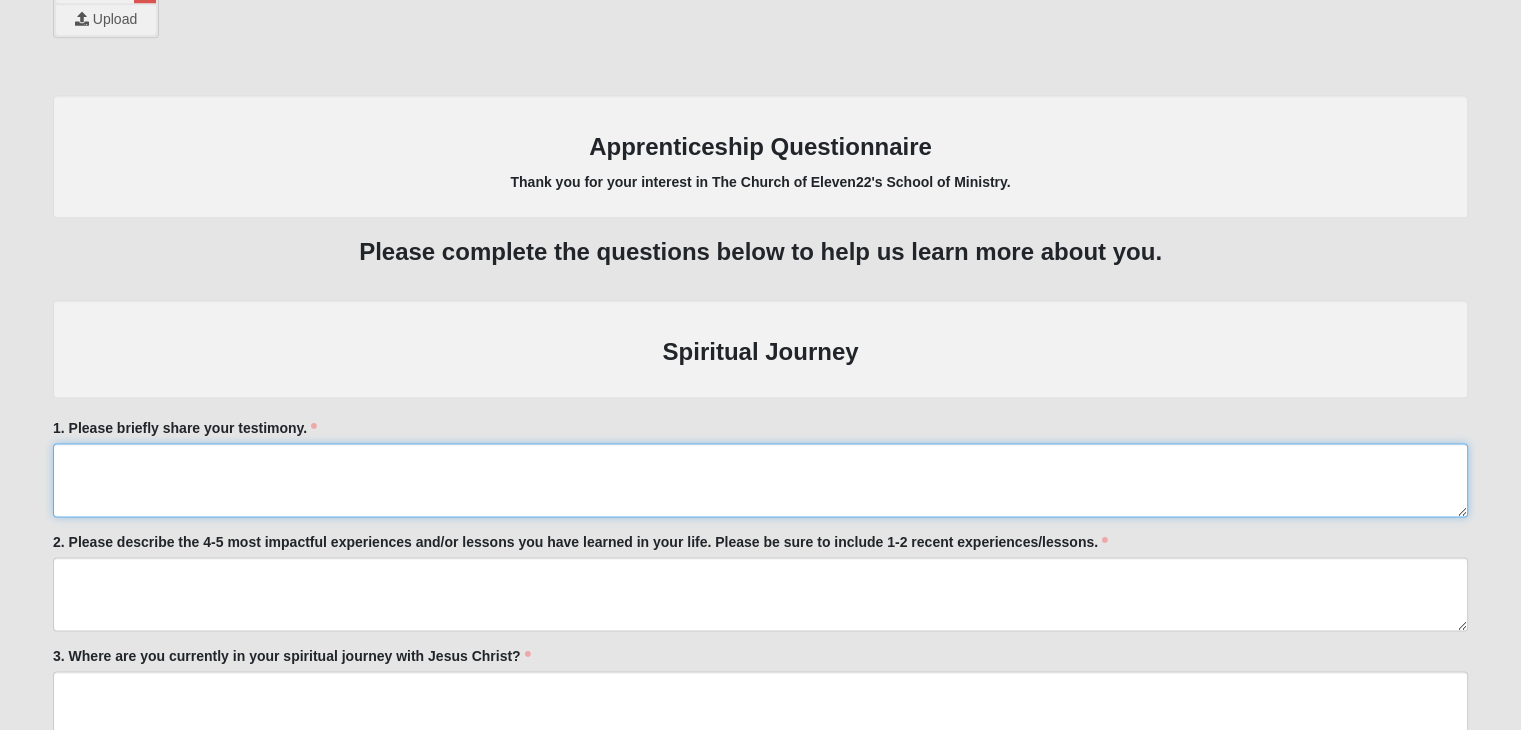paste on "[URL]" 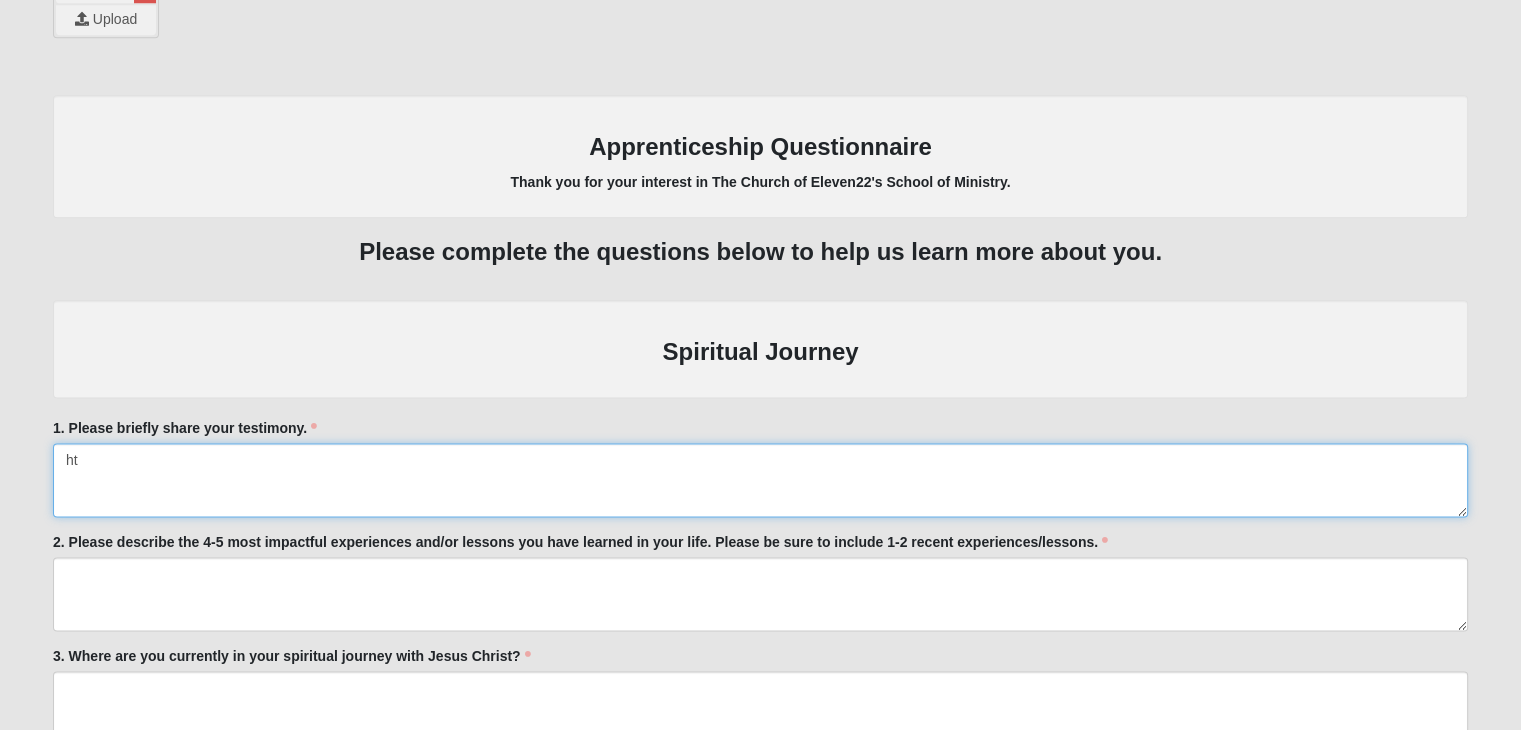 type on "h" 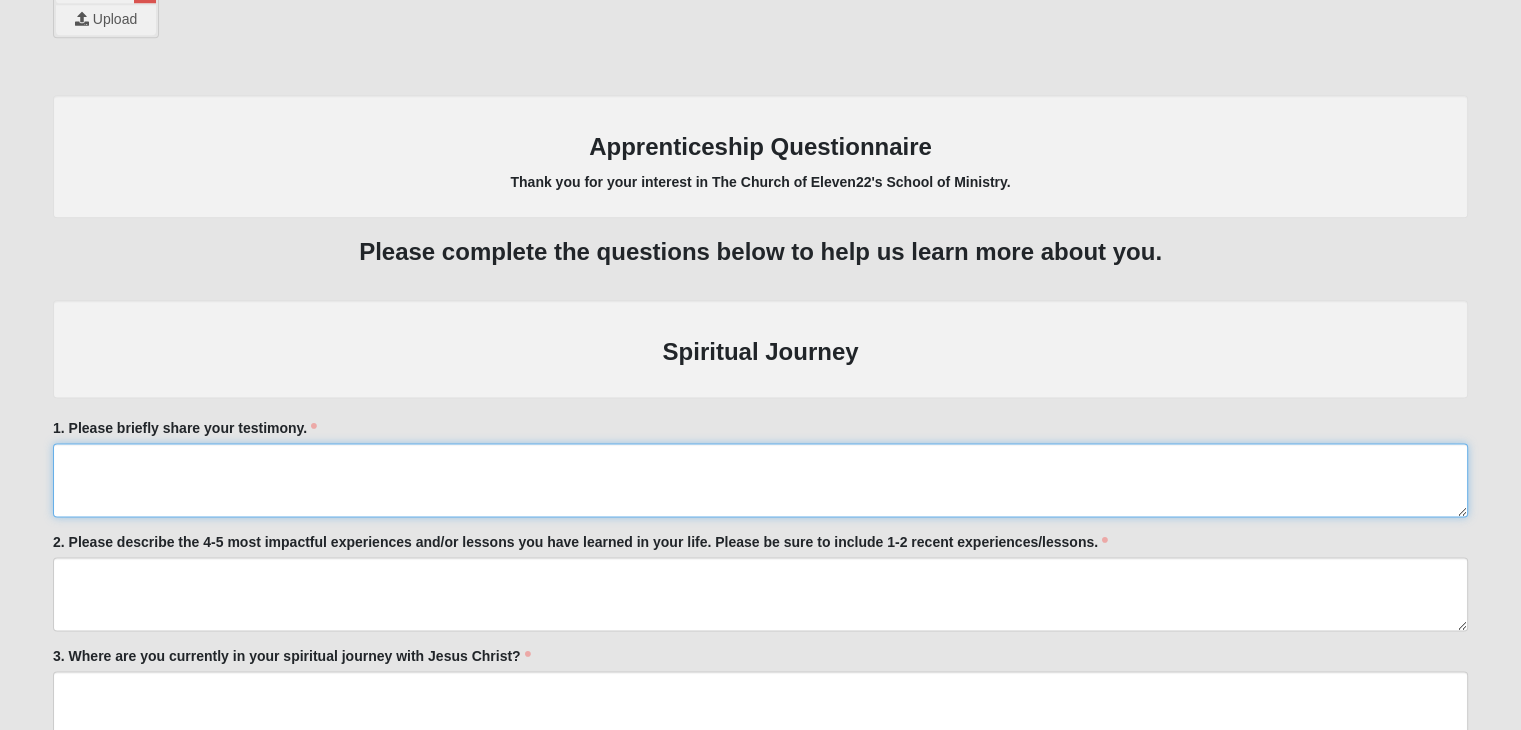 paste on "I grew up in a Southern Baptist home in West Georgia. I always went to church, but only because I was required to. I never truly had a relationship until I genuinely encountered the Lord. Entering my 7th grade year, I struggled with a sense of belonging. I tried seeking purpose in how people saw me, and looked to the world, and fell deep into pornography and lust, which trapped me in a deep depression. I was at the point where I had finally decided to take my own life, and physically cried out, "Lord, if you actually love me like you say, show me," and in that instance, my mother called me from the other room. I asked her what she needed, and she never turned to look at me and just said, "I don't know what I called you in here for, but I just want you to know that you are so loved." That night was when I fully understood what the love of Christ was, and that is what pushed me to share and pursue my faith." 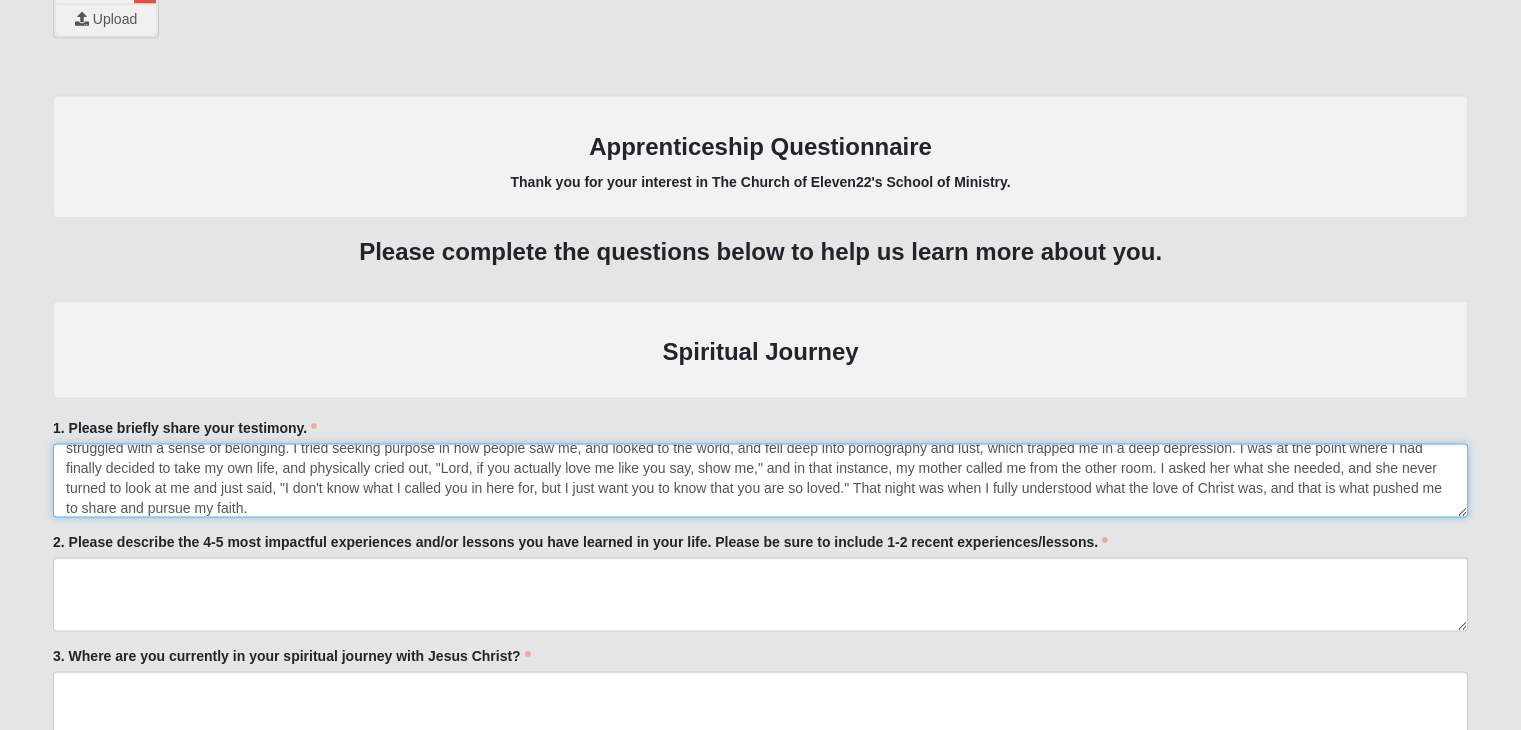 scroll, scrollTop: 40, scrollLeft: 0, axis: vertical 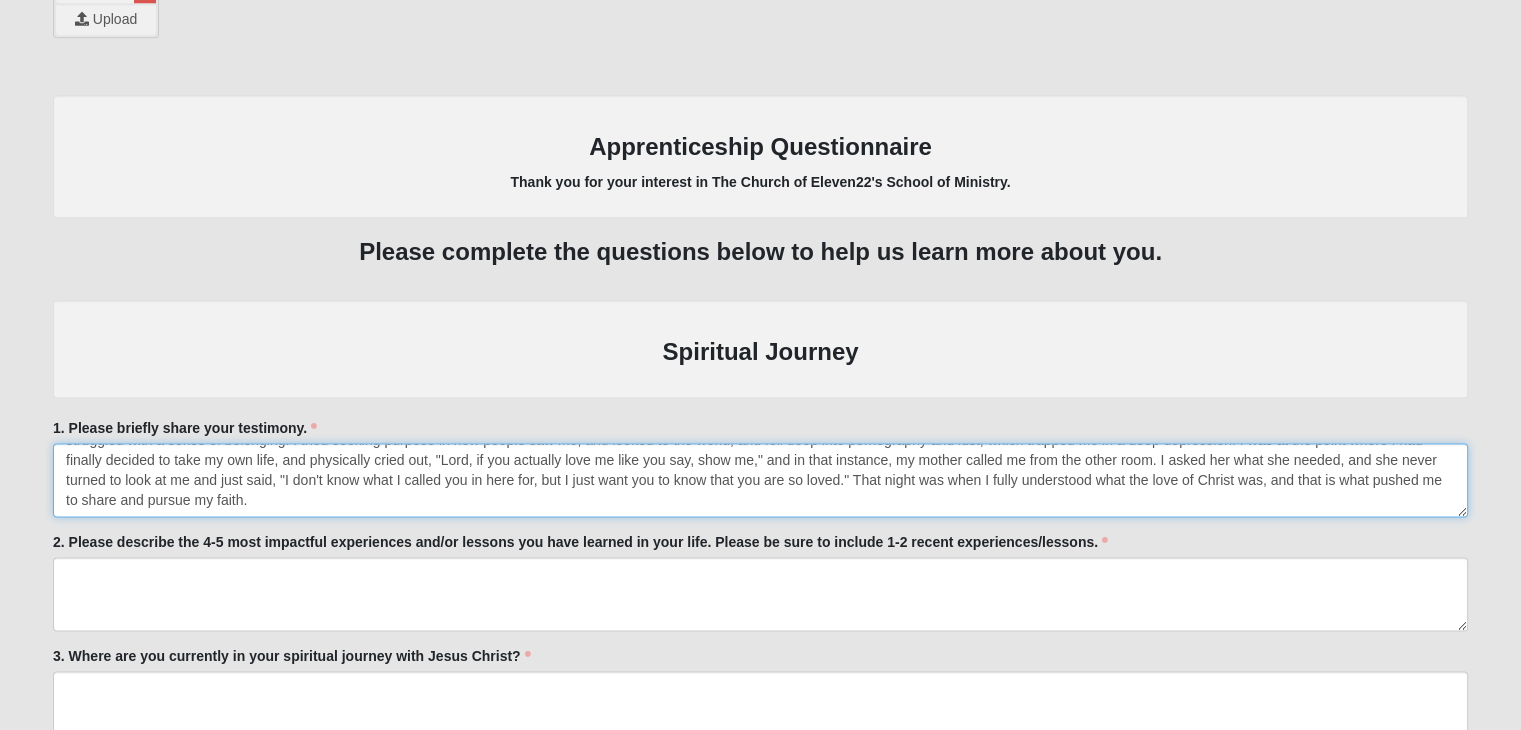 type on "I grew up in a Southern Baptist home in West Georgia. I always went to church, but only because I was required to. I never truly had a relationship until I genuinely encountered the Lord. Entering my 7th grade year, I struggled with a sense of belonging. I tried seeking purpose in how people saw me, and looked to the world, and fell deep into pornography and lust, which trapped me in a deep depression. I was at the point where I had finally decided to take my own life, and physically cried out, "Lord, if you actually love me like you say, show me," and in that instance, my mother called me from the other room. I asked her what she needed, and she never turned to look at me and just said, "I don't know what I called you in here for, but I just want you to know that you are so loved." That night was when I fully understood what the love of Christ was, and that is what pushed me to share and pursue my faith." 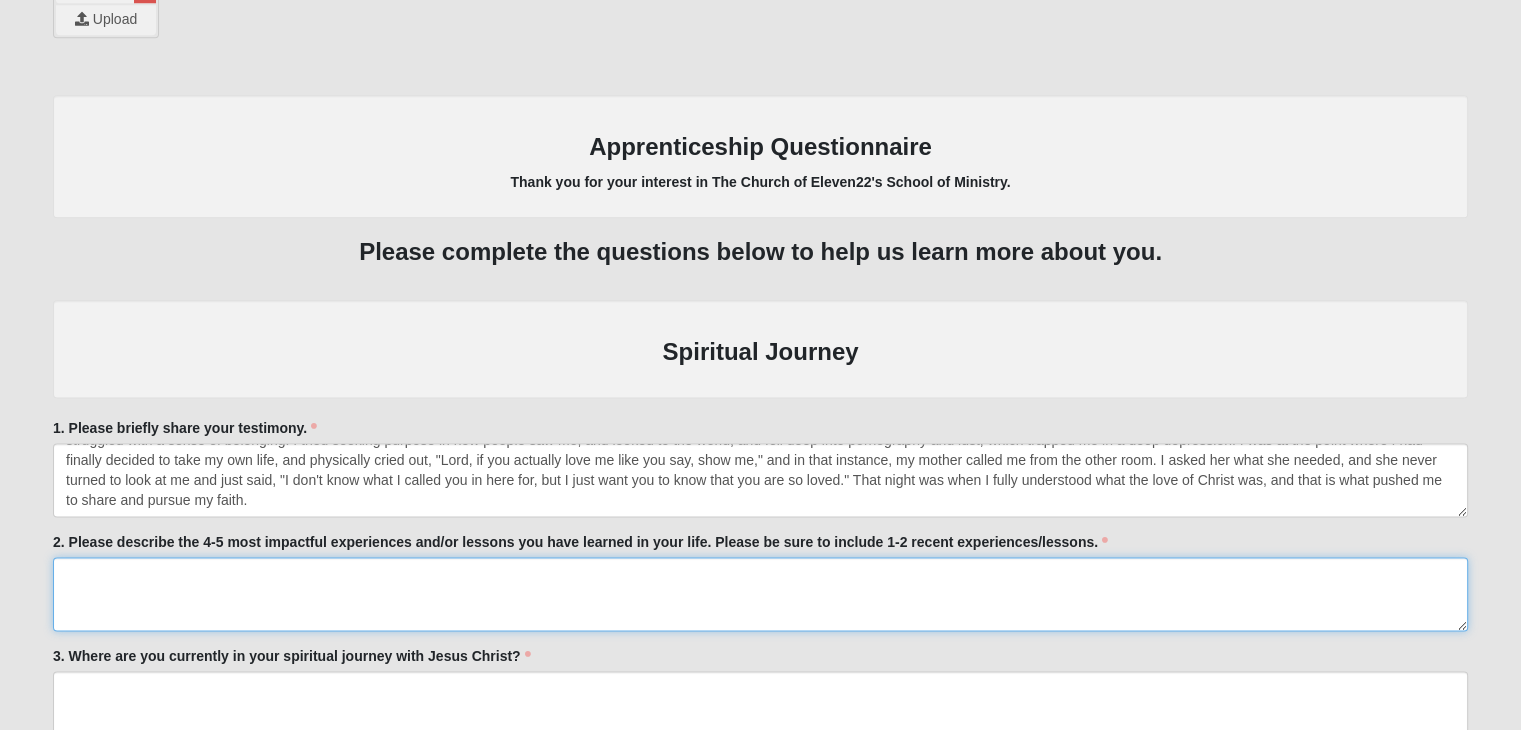 click on "2. Please describe the 4-5 most impactful experiences and/or lessons you have learned in your life. Please be sure to include 1-2 recent experiences/lessons." at bounding box center (760, 594) 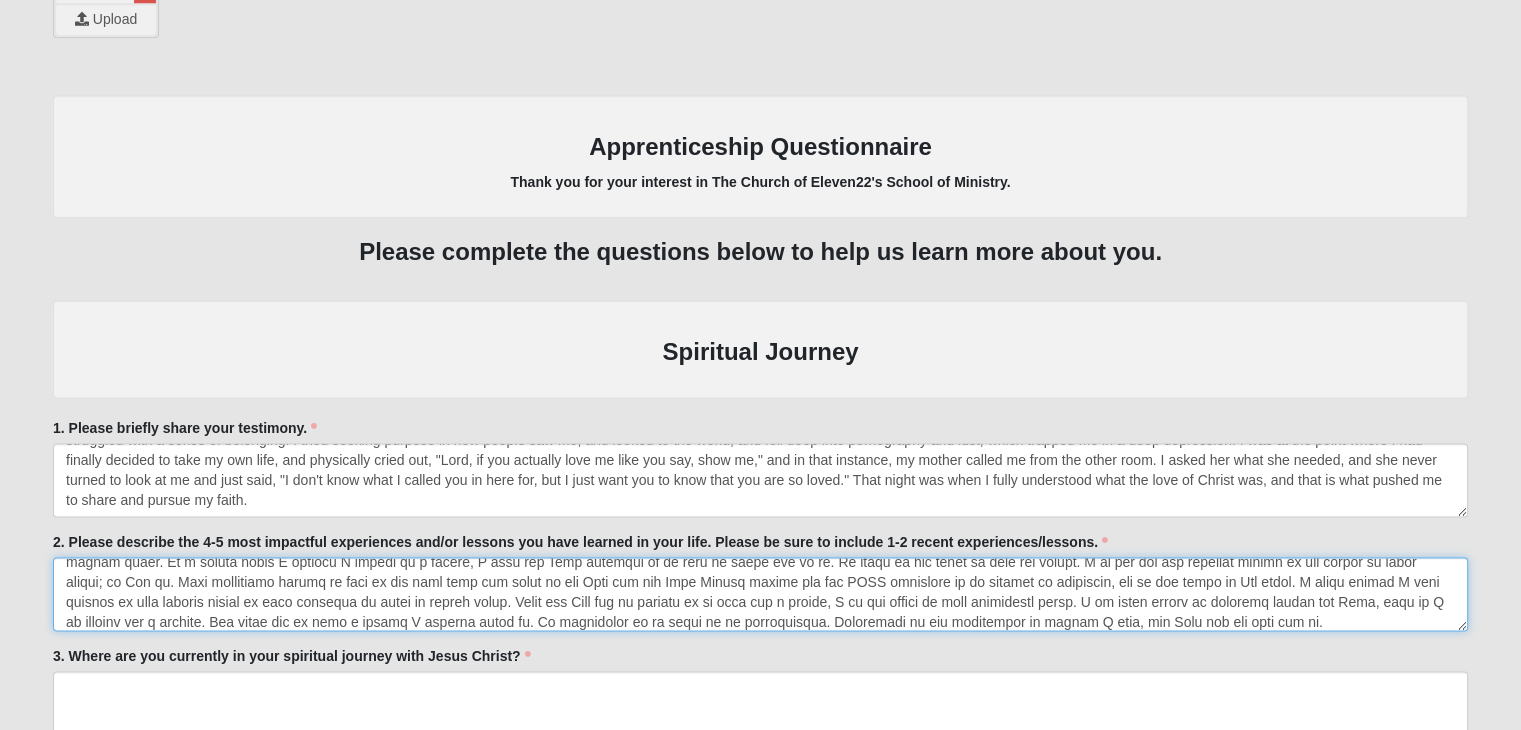 scroll, scrollTop: 140, scrollLeft: 0, axis: vertical 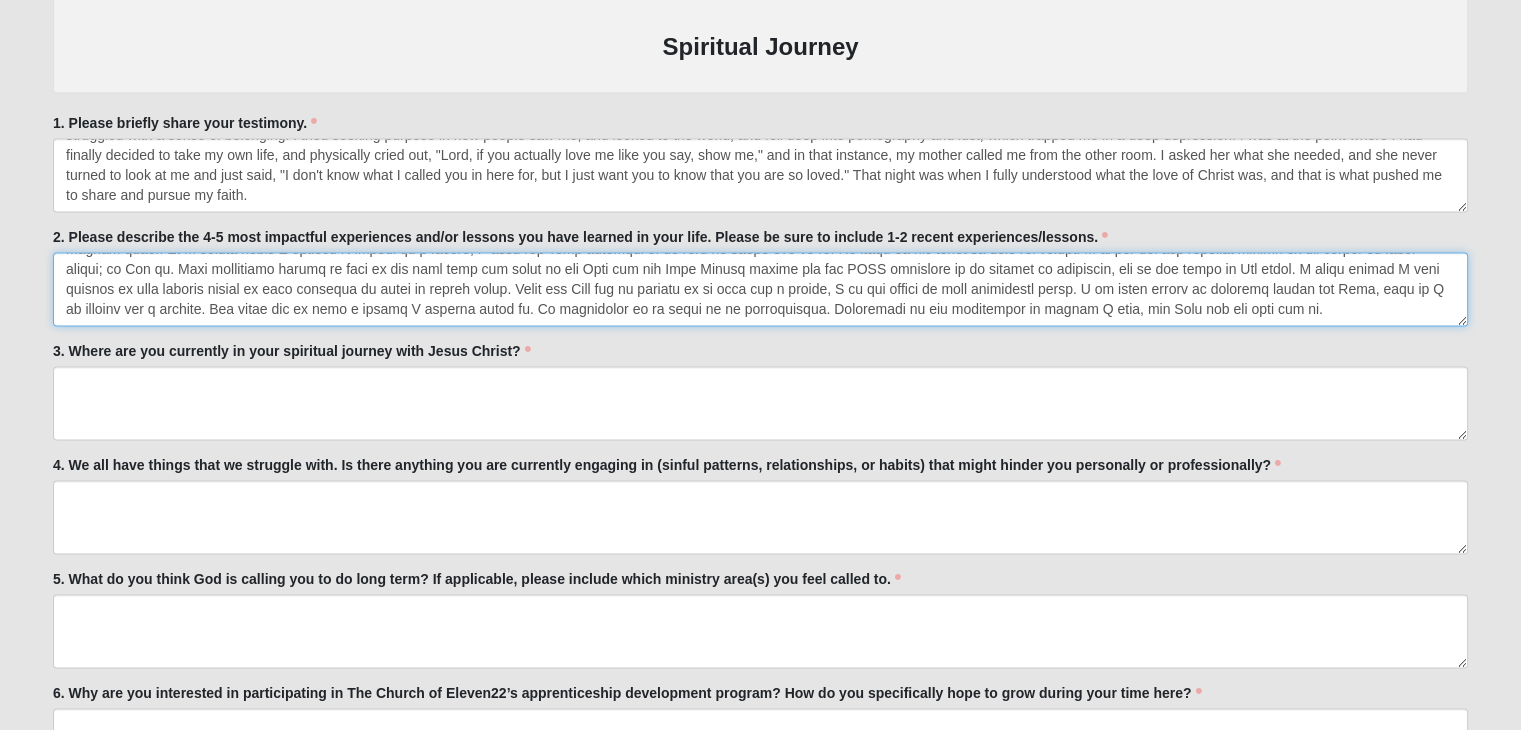 type on "The first, and what I feel to be the most impactful lesson/experience I have learned in my life, comes directly from my testimony listed above: The Love of God is something that cannot be earned or gained from anything/anyone else. I struggle at times with the feeling of inadequacy and have tried turning to the world and worldly desires to chase after a space that the Love of the Lord can only fill. I first learned this lesson when I truly felt the overwhelming love of Christ when I genuinely felt all but lovable. In my brokenness and shame, He met me with a love that I cannot ever earn or deserve. The second, one of the more recent Impactful experiences, has truly shifted how genuine I want to worship. As a worship leader, it can be very easy to be distracted by the mechanics or fluidity of a set. I notice when somebody is in the wrong key, a tempo error, or even if a leader forgets the lyrics. Because of my ability to notice these things, I have been hard on myself with how I lead. During a YA worship ni..." 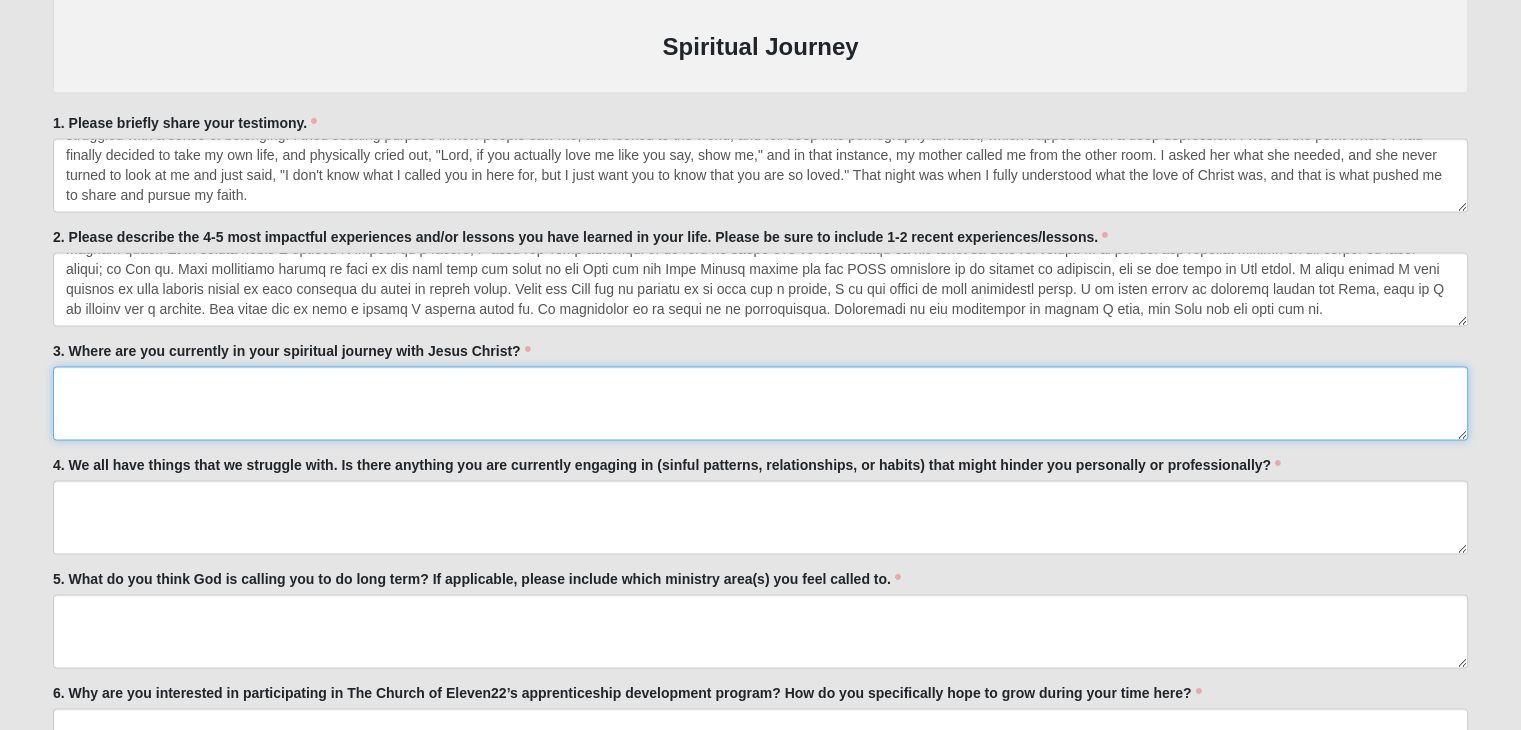 click on "3. Where are you currently in your spiritual journey with Jesus Christ?" at bounding box center (760, 403) 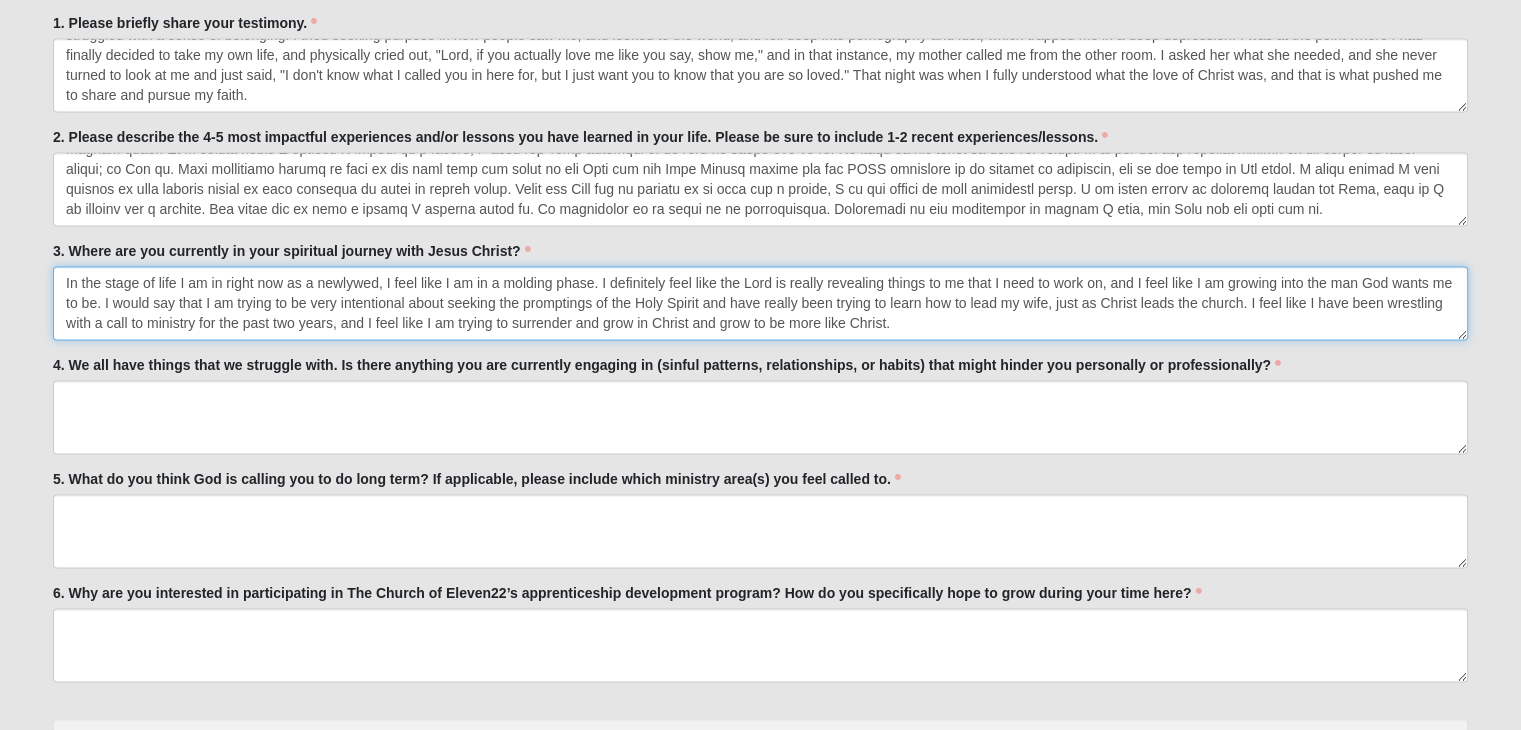scroll, scrollTop: 2953, scrollLeft: 0, axis: vertical 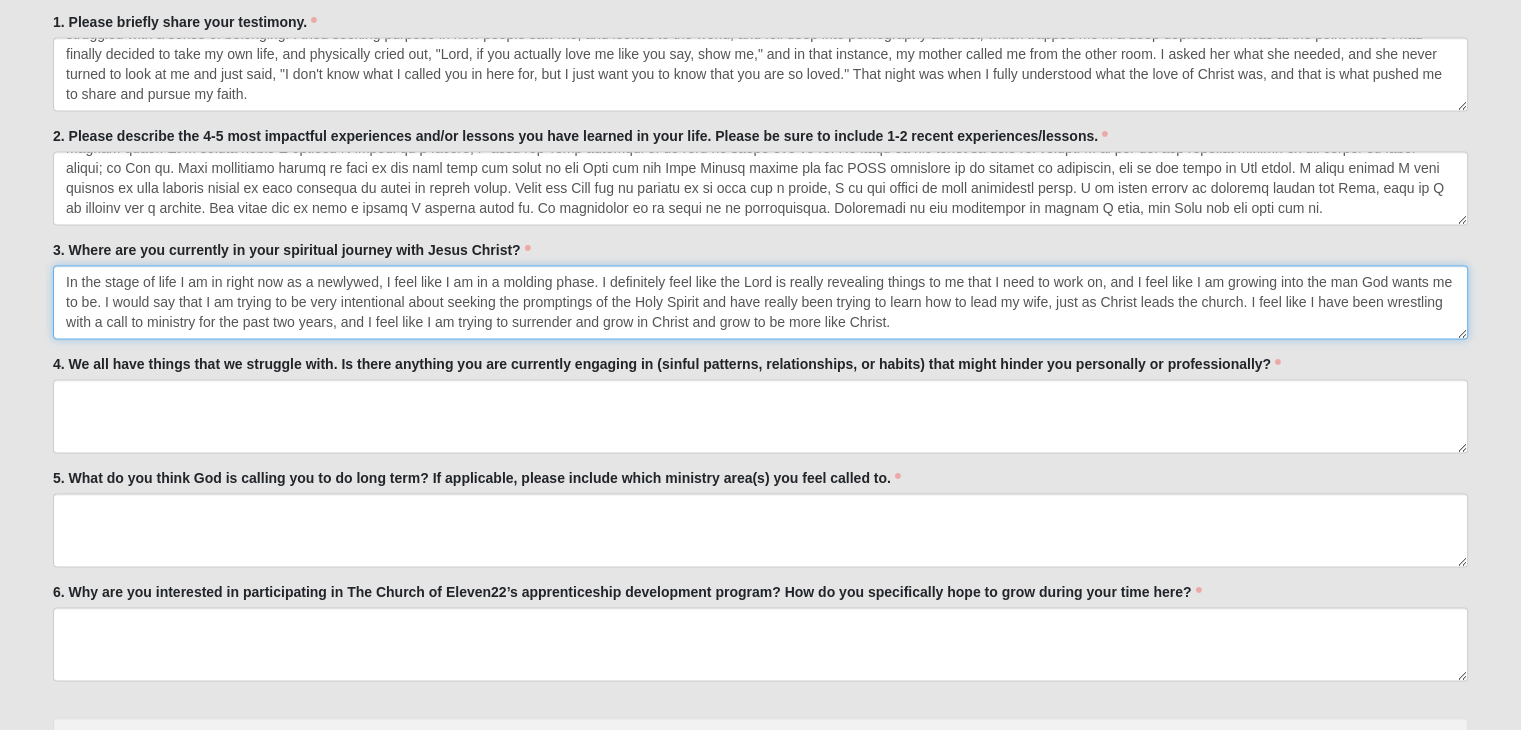 type on "In the stage of life I am in right now as a newlywed, I feel like I am in a molding phase. I definitely feel like the Lord is really revealing things to me that I need to work on, and I feel like I am growing into the man God wants me to be. I would say that I am trying to be very intentional about seeking the promptings of the Holy Spirit and have really been trying to learn how to lead my wife, just as Christ leads the church. I feel like I have been wrestling with a call to ministry for the past two years, and I feel like I am trying to surrender and grow in Christ and grow to be more like Christ." 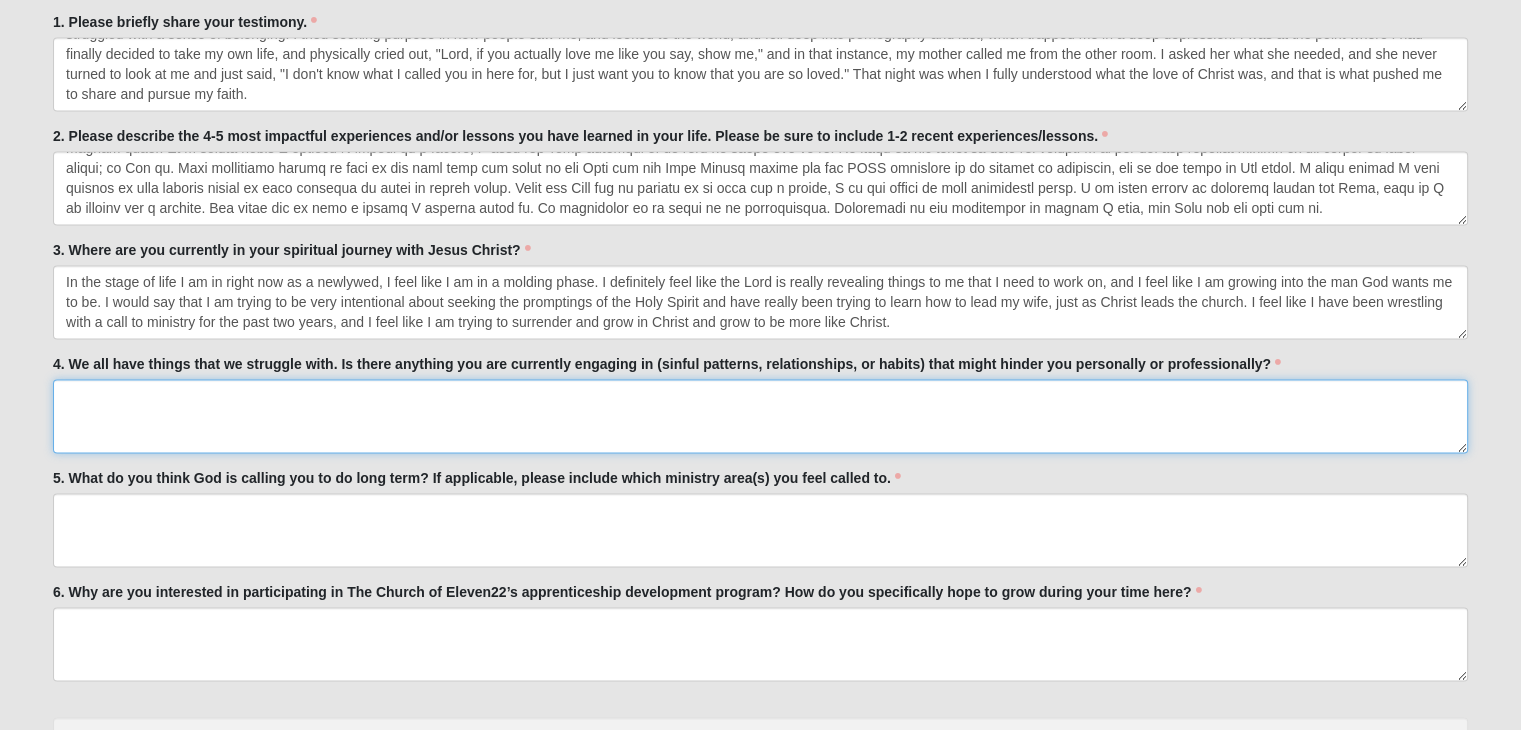 click on "4. We all have things that we struggle with. Is there anything you are currently engaging in (sinful patterns, relationships, or habits) that might hinder you personally or professionally?" at bounding box center [760, 416] 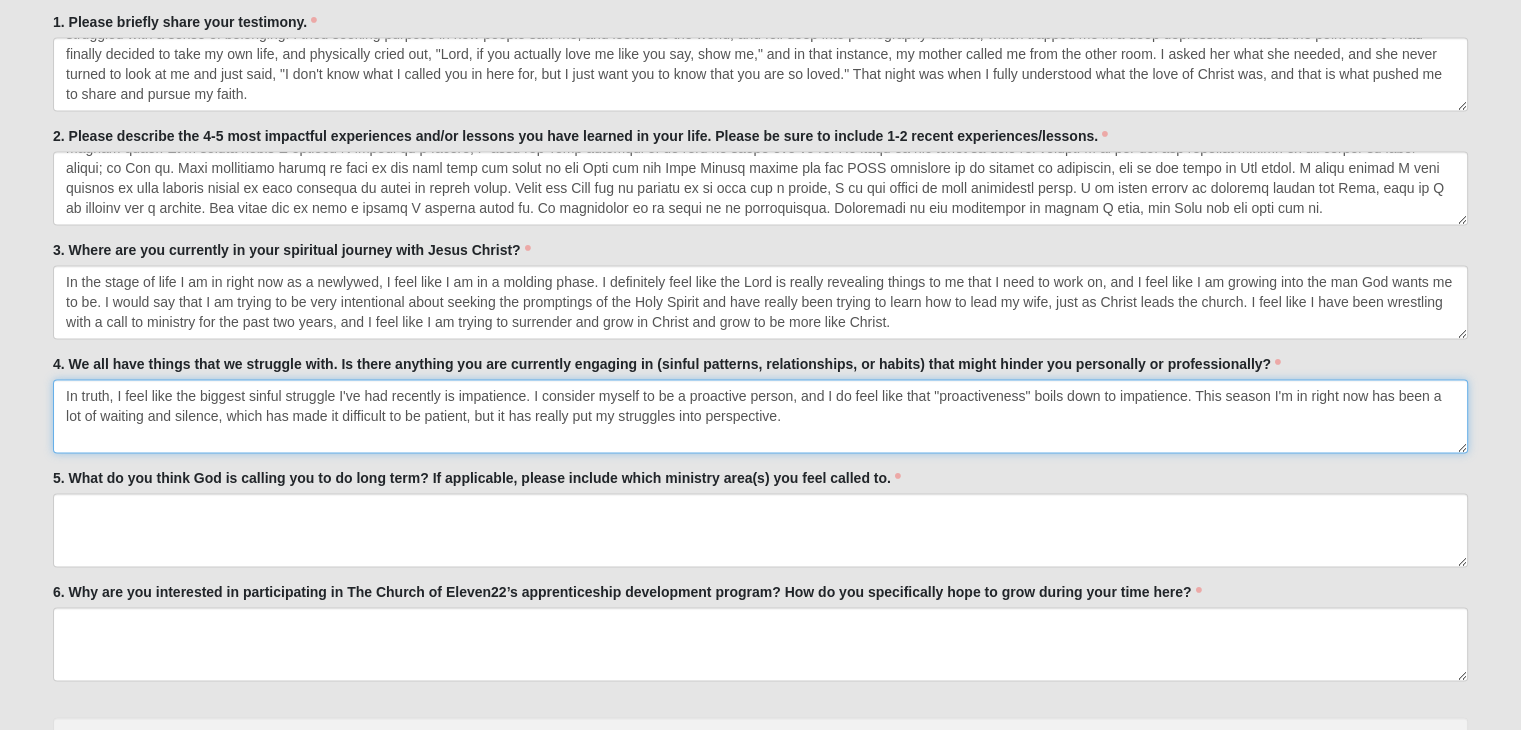 type on "In truth, I feel like the biggest sinful struggle I've had recently is impatience. I consider myself to be a proactive person, and I do feel like that "proactiveness" boils down to impatience. This season I'm in right now has been a lot of waiting and silence, which has made it difficult to be patient, but it has really put my struggles into perspective." 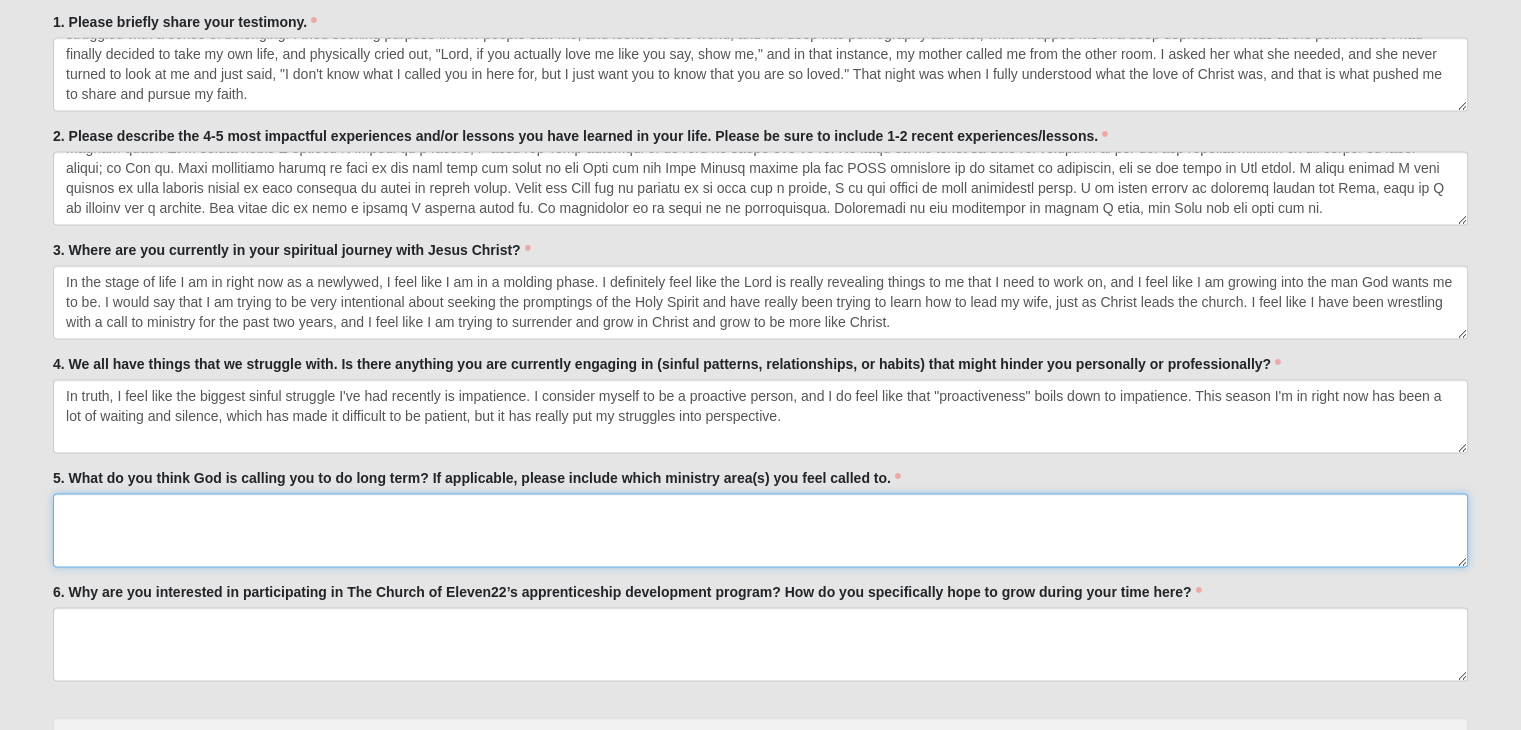 click on "5. What do you think God is calling you to do long term? If applicable, please include which ministry area(s) you feel called to." at bounding box center (760, 530) 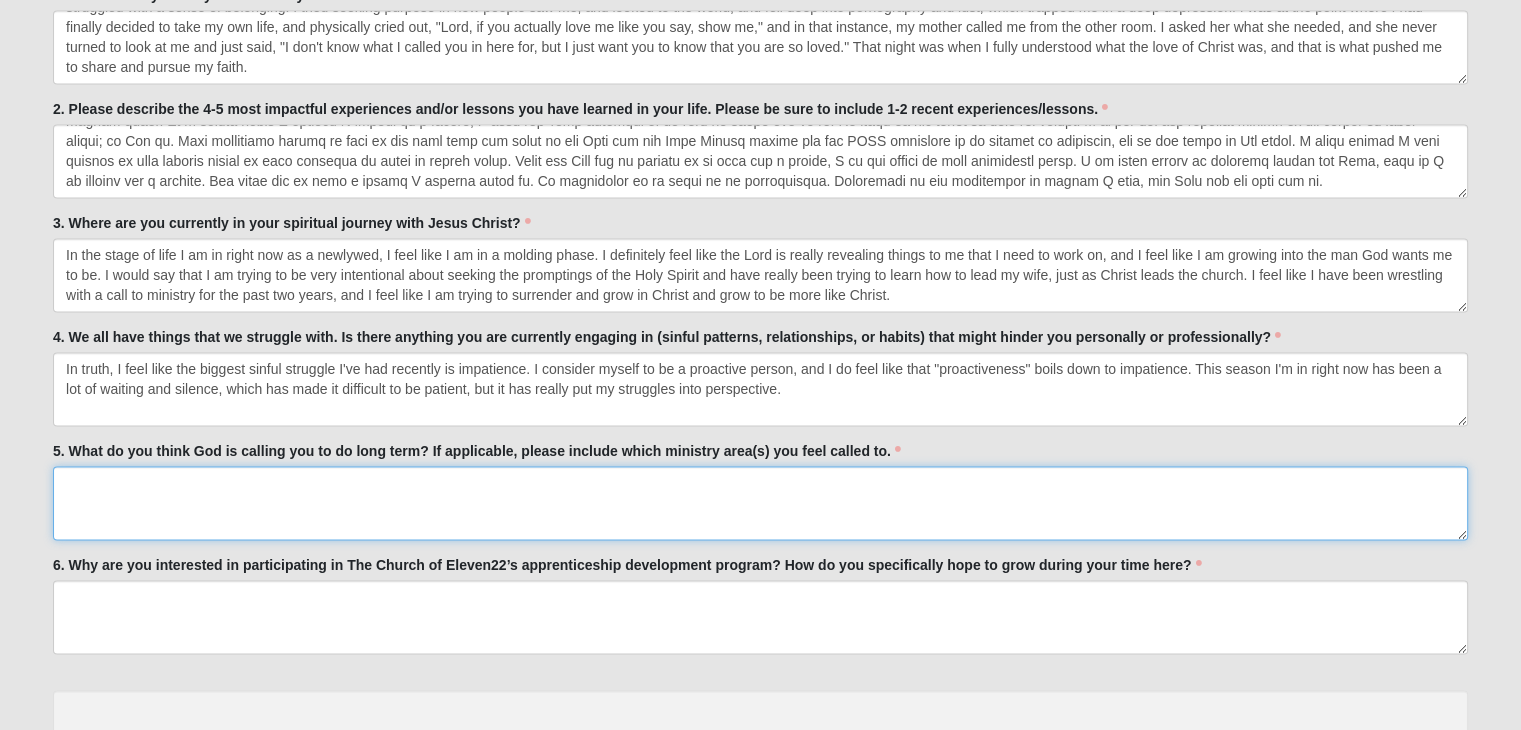 scroll, scrollTop: 2981, scrollLeft: 0, axis: vertical 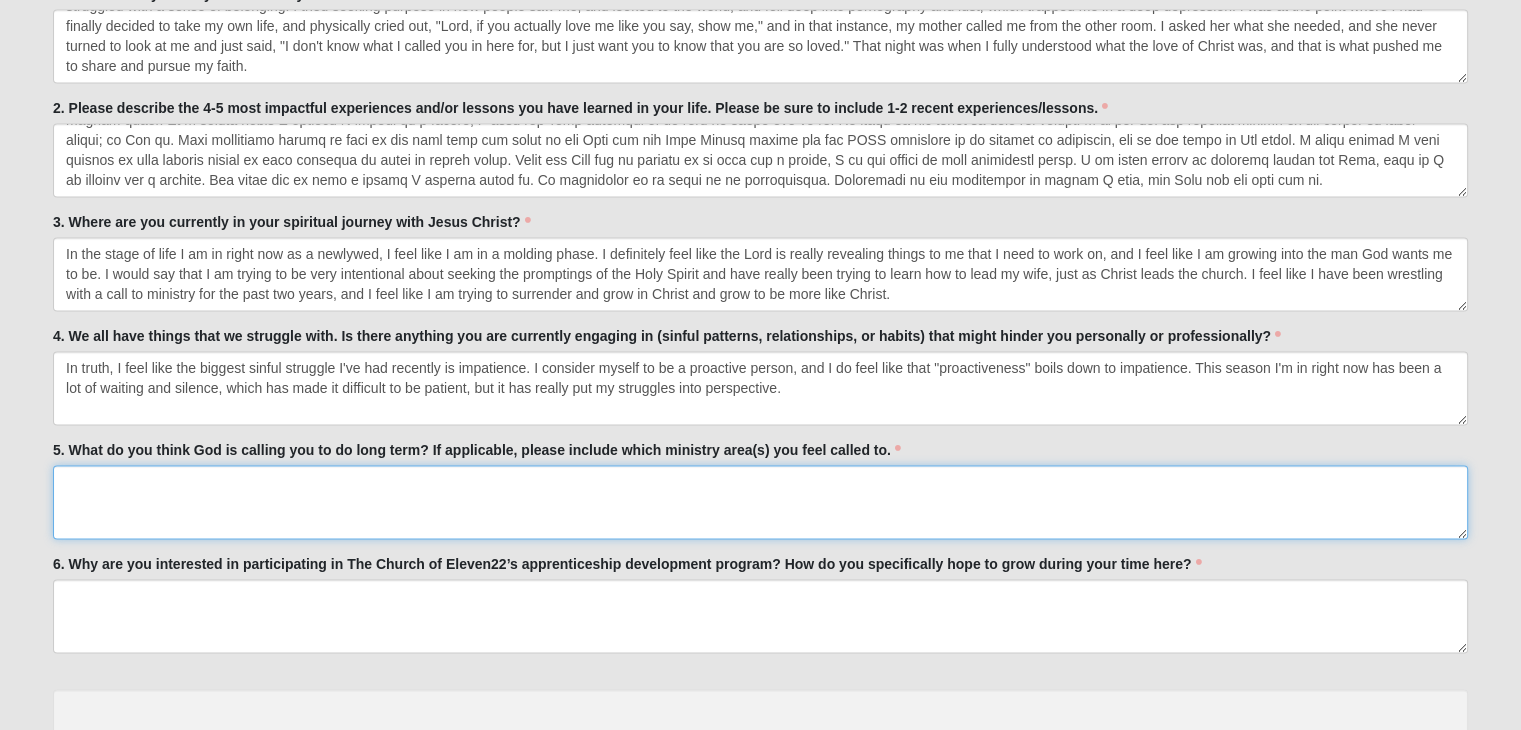 click on "5. What do you think God is calling you to do long term? If applicable, please include which ministry area(s) you feel called to." at bounding box center (760, 502) 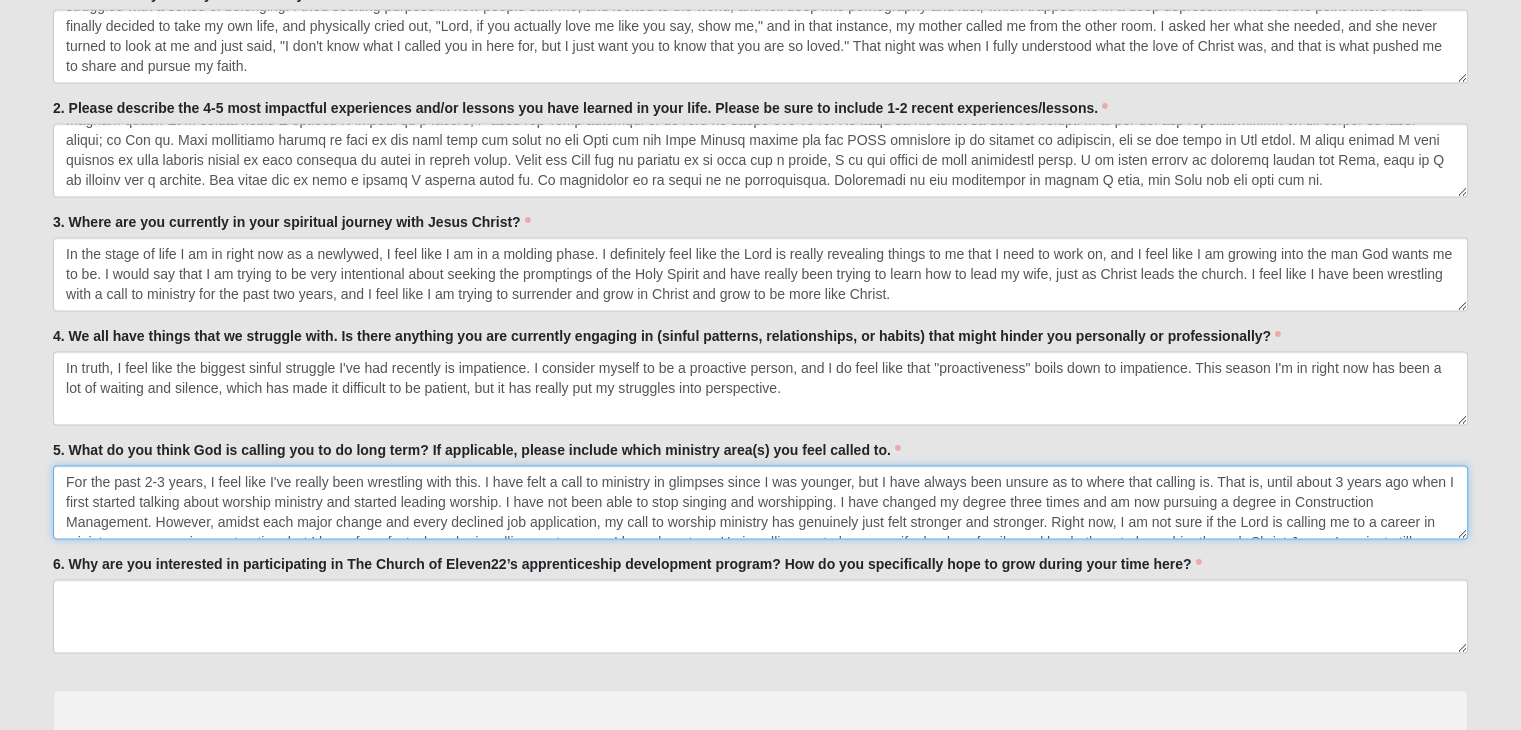 scroll, scrollTop: 32, scrollLeft: 0, axis: vertical 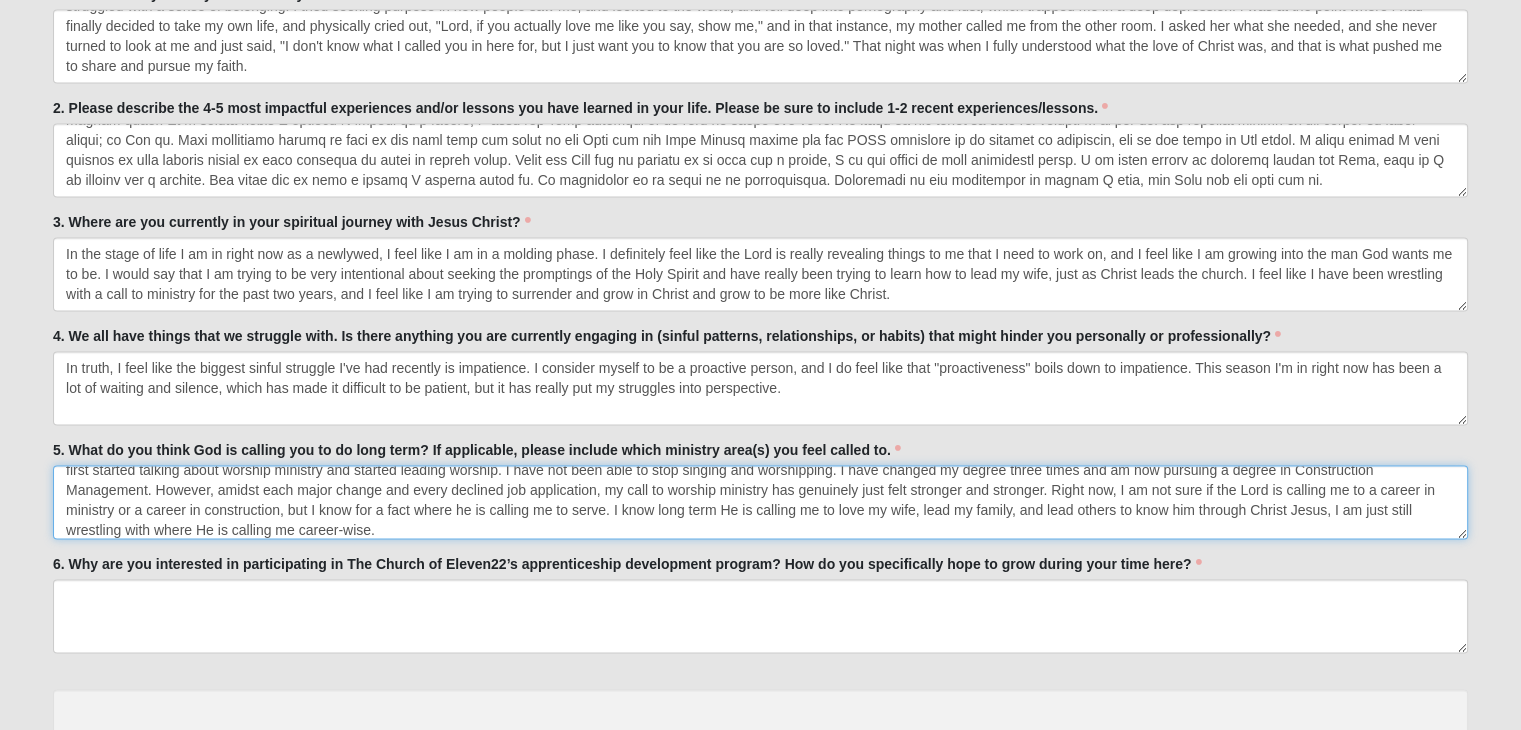 type on "For the past 2-3 years, I feel like I've really been wrestling with this. I have felt a call to ministry in glimpses since I was younger, but I have always been unsure as to where that calling is. That is, until about 3 years ago when I first started talking about worship ministry and started leading worship. I have not been able to stop singing and worshipping. I have changed my degree three times and am now pursuing a degree in Construction Management. However, amidst each major change and every declined job application, my call to worship ministry has genuinely just felt stronger and stronger. Right now, I am not sure if the Lord is calling me to a career in ministry or a career in construction, but I know for a fact where he is calling me to serve. I know long term He is calling me to love my wife, lead my family, and lead others to know him through Christ Jesus, I am just still wrestling with where He is calling me career-wise." 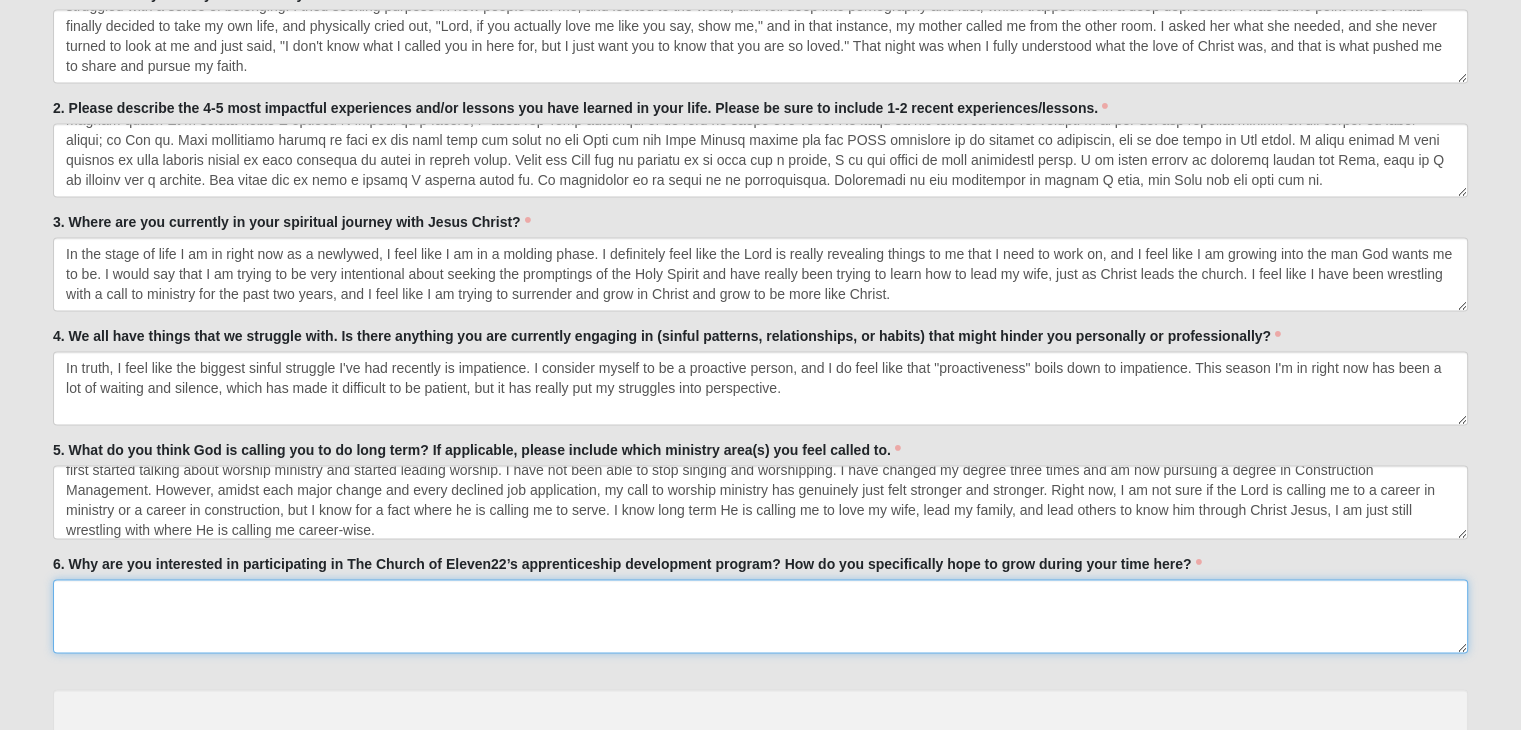 click on "6. Why are you interested in participating in The Church of Eleven22’s apprenticeship development program? How do you specifically hope to grow during your time here?" at bounding box center [760, 616] 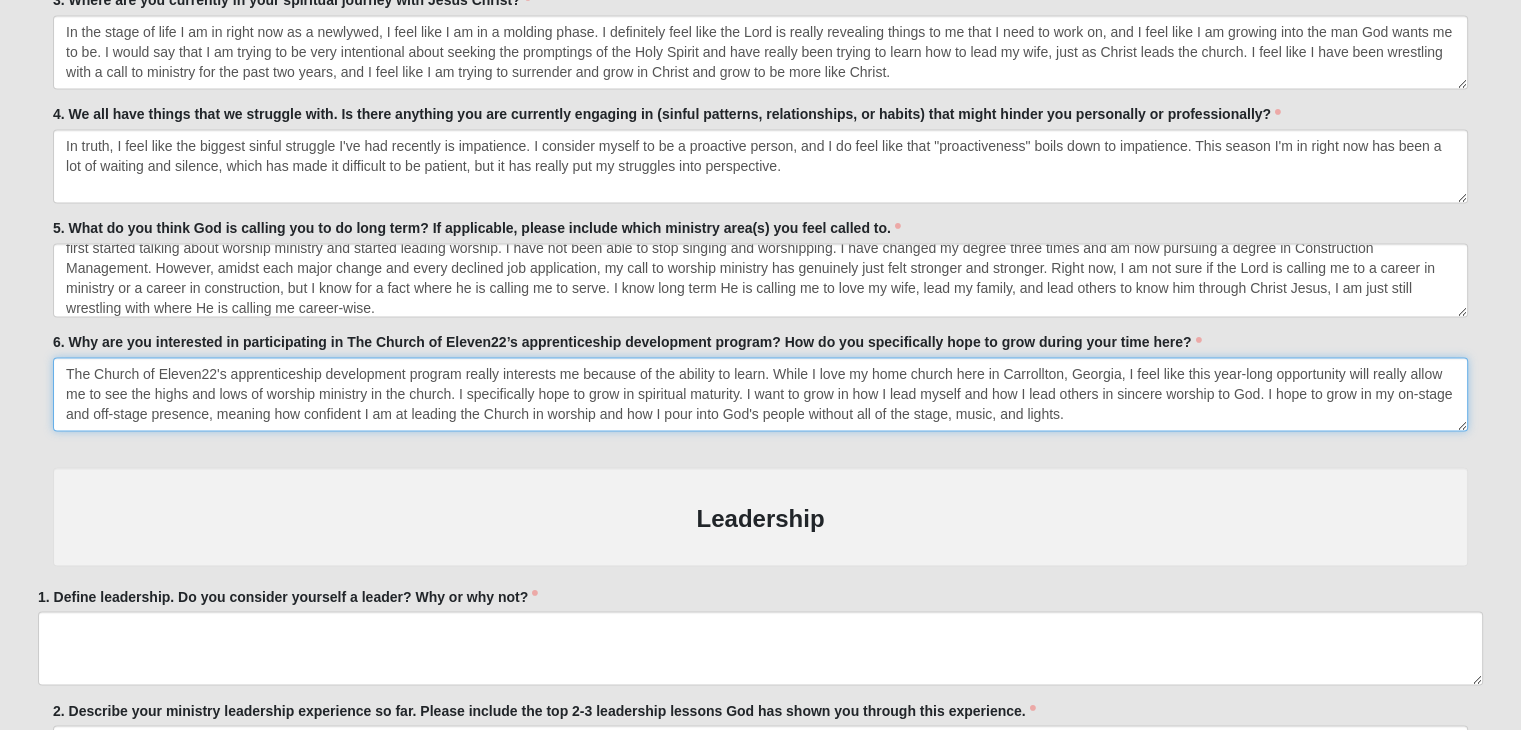 scroll, scrollTop: 3271, scrollLeft: 0, axis: vertical 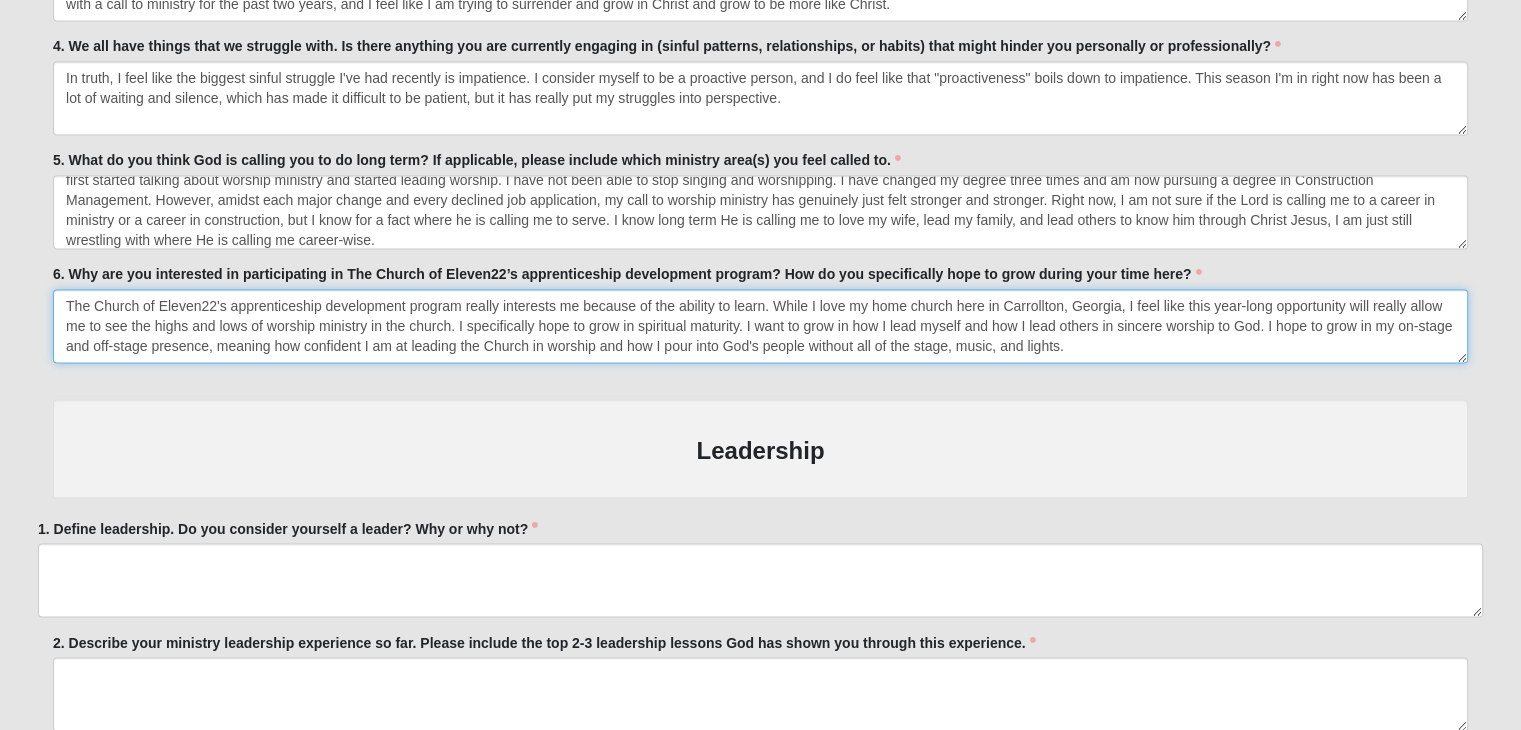 type on "The Church of Eleven22's apprenticeship development program really interests me because of the ability to learn. While I love my home church here in Carrollton, Georgia, I feel like this year-long opportunity will really allow me to see the highs and lows of worship ministry in the church. I specifically hope to grow in spiritual maturity. I want to grow in how I lead myself and how I lead others in sincere worship to God. I hope to grow in my on-stage and off-stage presence, meaning how confident I am at leading the Church in worship and how I pour into God's people without all of the stage, music, and lights." 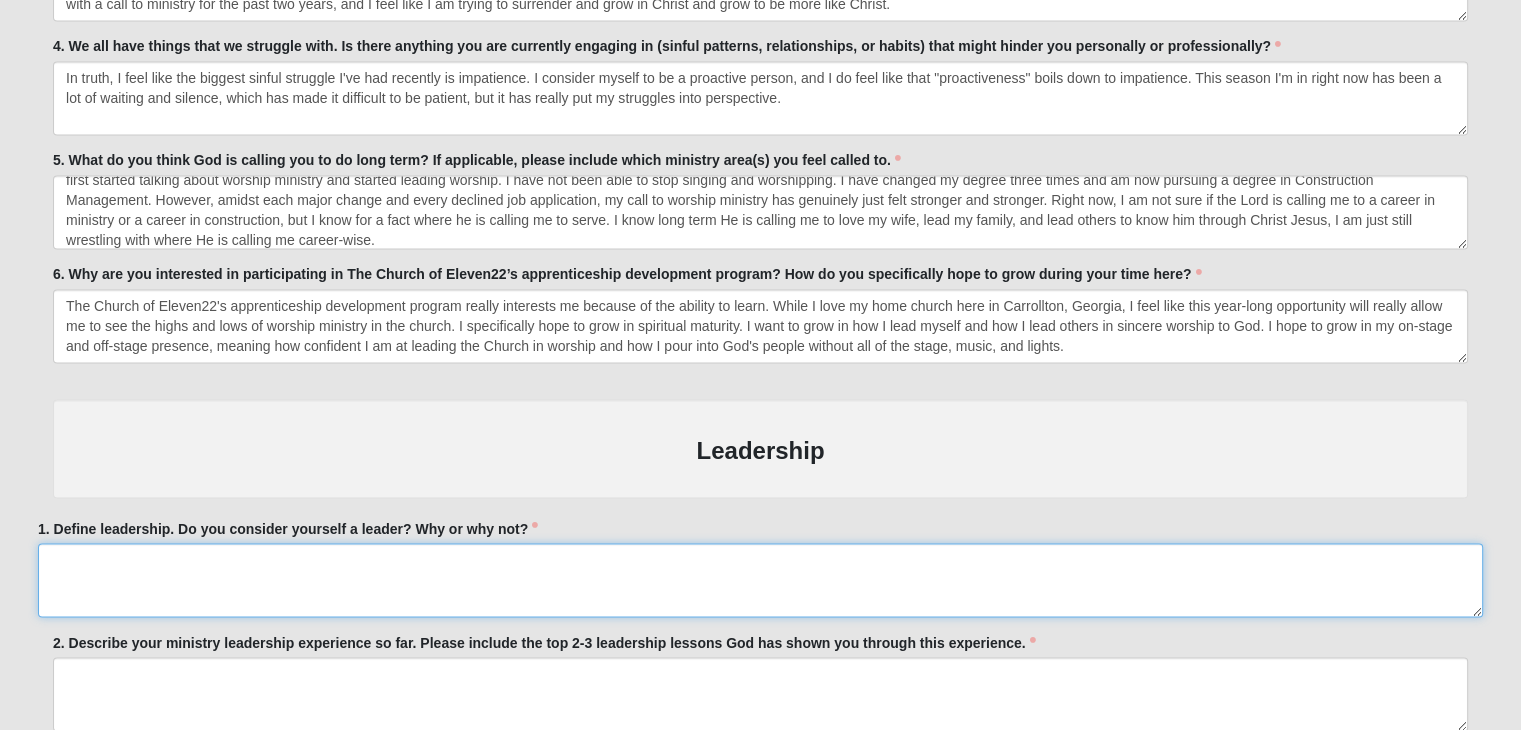 drag, startPoint x: 286, startPoint y: 593, endPoint x: 291, endPoint y: 503, distance: 90.13878 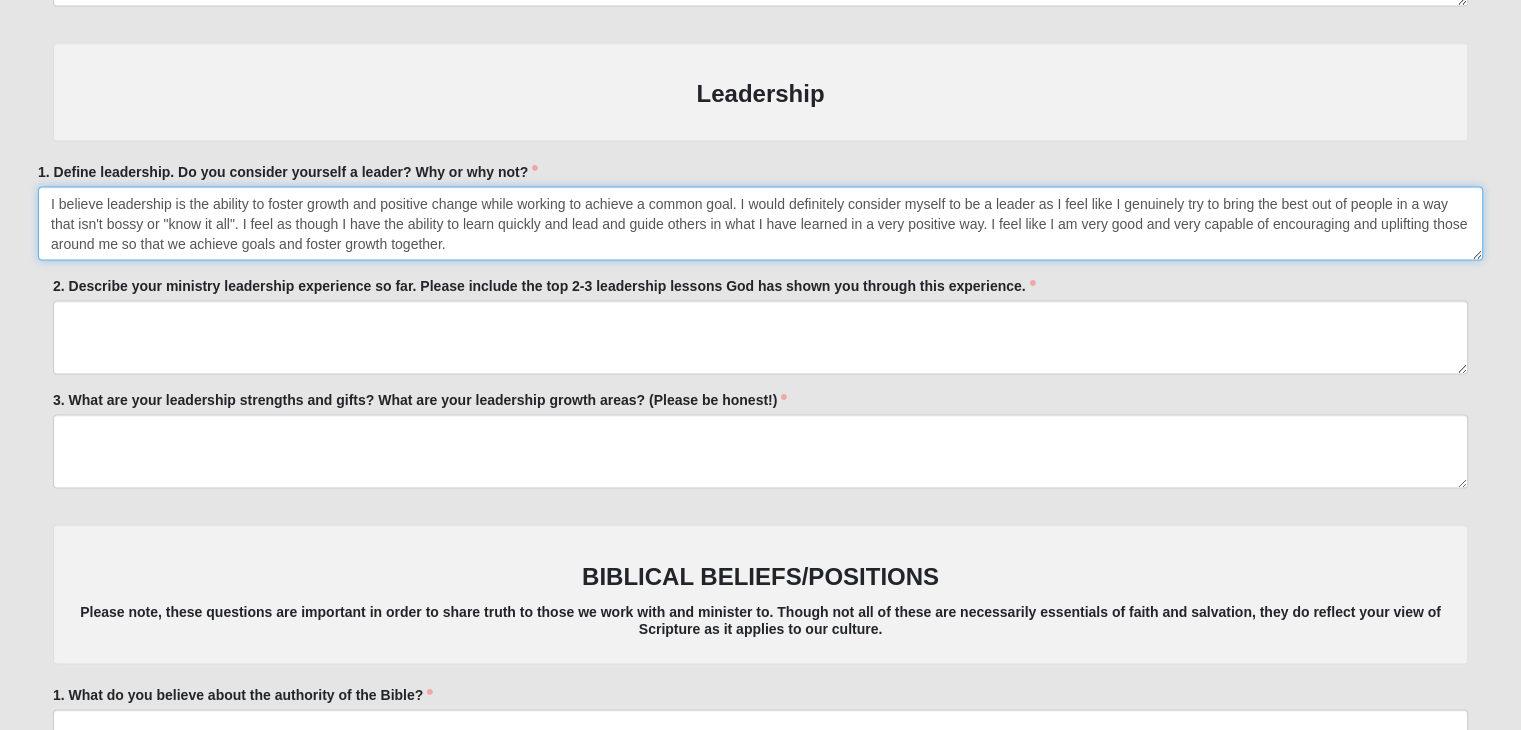 scroll, scrollTop: 3631, scrollLeft: 0, axis: vertical 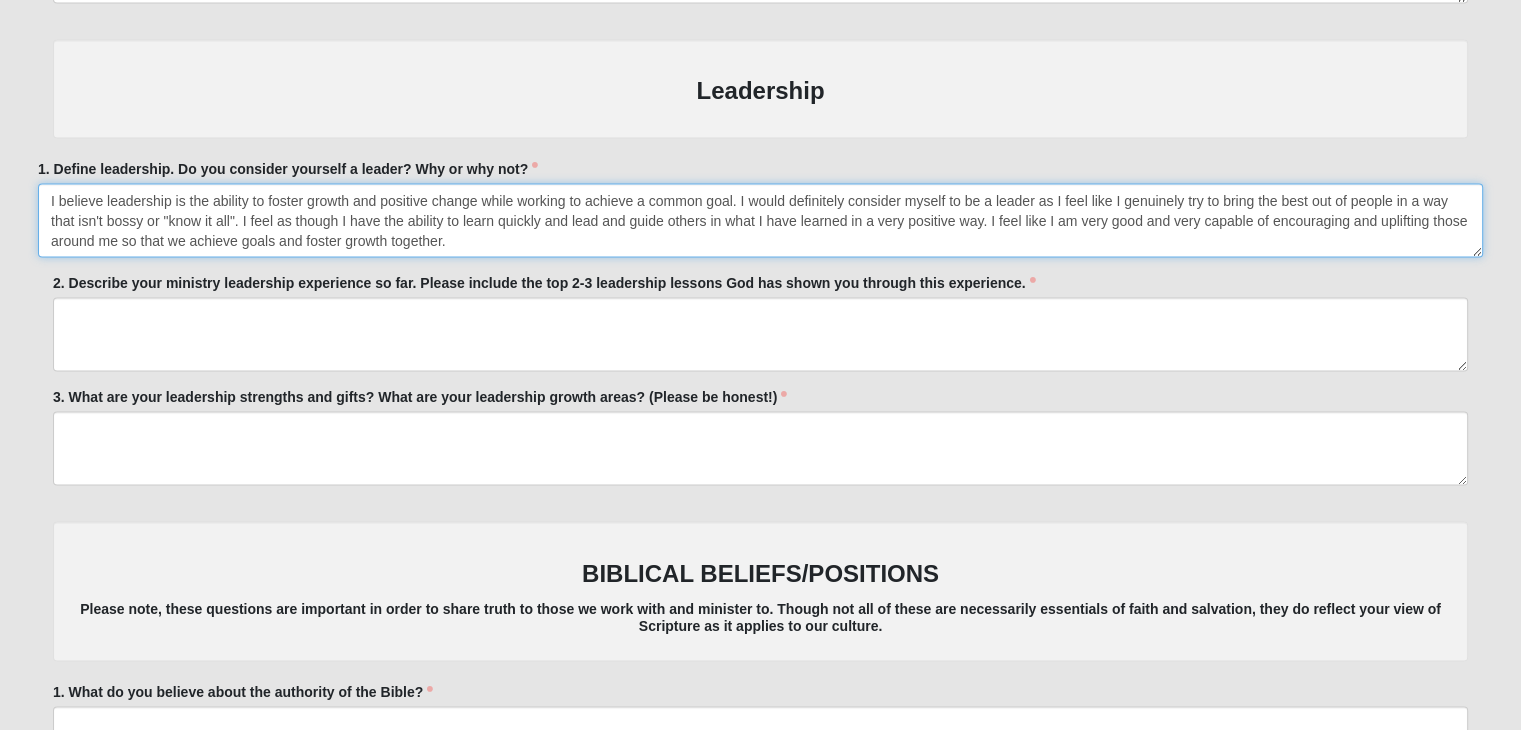 type on "I believe leadership is the ability to foster growth and positive change while working to achieve a common goal. I would definitely consider myself to be a leader as I feel like I genuinely try to bring the best out of people in a way that isn't bossy or "know it all". I feel as though I have the ability to learn quickly and lead and guide others in what I have learned in a very positive way. I feel like I am very good and very capable of encouraging and uplifting those around me so that we achieve goals and foster growth together." 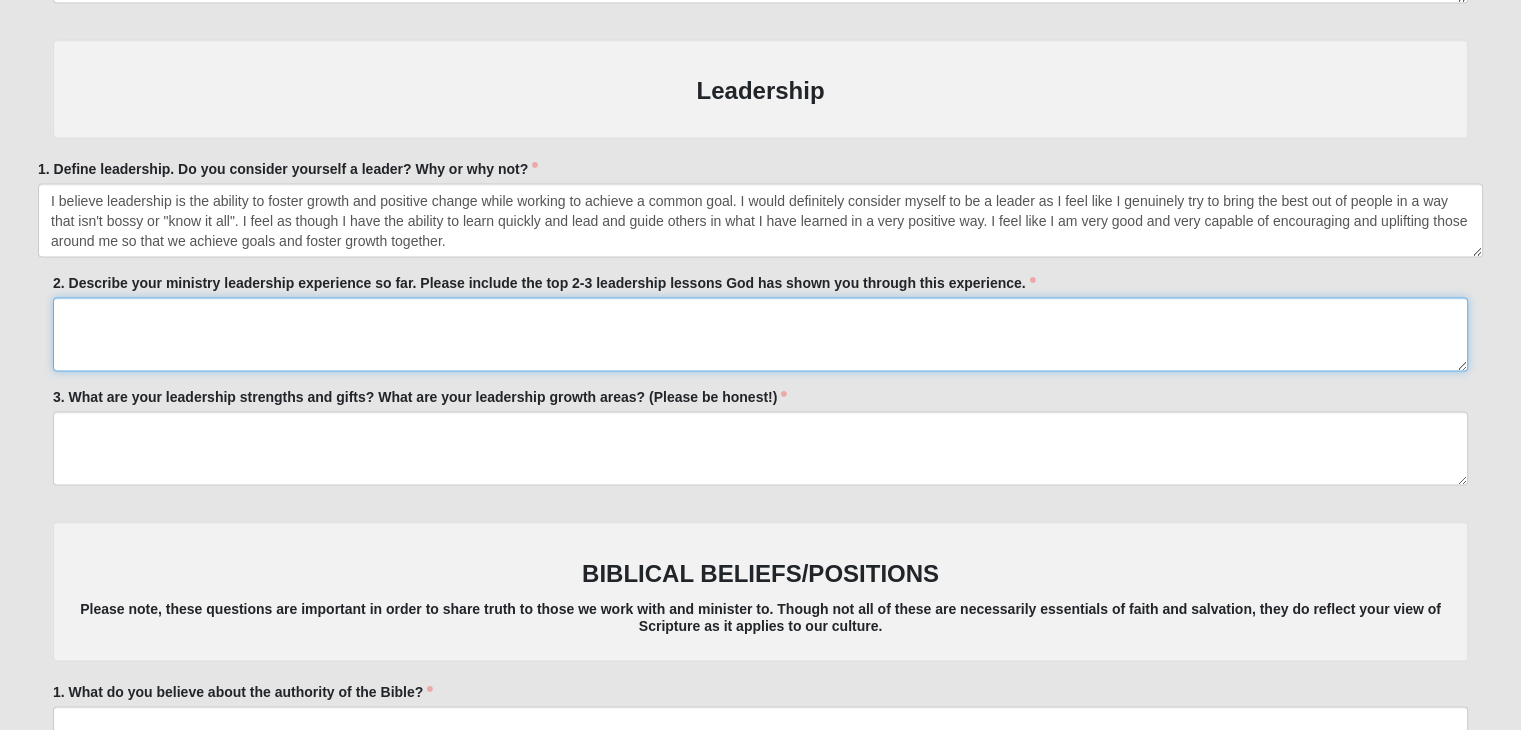 click on "2. Describe your ministry leadership experience so far. Please include the top 2-3 leadership lessons God has shown you through this experience." at bounding box center (760, 334) 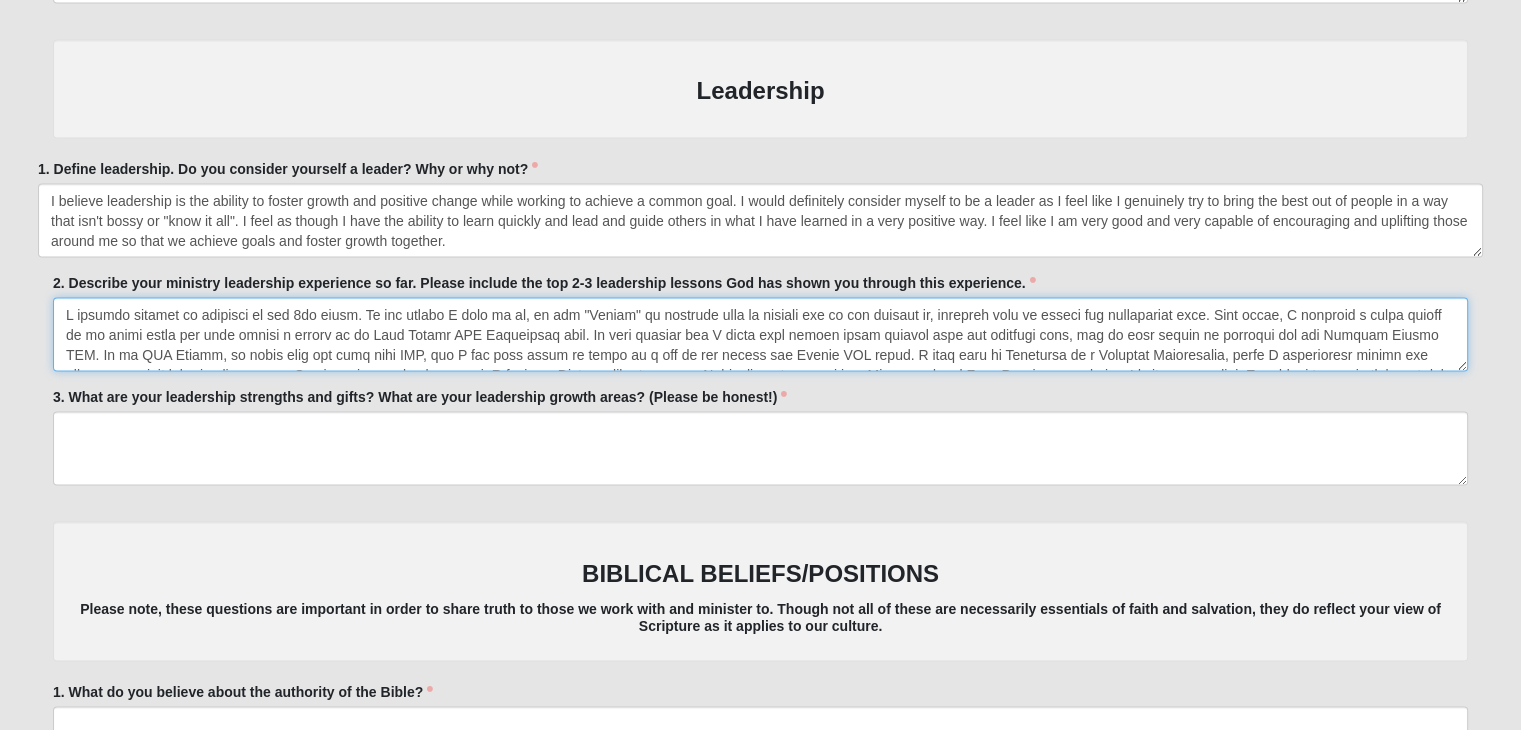 scroll, scrollTop: 92, scrollLeft: 0, axis: vertical 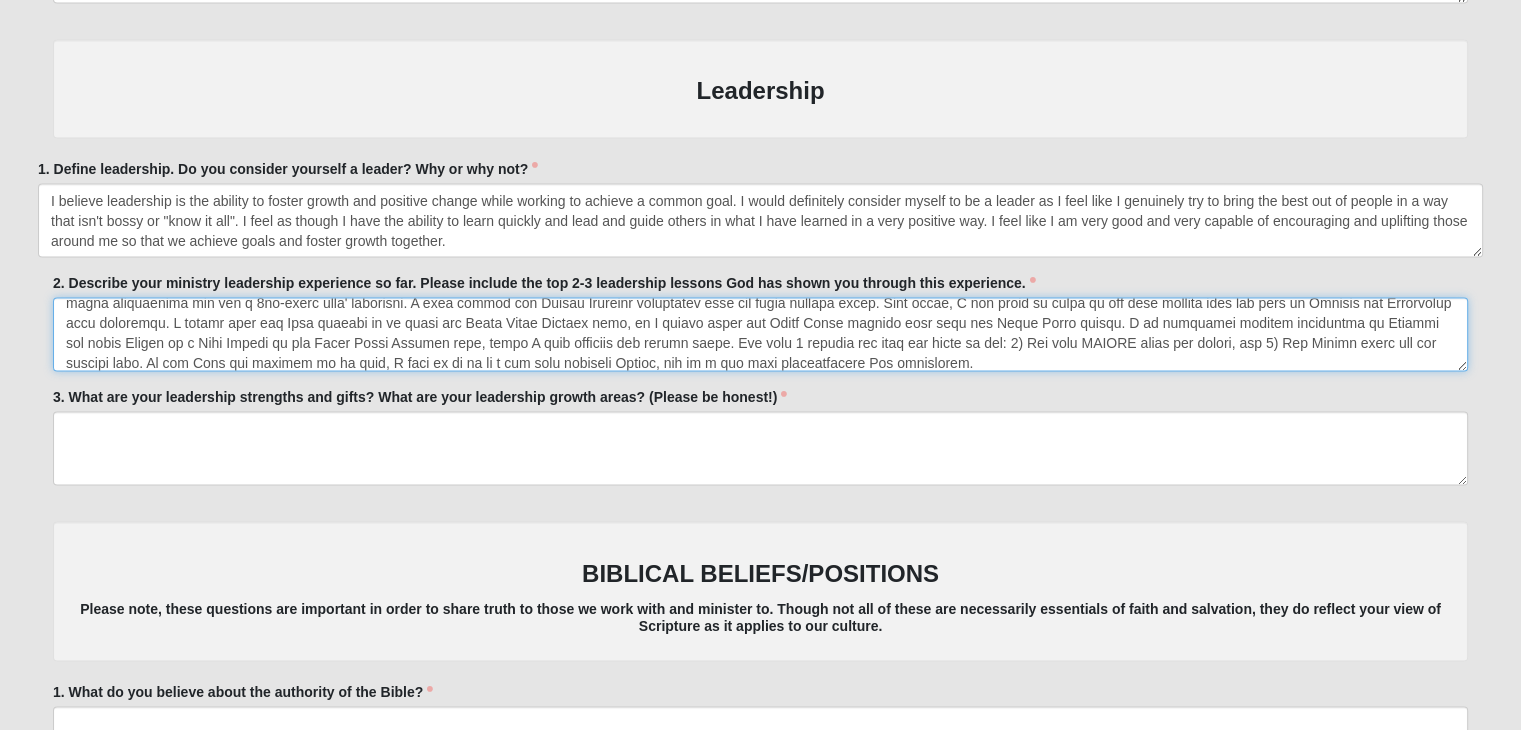type on "I started leading in ministry in the 8th grade. At the church I grew up in, we had "Squads" of students that we reached out to and checked on, inviting them to church and encouraging them. From there, I remained a youth leader in my youth group and then became a leader on my High School FCA Leadership team. My twin brother and I would lead weekly bible studies with our football team, and we both helped in outreach for our Douglas County FCA. As an FCA Leader, we would meet and pray over FCA, and I was also asked to speak at a few of our school and County FCA meets. I then went to Reinhardt on a Football Scholarship, where I immediately joined our college ministry worship team, where I ran lyrics for a semester. I felt the Lord calling me out of Reinhardt and back to the University of West Georgia and my wife's church to serve. I started leading worship in the youth immediately and led a 7th-grade guys' lifegroup. I also joined our Campus Outreach leadership team and began leading there. From there, I was a..." 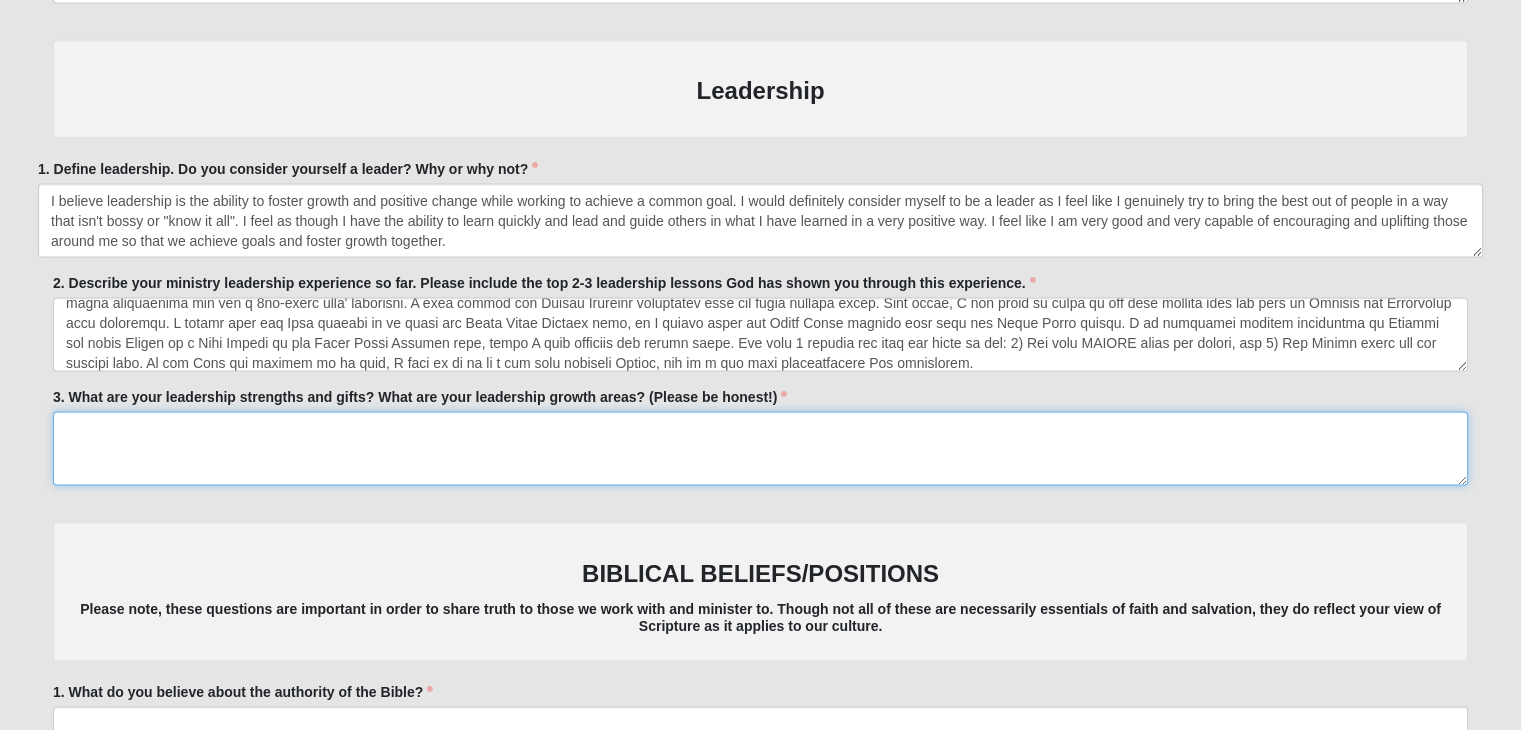 click on "3. What are your leadership strengths and gifts? What are your leadership growth areas? (Please be honest!)" at bounding box center [760, 448] 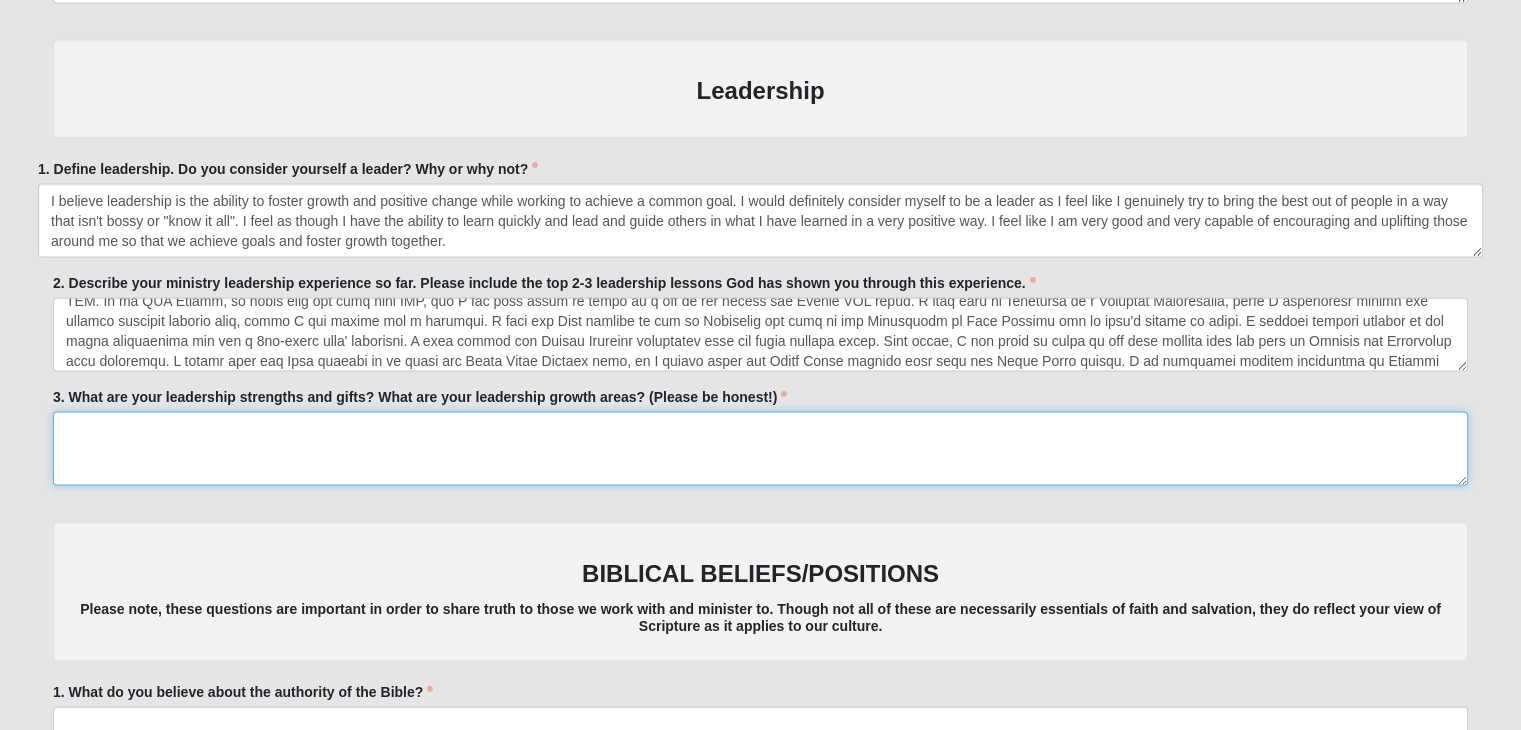 scroll, scrollTop: 0, scrollLeft: 0, axis: both 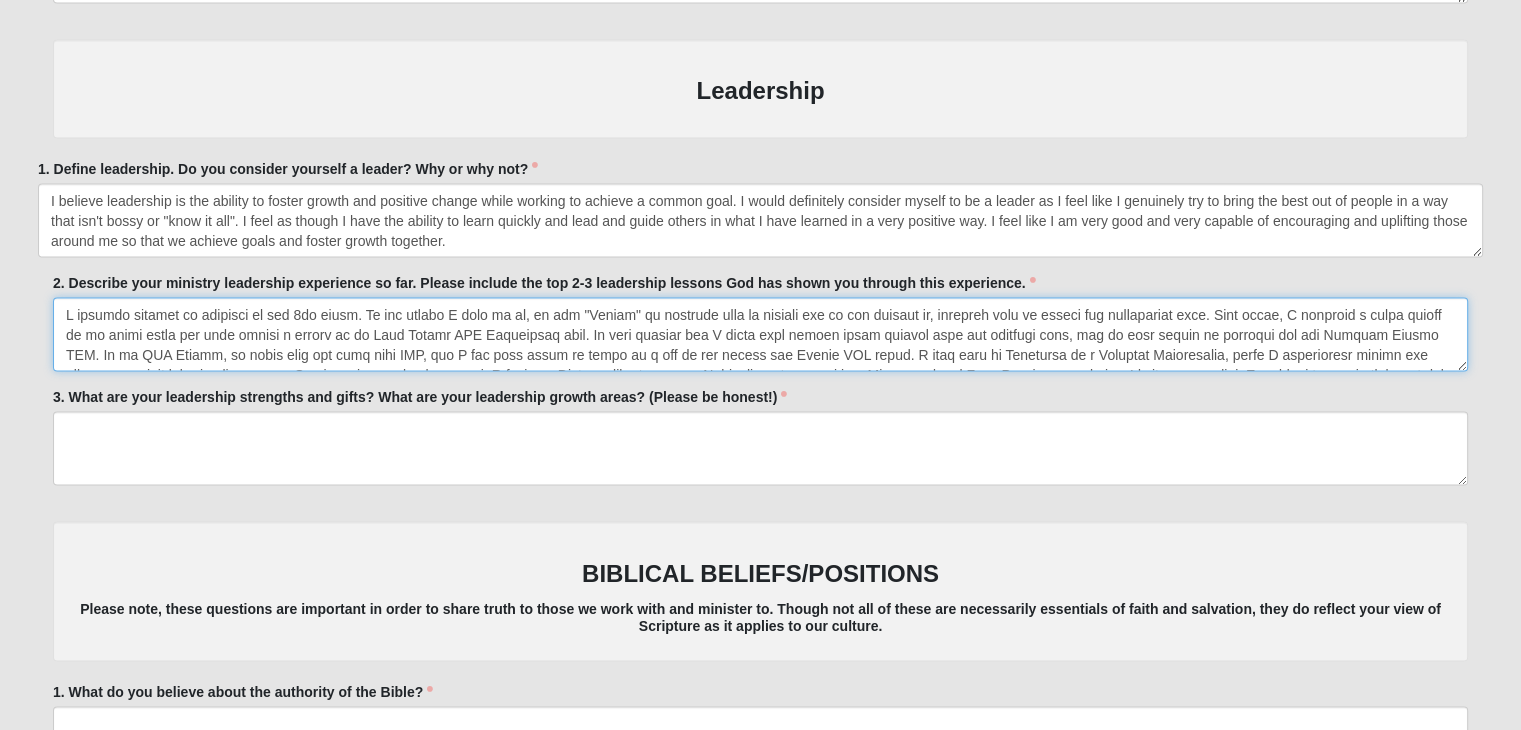 click on "2. Describe your ministry leadership experience so far. Please include the top 2-3 leadership lessons God has shown you through this experience." at bounding box center [760, 334] 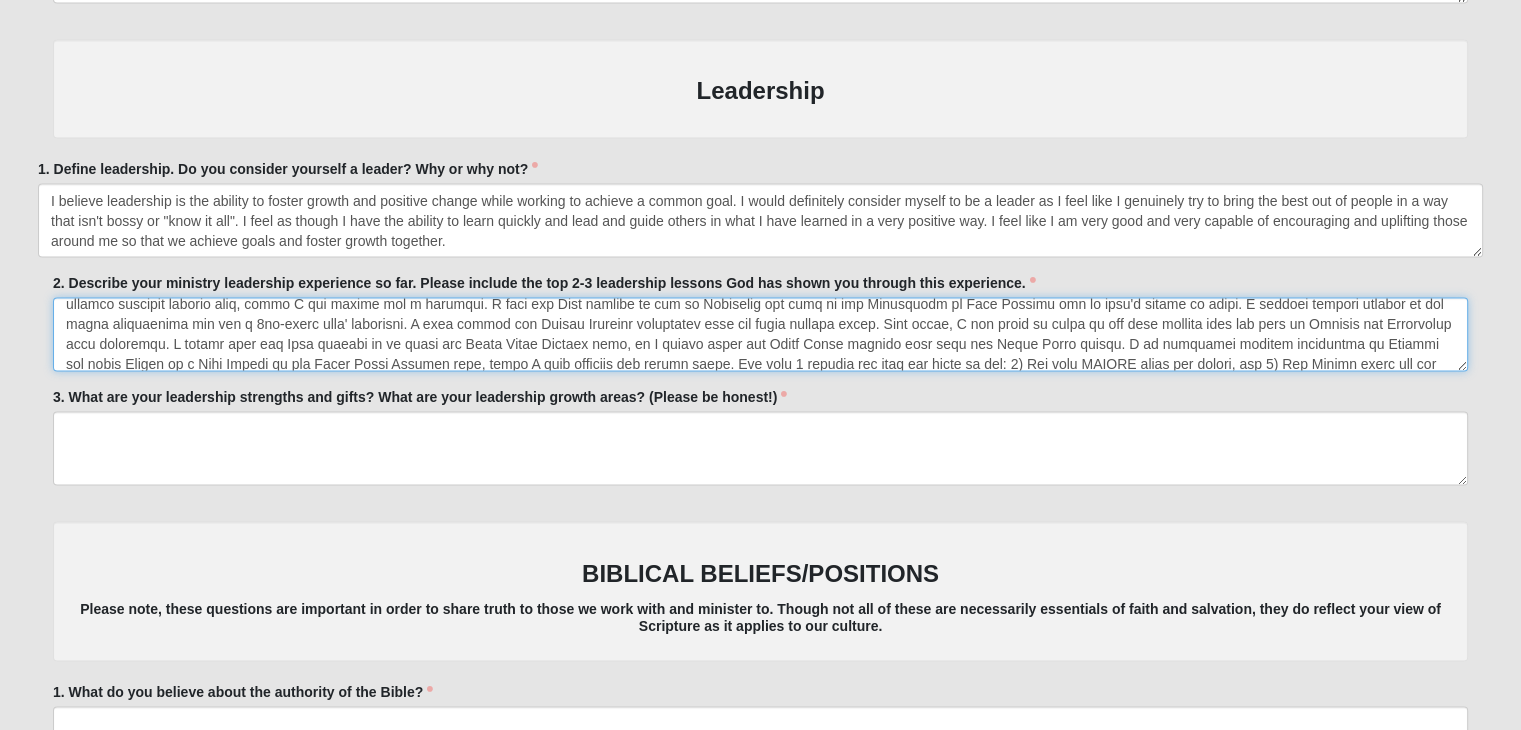 scroll, scrollTop: 100, scrollLeft: 0, axis: vertical 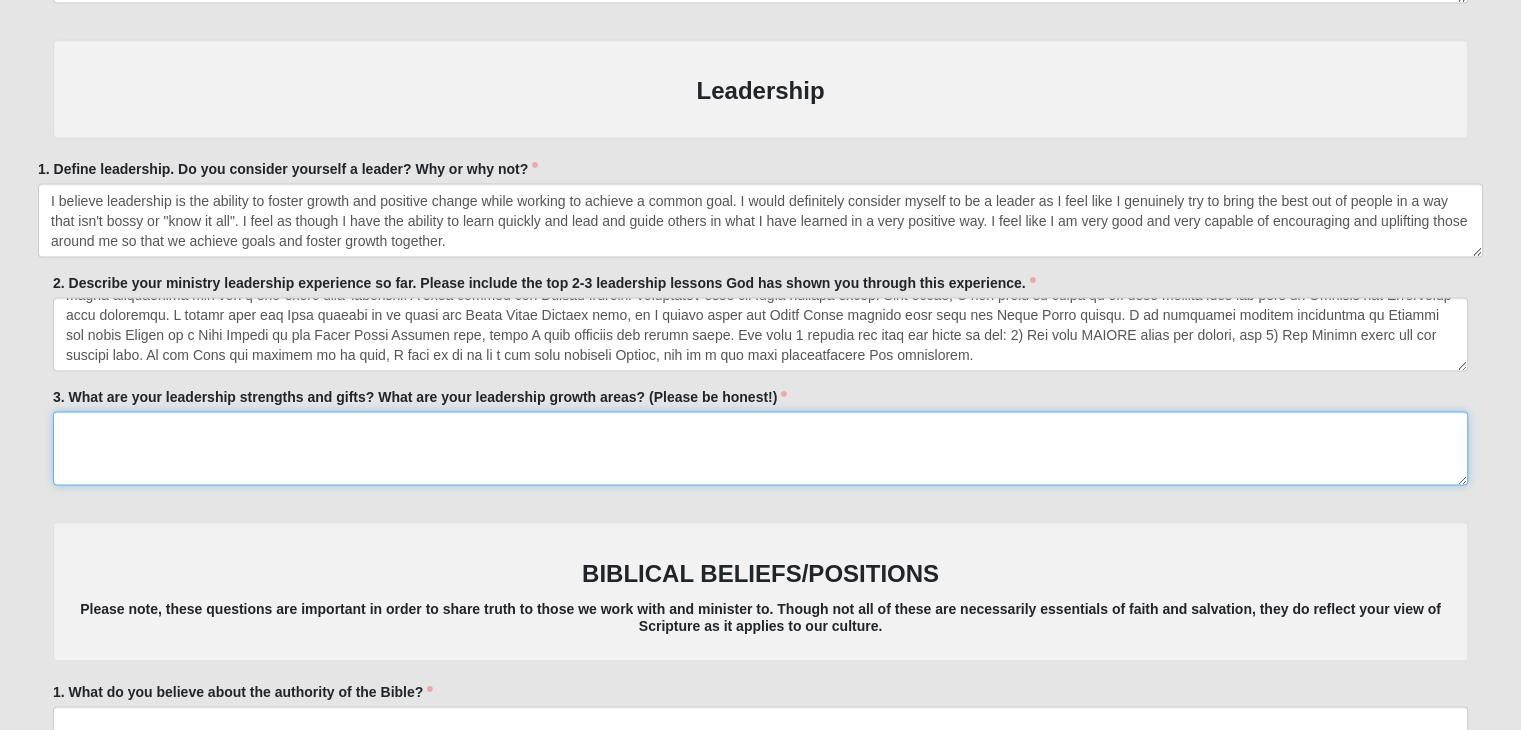 click on "3. What are your leadership strengths and gifts? What are your leadership growth areas? (Please be honest!)" at bounding box center [760, 448] 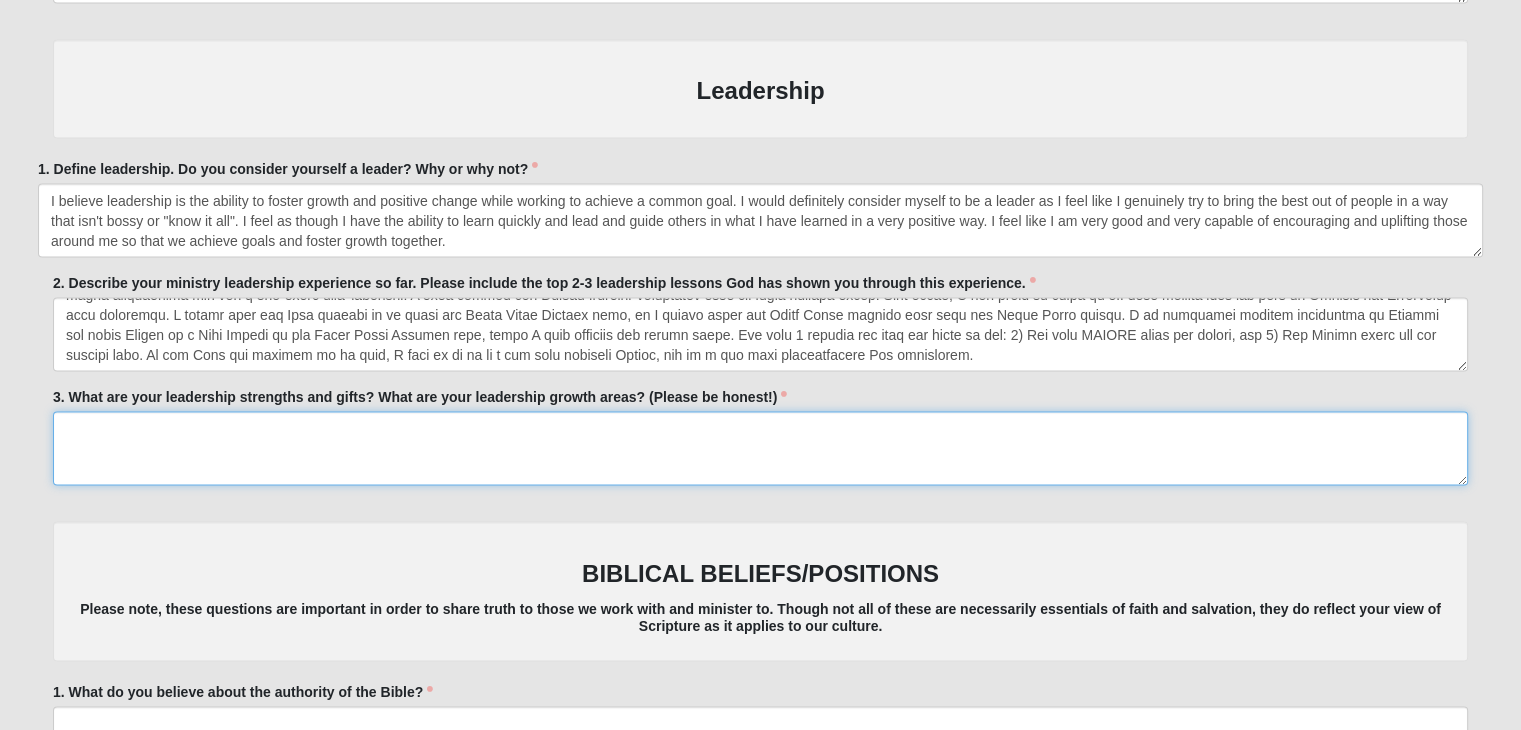 paste on "I feel like a strength and gift of mine in leadership is my ability to converse and connect with others. I consider myself to be a personable person who can connect well with anybody. I also believe a strength of mine is the ability to listen and show compassion towards others. A leadership area that I know I can grow in is my ability to be more intentional with communication. I feel like there are times when I need to be better at making that phone call or sending that text outside of church, just to talk to or check in on somebody. I also feel like one area of leadership growth from a ministry standpoint would be to step out of my comfort zone and be better at not just praying for somebody but praying with somebody and over somebody." 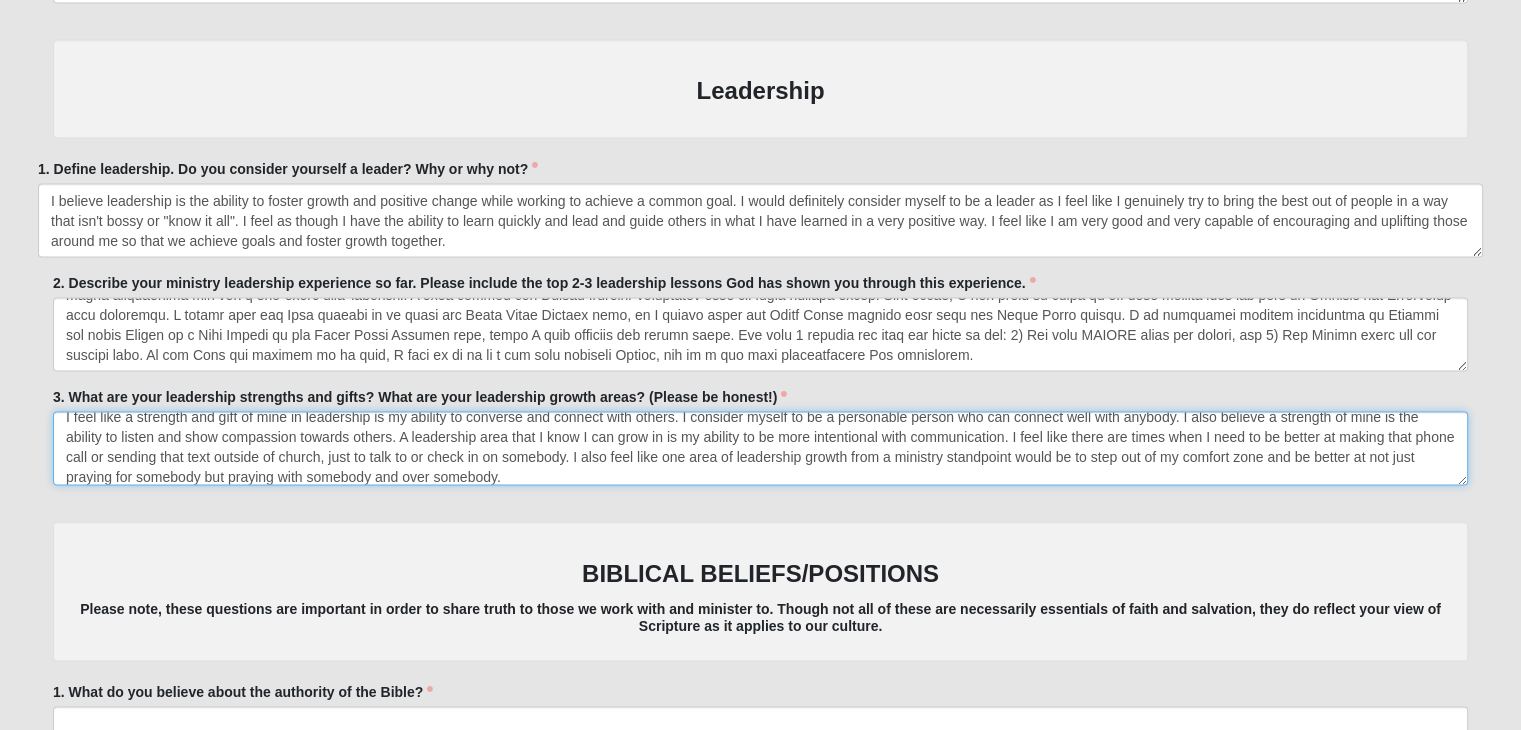 scroll, scrollTop: 20, scrollLeft: 0, axis: vertical 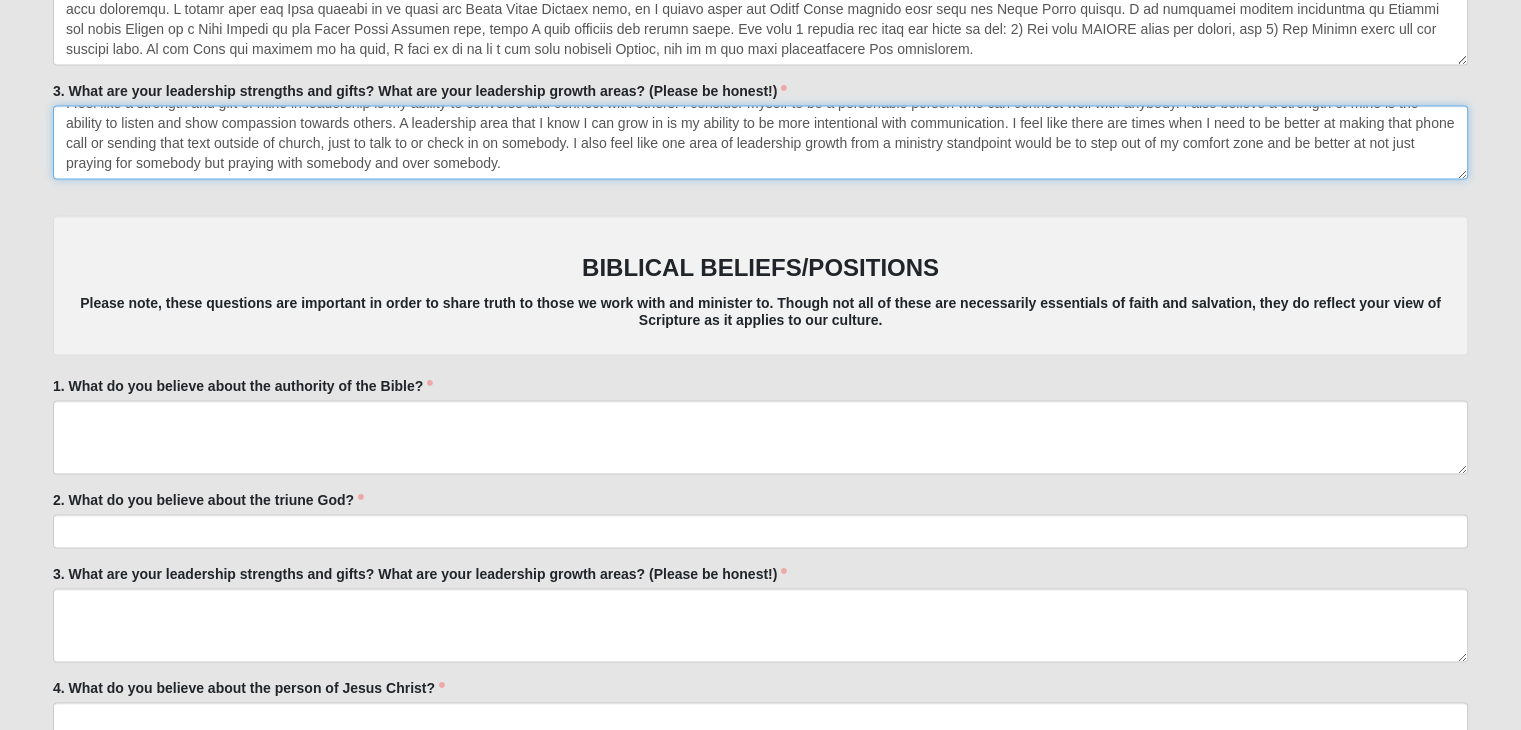 type on "I feel like a strength and gift of mine in leadership is my ability to converse and connect with others. I consider myself to be a personable person who can connect well with anybody. I also believe a strength of mine is the ability to listen and show compassion towards others. A leadership area that I know I can grow in is my ability to be more intentional with communication. I feel like there are times when I need to be better at making that phone call or sending that text outside of church, just to talk to or check in on somebody. I also feel like one area of leadership growth from a ministry standpoint would be to step out of my comfort zone and be better at not just praying for somebody but praying with somebody and over somebody." 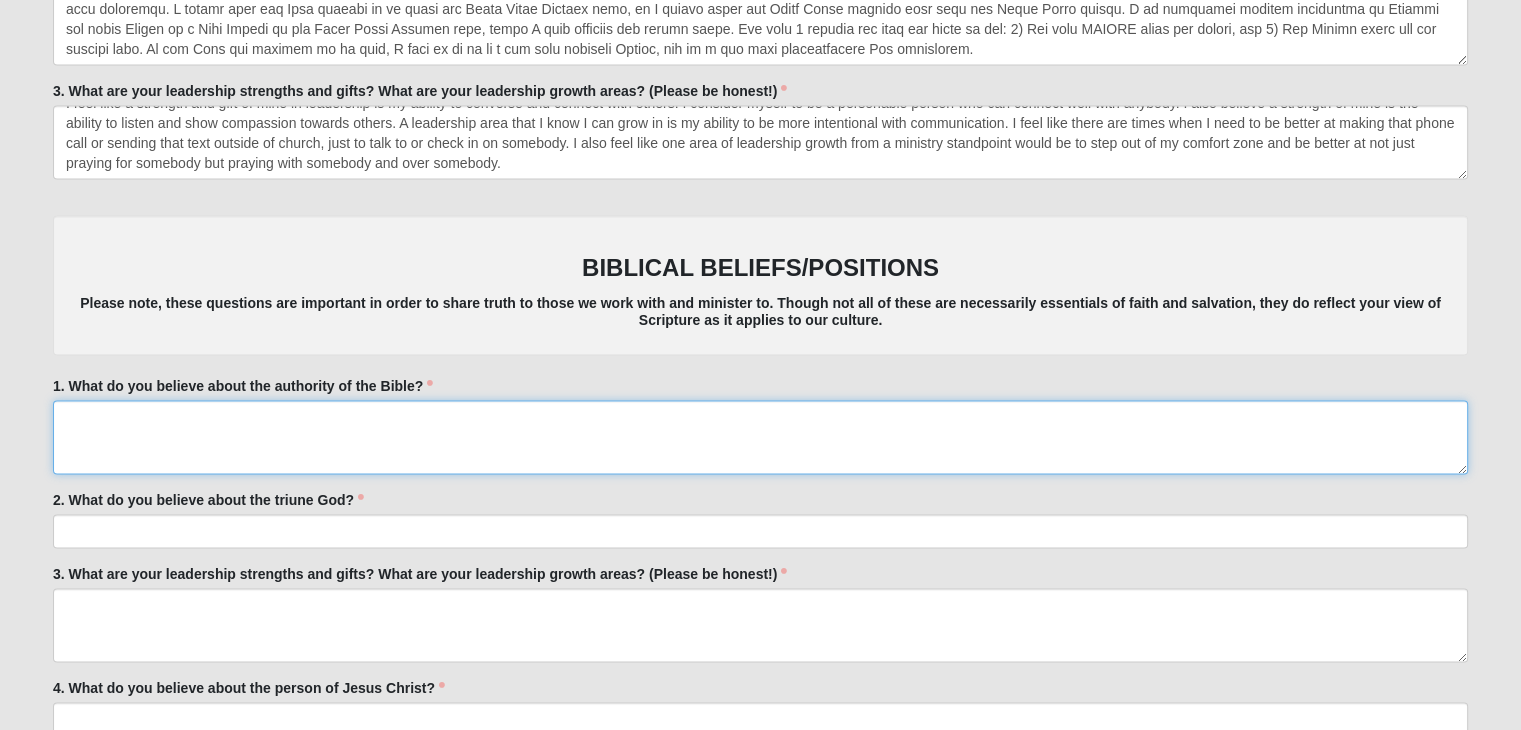 click on "1. What do you believe about the authority of the Bible?" at bounding box center (760, 438) 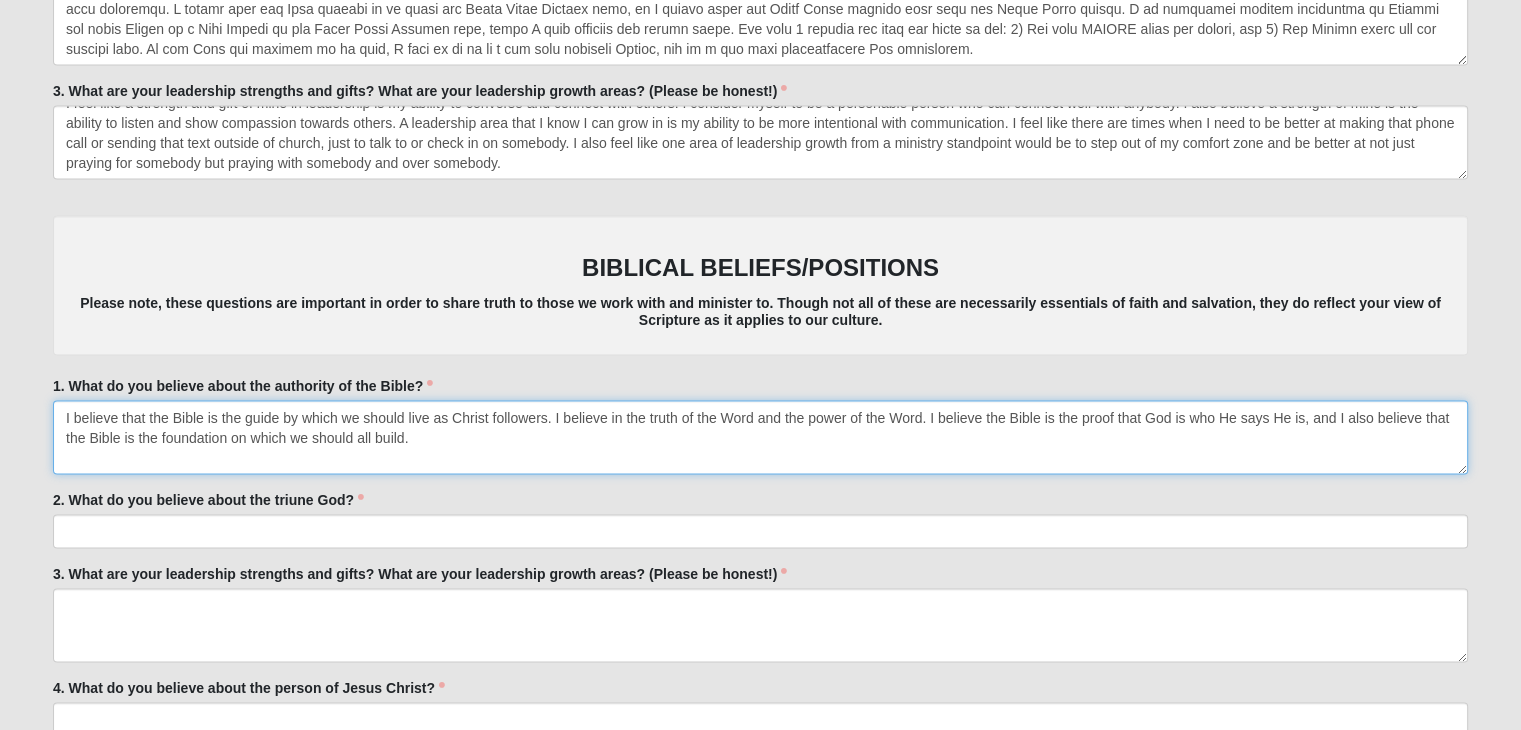 type on "I believe that the Bible is the guide by which we should live as Christ followers. I believe in the truth of the Word and the power of the Word. I believe the Bible is the proof that God is who He says He is, and I also believe that the Bible is the foundation on which we should all build." 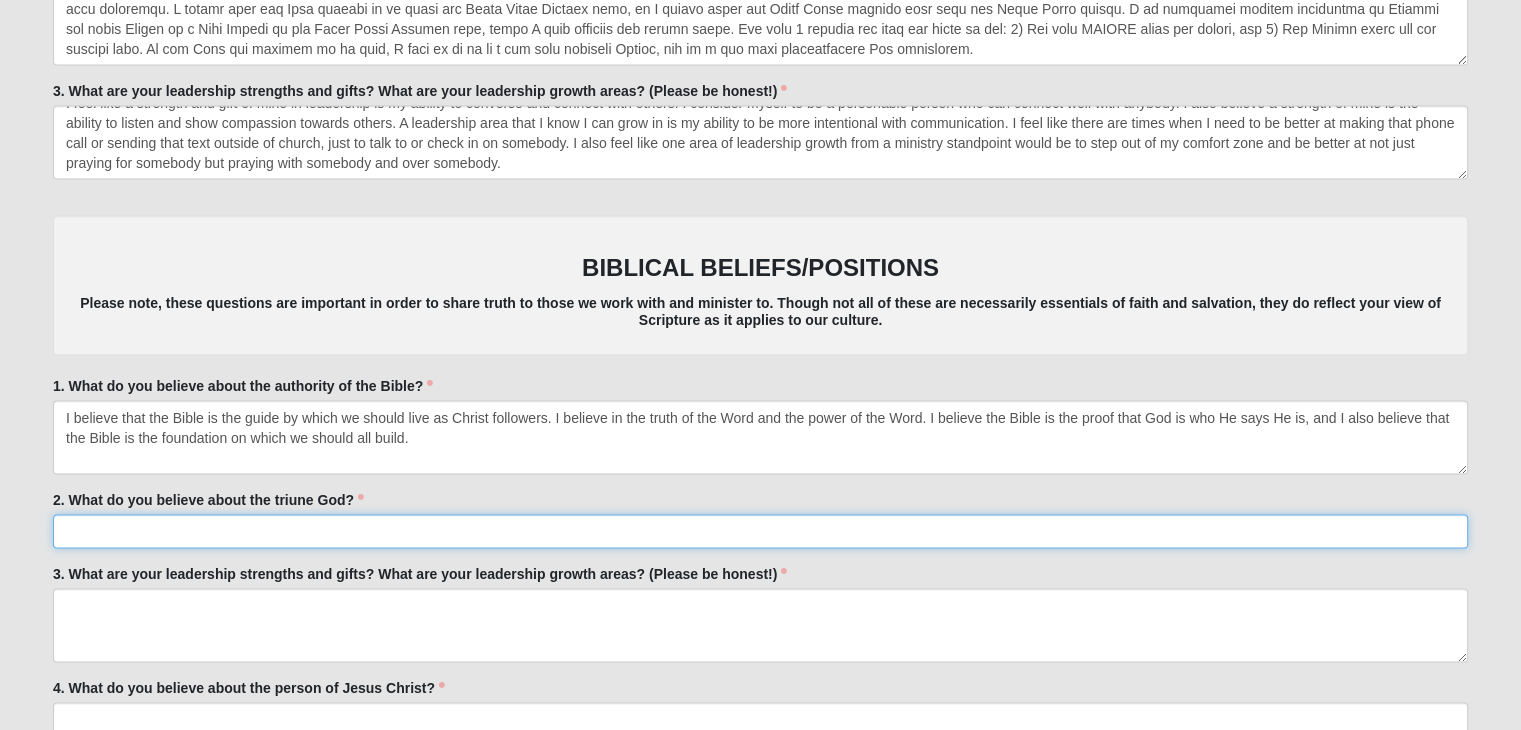 click on "2. What do you believe about the triune God?" at bounding box center [760, 532] 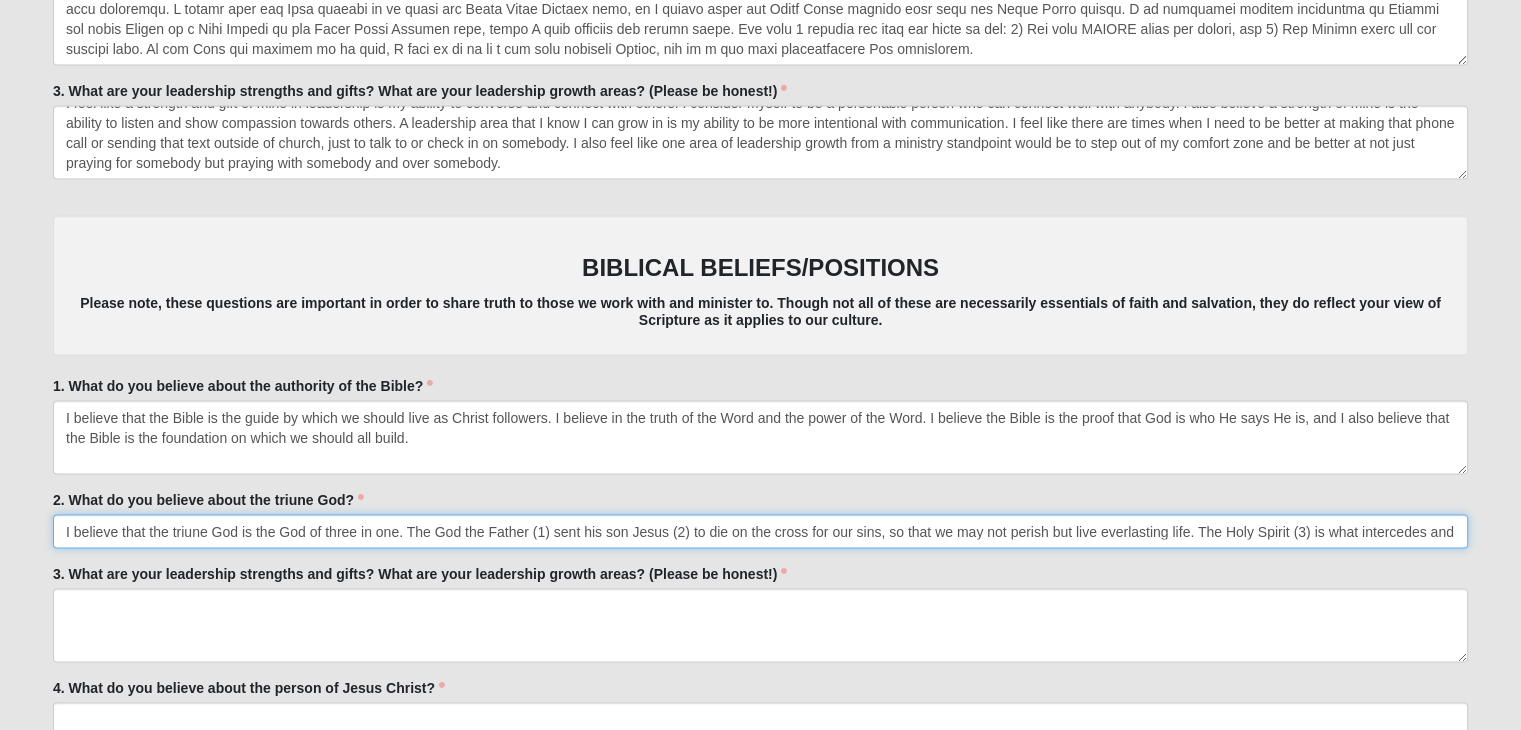 scroll, scrollTop: 0, scrollLeft: 69, axis: horizontal 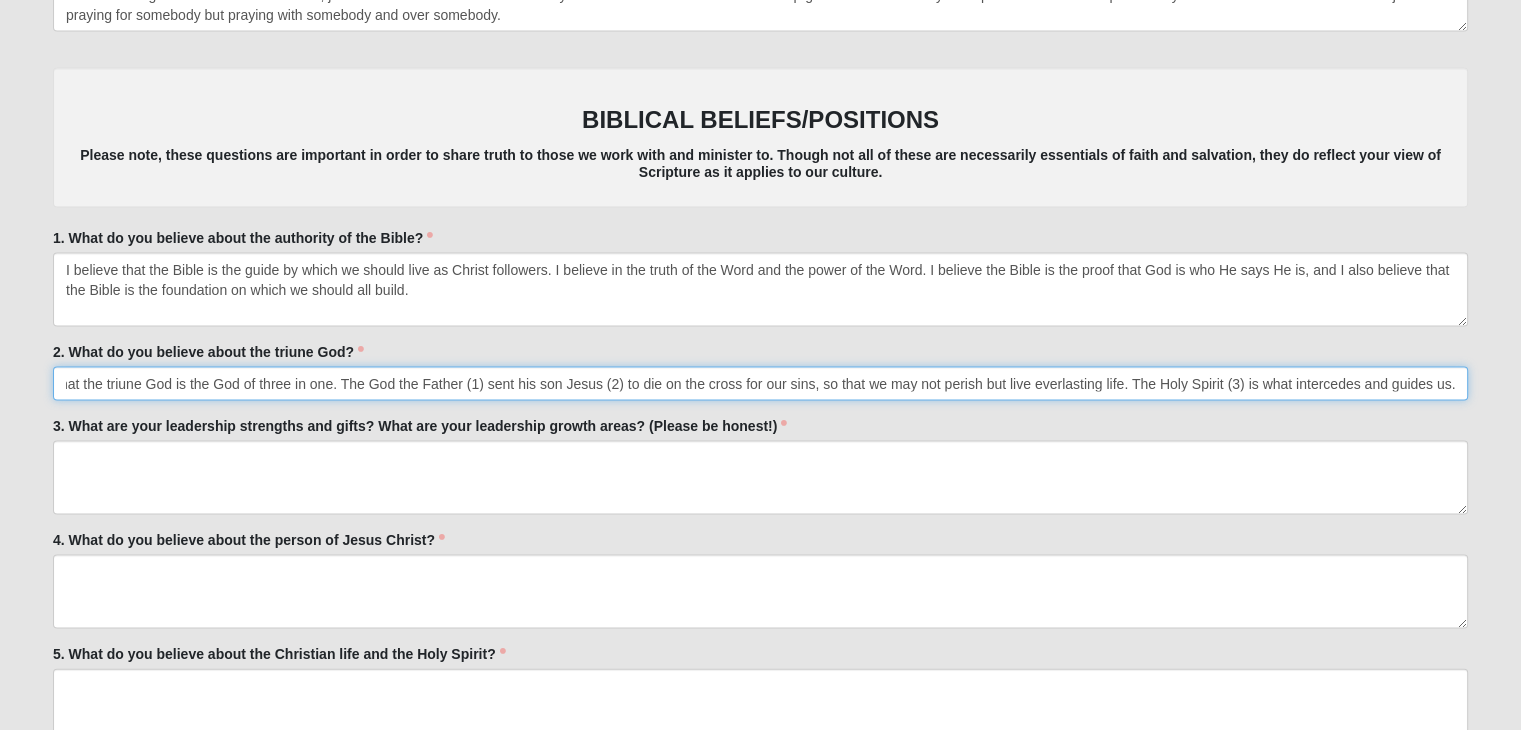 type on "I believe that the triune God is the God of three in one. The God the Father (1) sent his son Jesus (2) to die on the cross for our sins, so that we may not perish but live everlasting life. The Holy Spirit (3) is what intercedes and guides us." 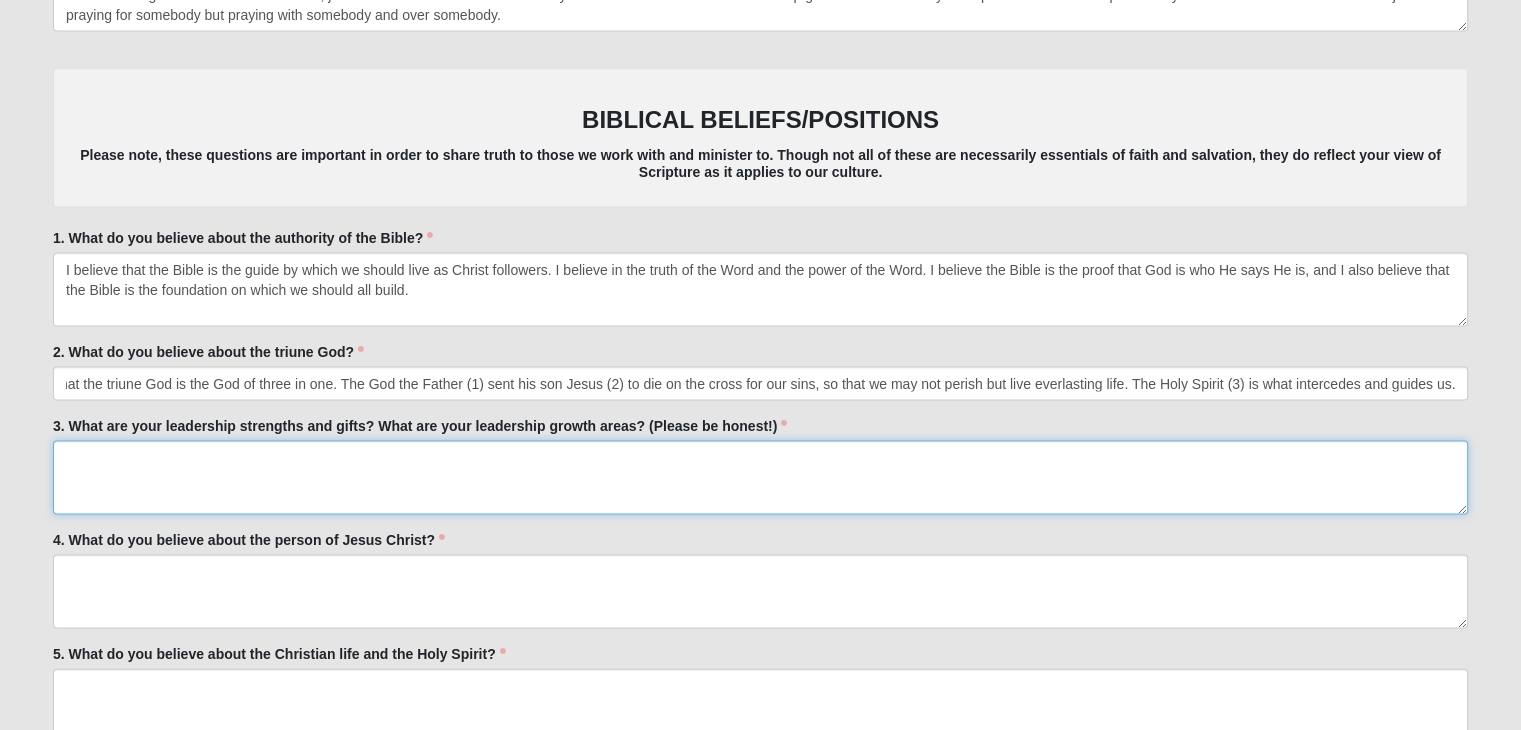 click on "3. What are your leadership strengths and gifts? What are your leadership growth areas? (Please be honest!)" at bounding box center (760, 478) 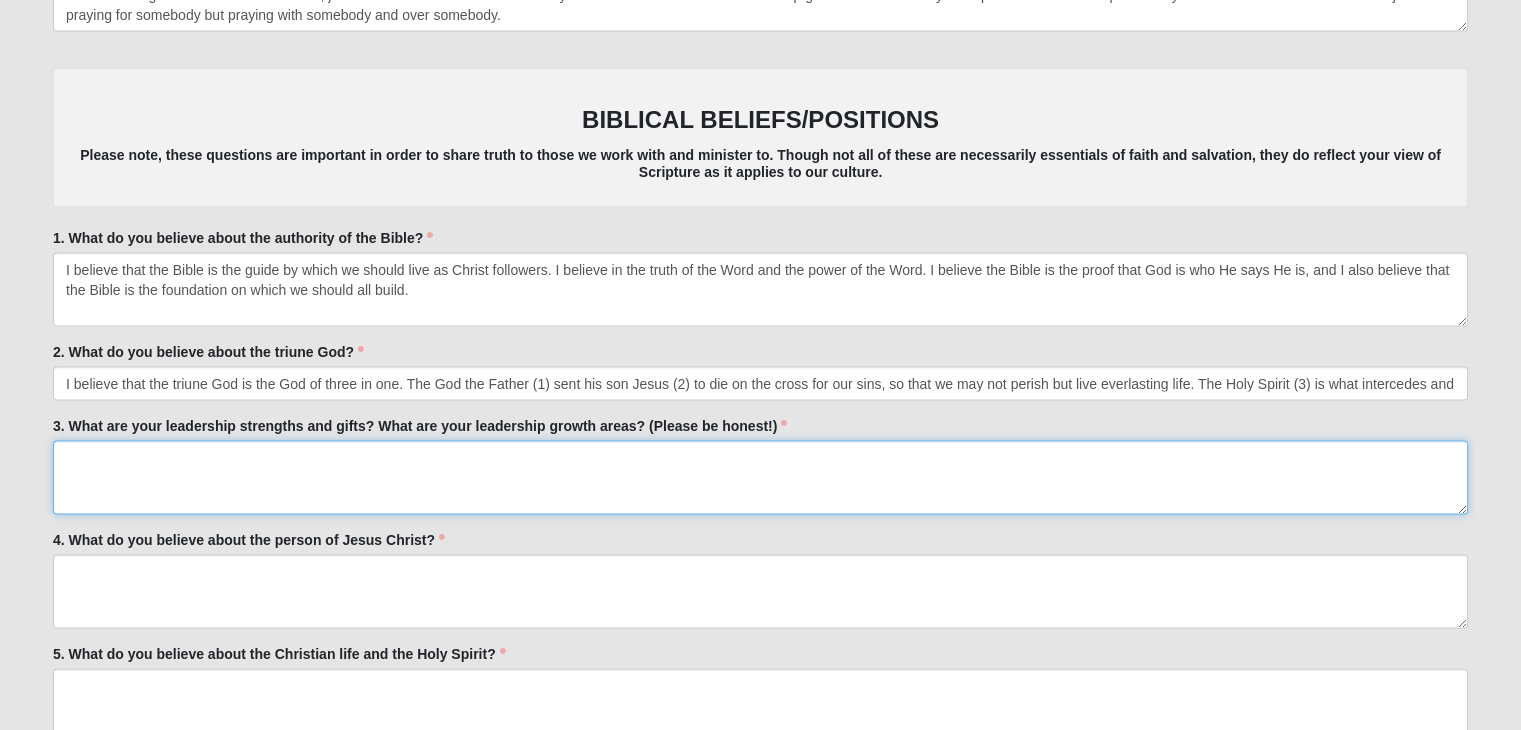 paste on "I believe salvation only comes from belief and repenetance of sins through Jesus. Jesus paid the price of sin and death on the cross, and the only way to the father is through him. To be saved, we have to recognize we are sinners, repent of our sins, ask for forgiveness and proclaim Jesus Christ is Lord." 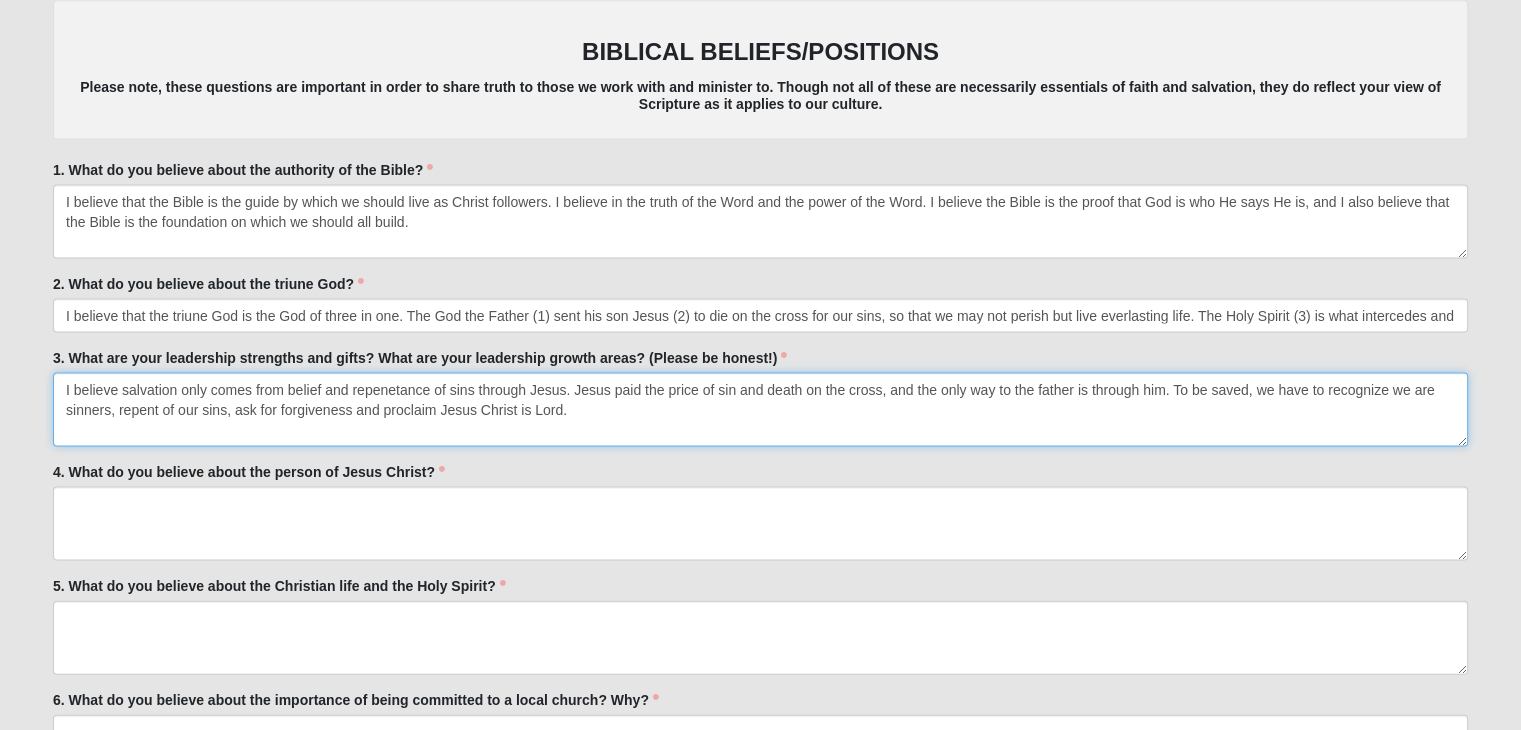 scroll, scrollTop: 4152, scrollLeft: 0, axis: vertical 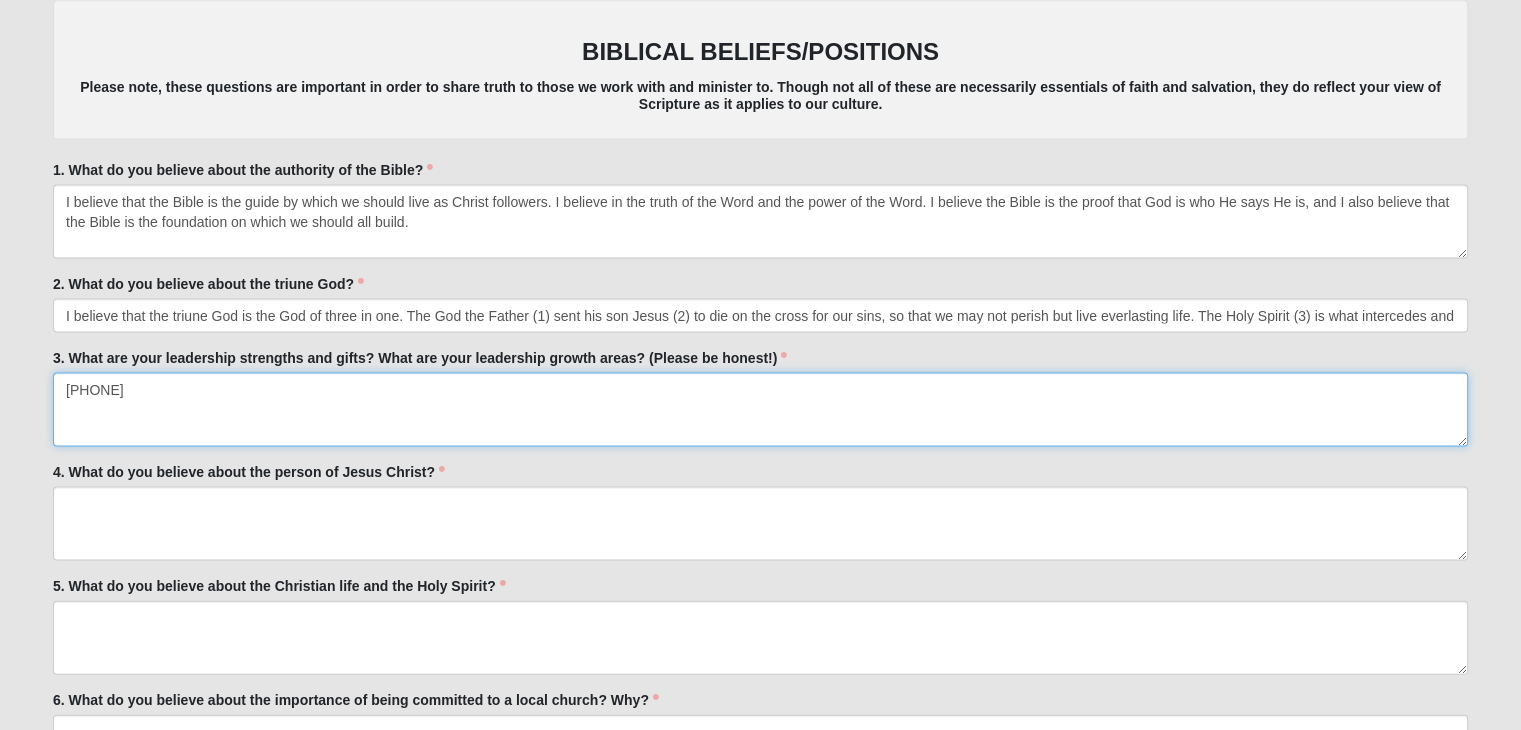 type on "[PHONE]" 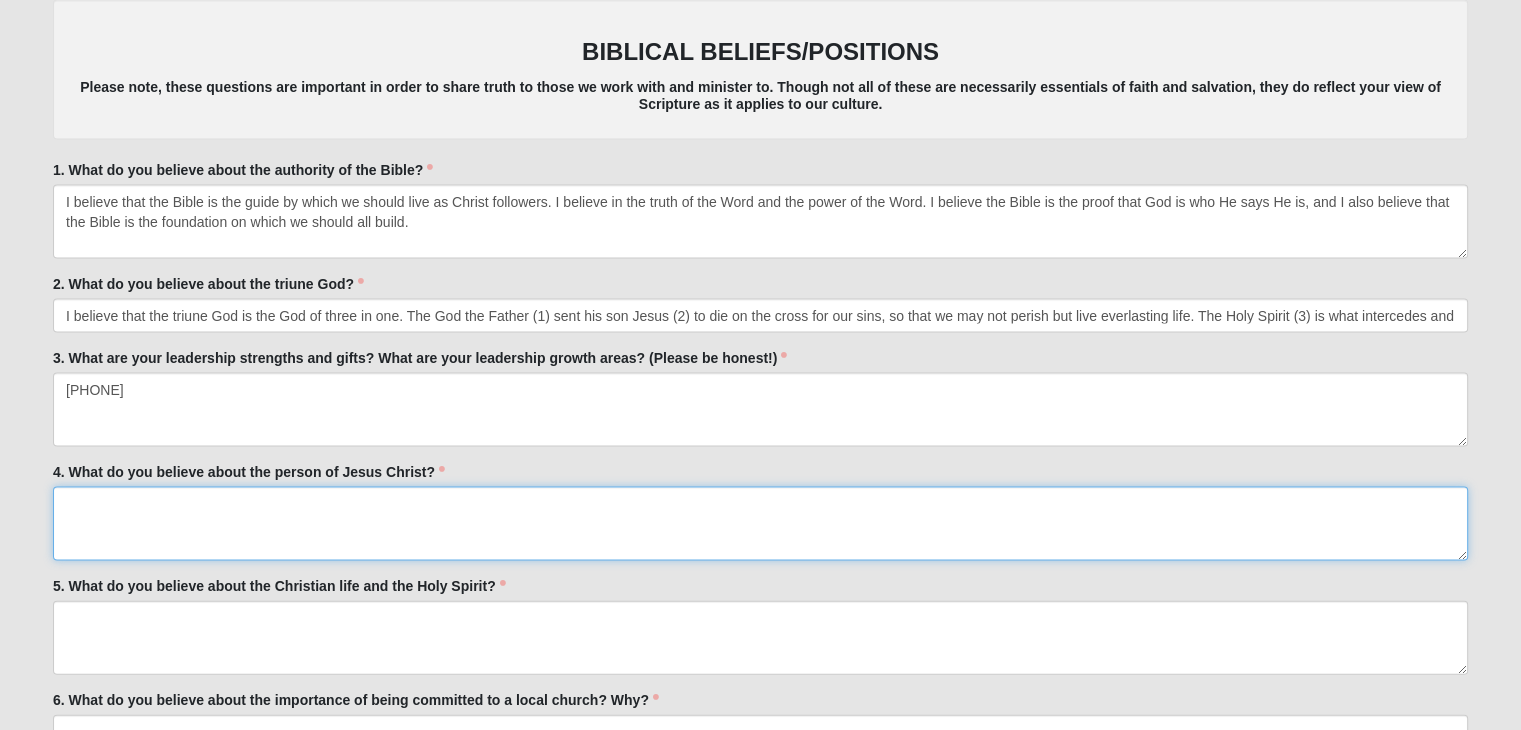 click on "4. What do you believe about the person of Jesus Christ?" at bounding box center (760, 524) 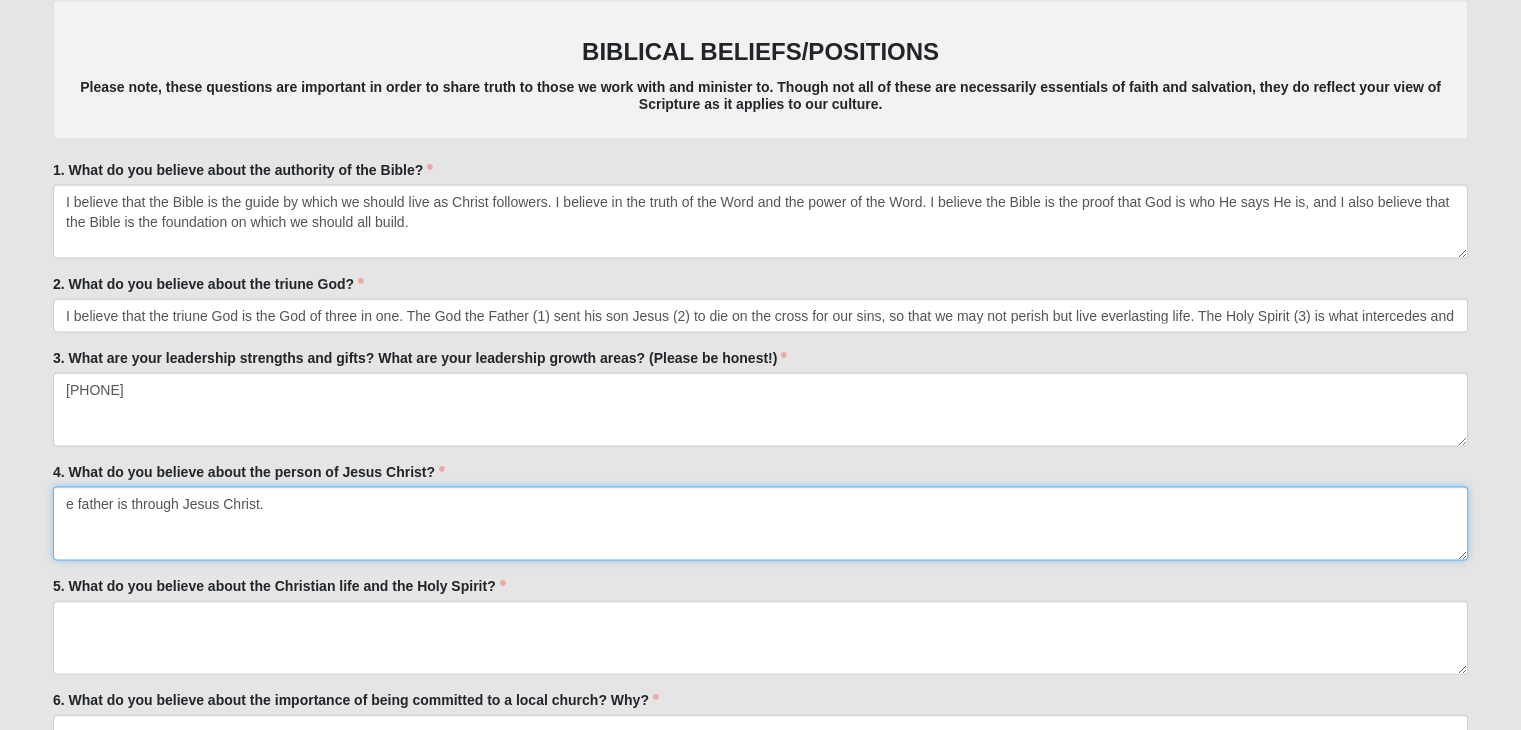 drag, startPoint x: 284, startPoint y: 492, endPoint x: 33, endPoint y: 481, distance: 251.24092 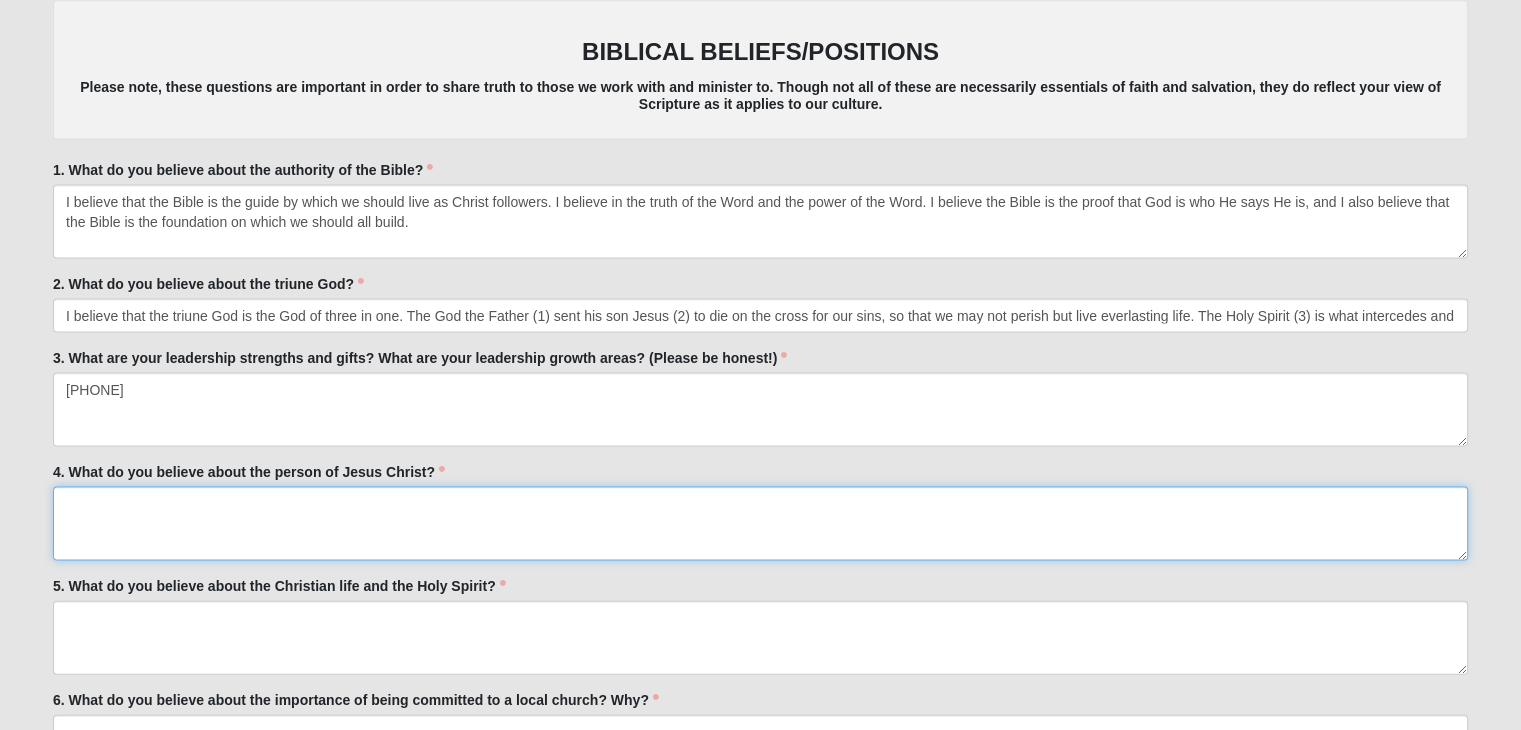 paste on "I believe Jesus Christ is the Son of God and the messiah, and the only way to the father is through Jesus Christ." 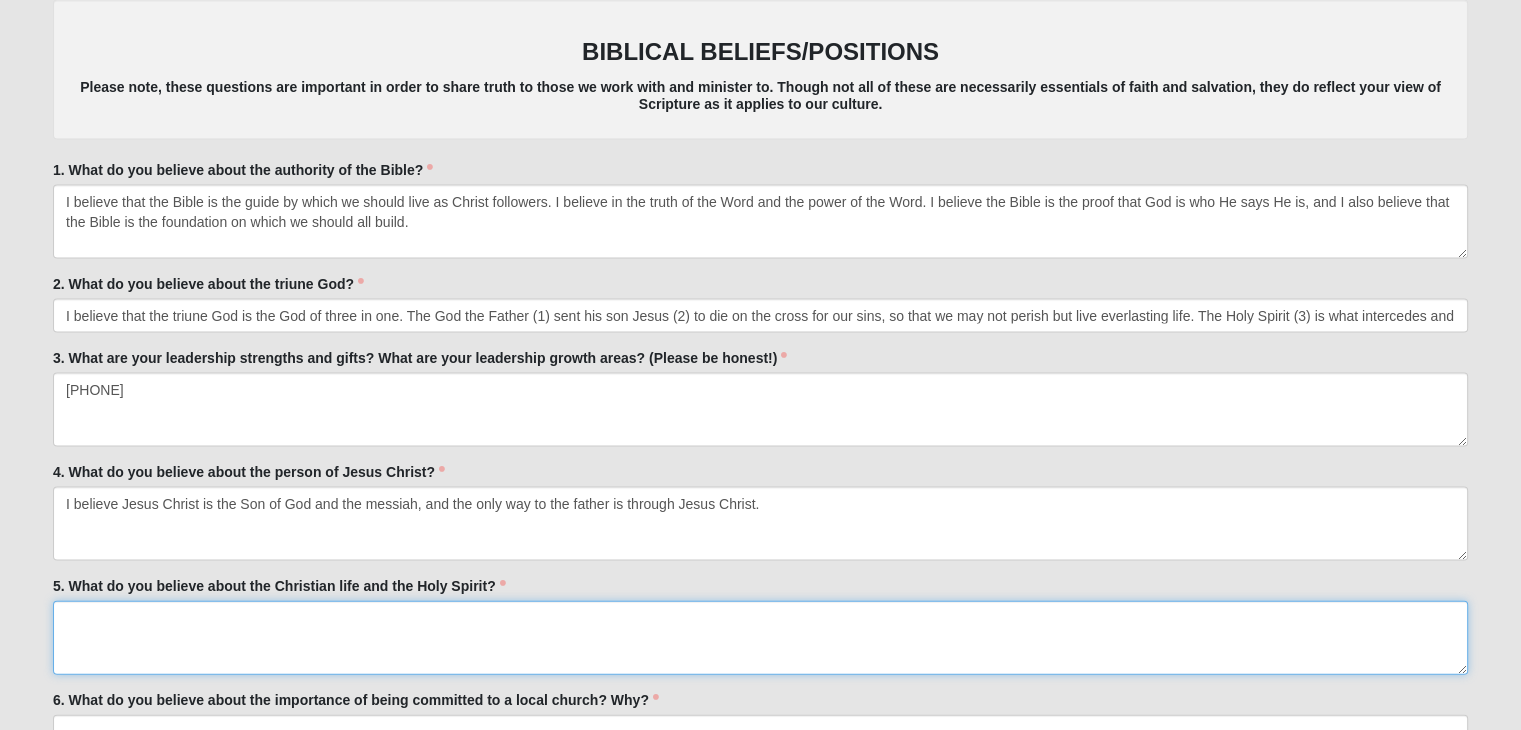 click on "5. What do you believe about the Christian life and the Holy Spirit?" at bounding box center [760, 638] 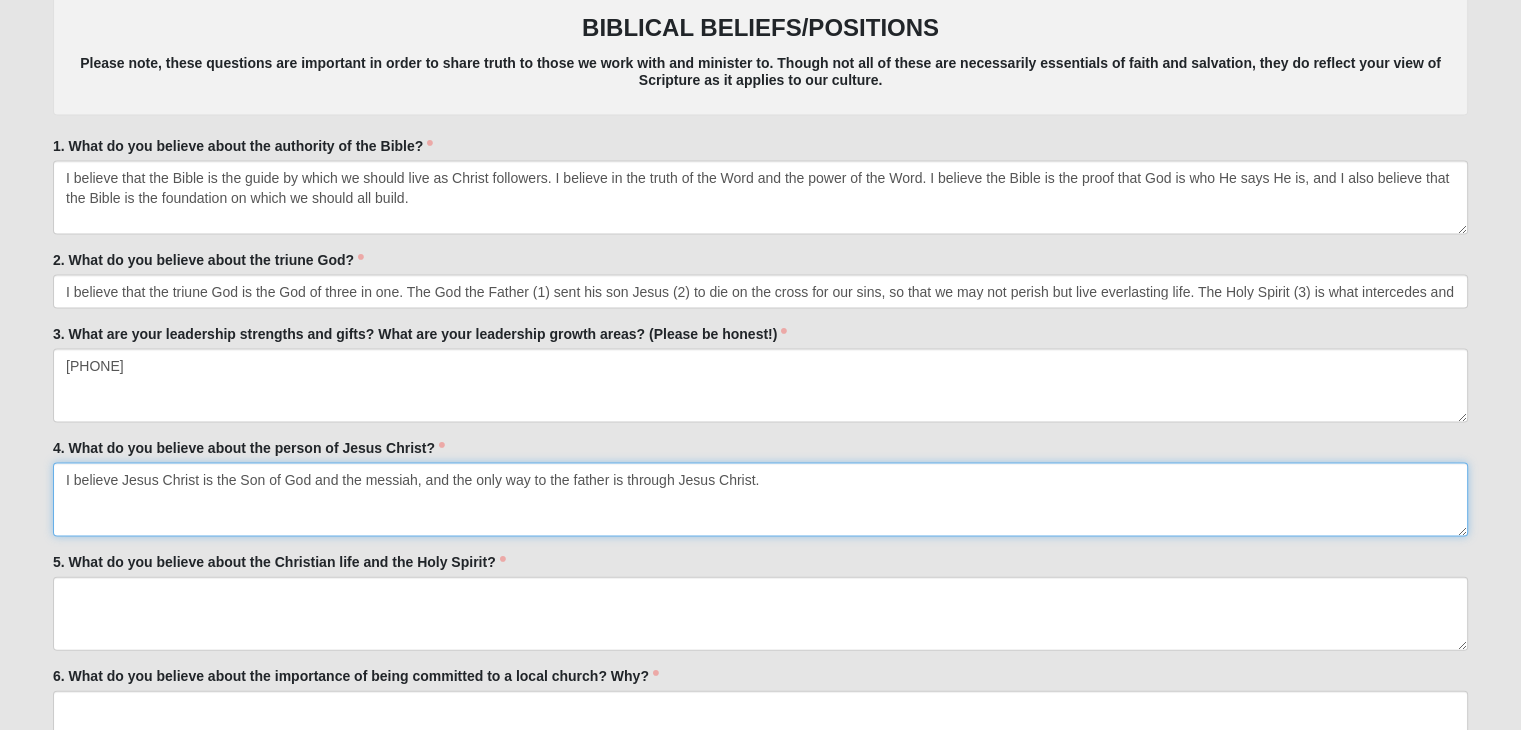 click on "I believe Jesus Christ is the Son of God and the messiah, and the only way to the father is through Jesus Christ." at bounding box center [760, 500] 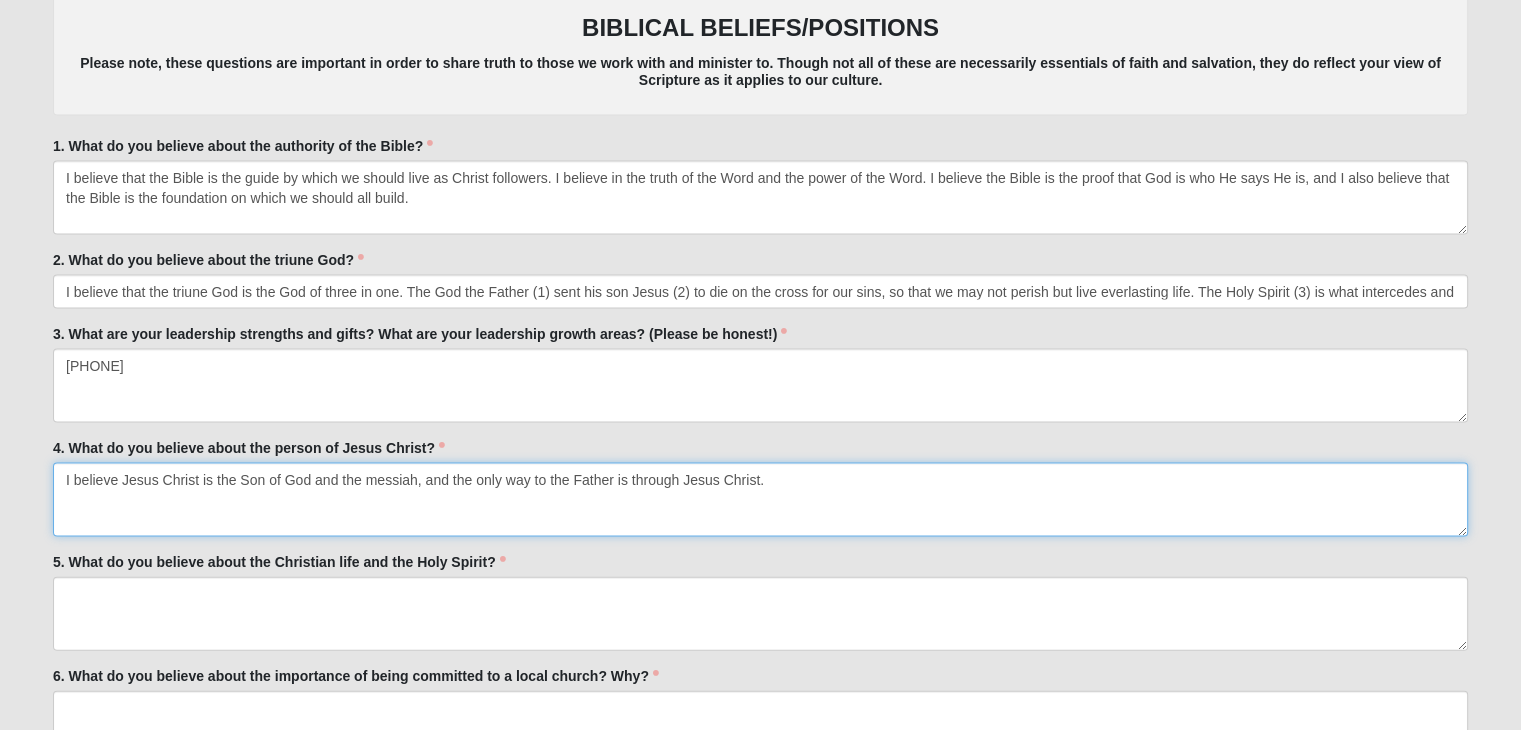 type on "I believe Jesus Christ is the Son of God and the messiah, and the only way to the Father is through Jesus Christ." 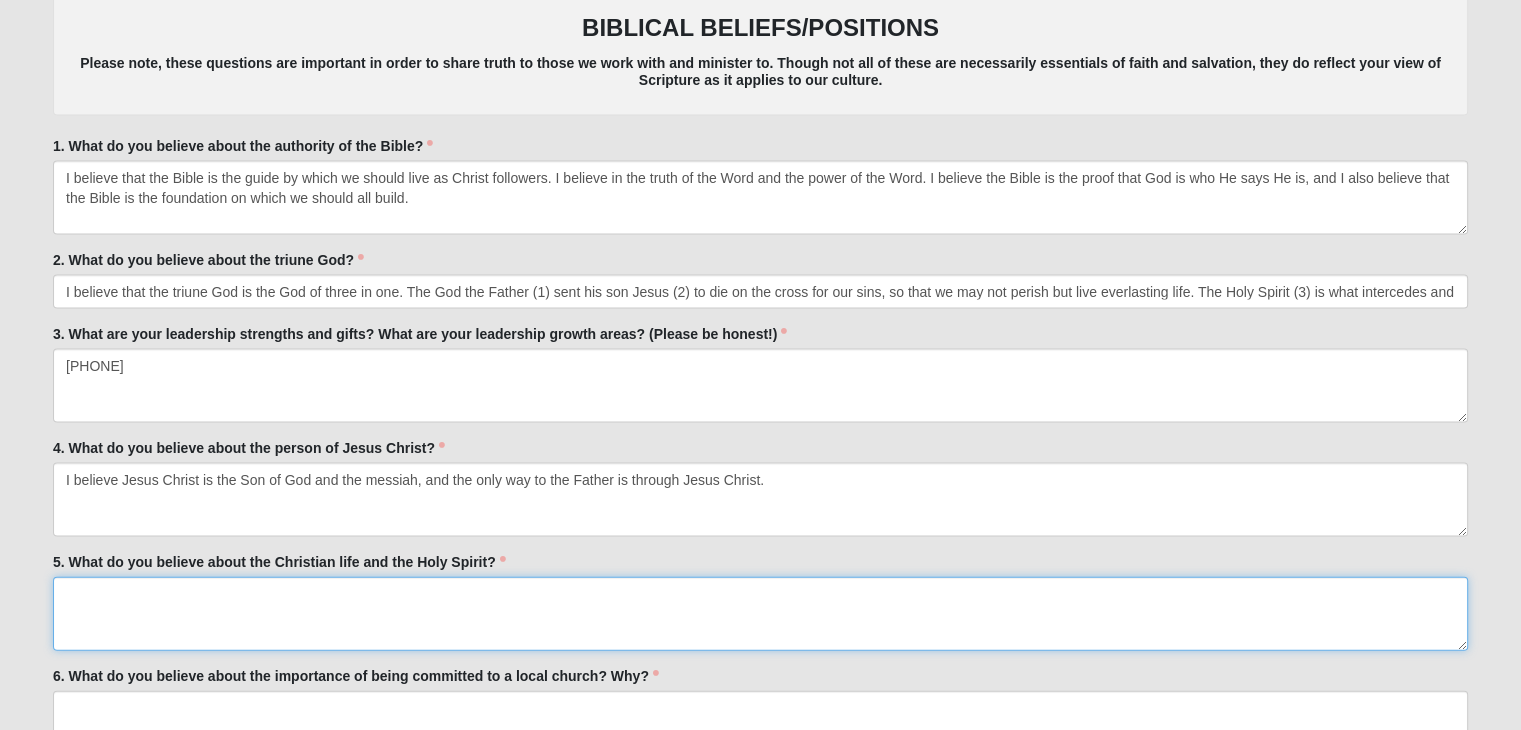 click on "5. What do you believe about the Christian life and the Holy Spirit?" at bounding box center (760, 614) 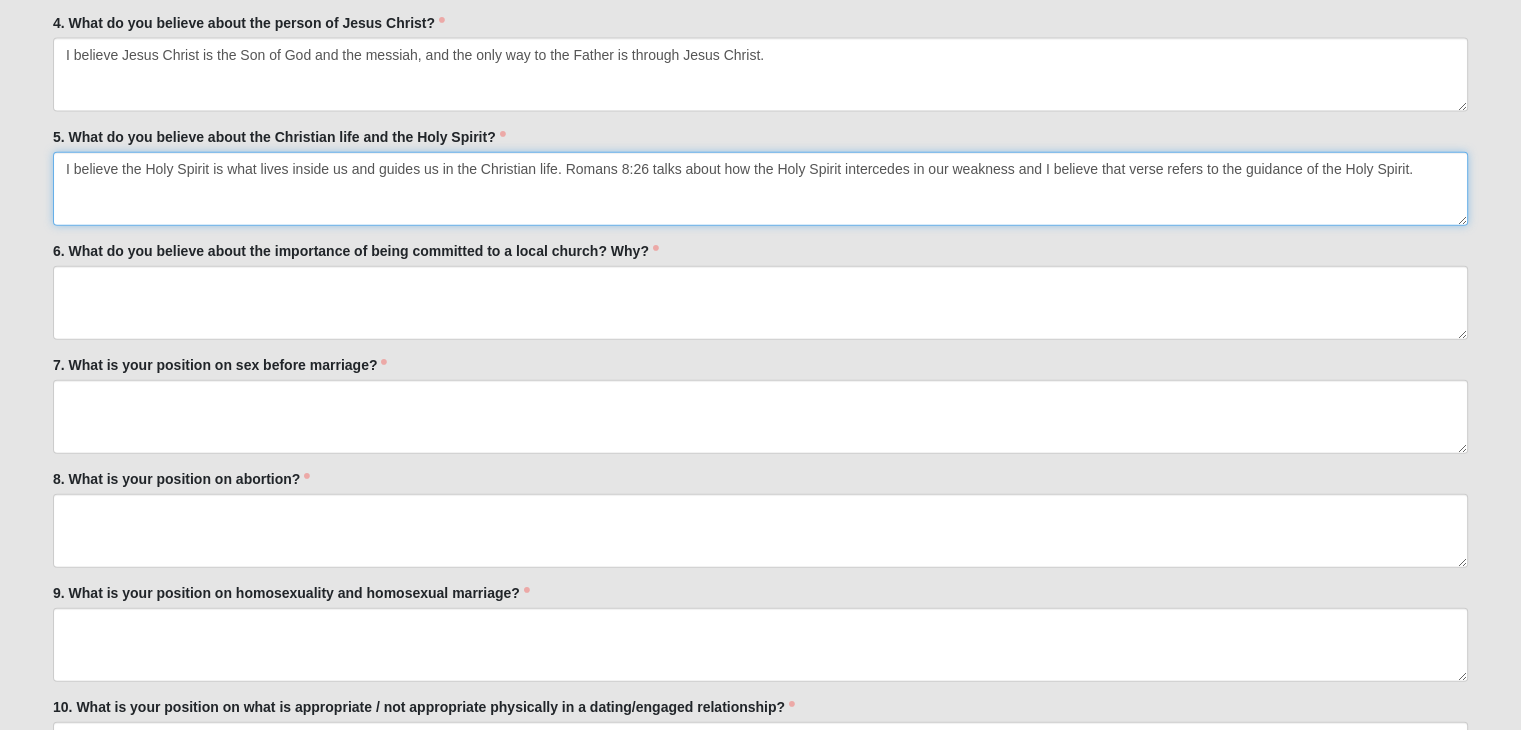 scroll, scrollTop: 4627, scrollLeft: 0, axis: vertical 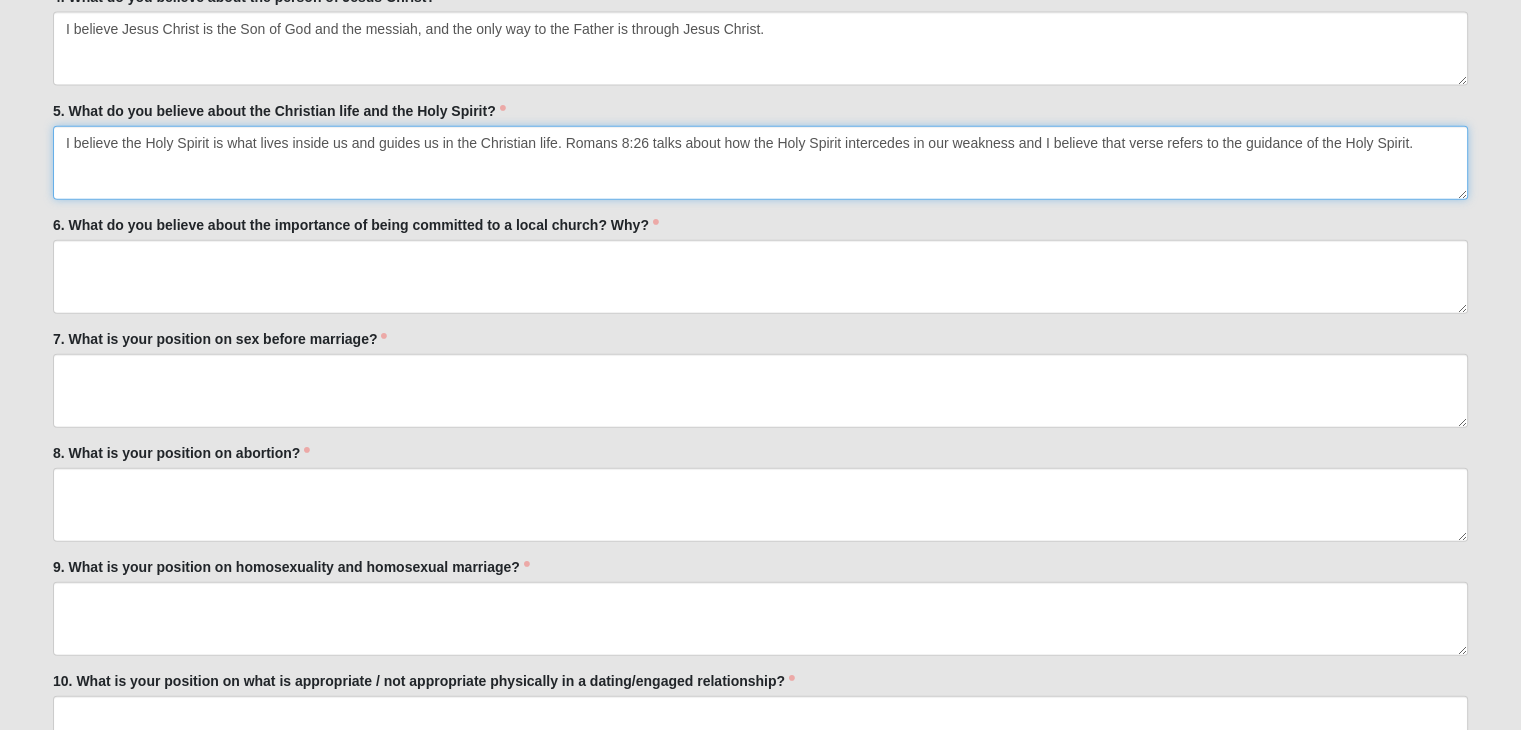 type on "I believe the Holy Spirit is what lives inside us and guides us in the Christian life. Romans 8:26 talks about how the Holy Spirit intercedes in our weakness and I believe that verse refers to the guidance of the Holy Spirit." 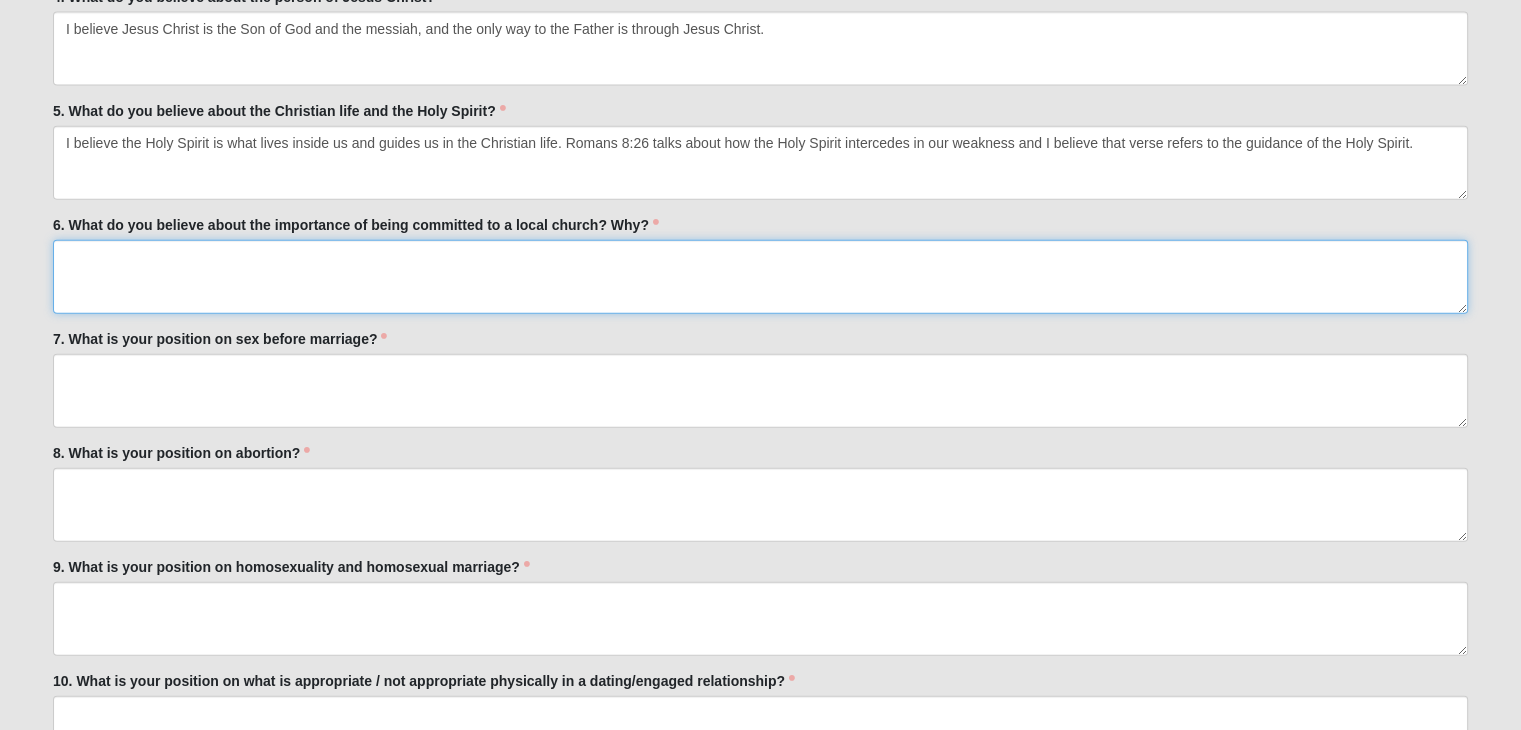 click on "6. What do you believe about the importance of being committed to a local church? Why?" at bounding box center [760, 277] 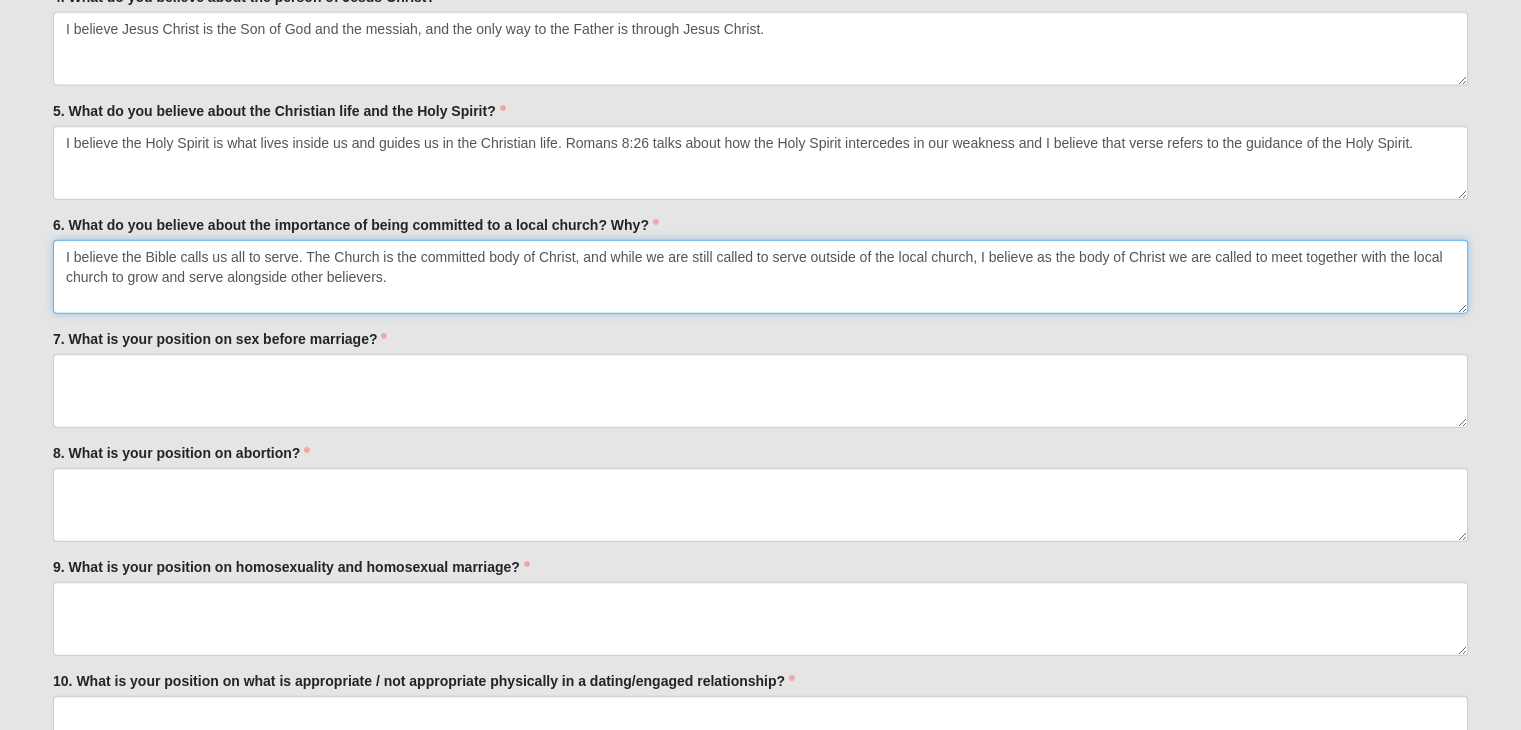 type on "I believe the Bible calls us all to serve. The Church is the committed body of Christ, and while we are still called to serve outside of the local church, I believe as the body of Christ we are called to meet together with the local church to grow and serve alongside other believers." 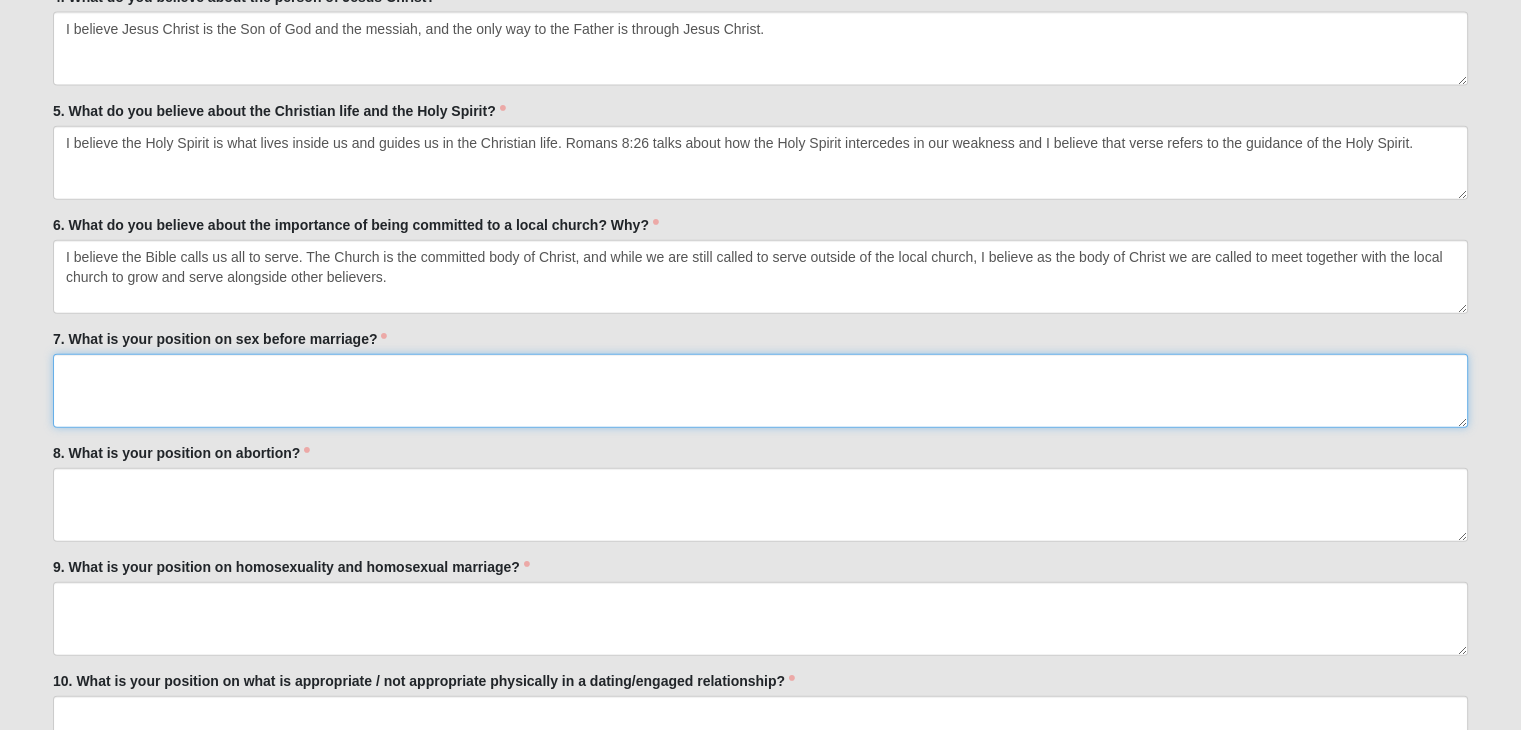 click on "7. What is your position on sex before marriage?" at bounding box center [760, 391] 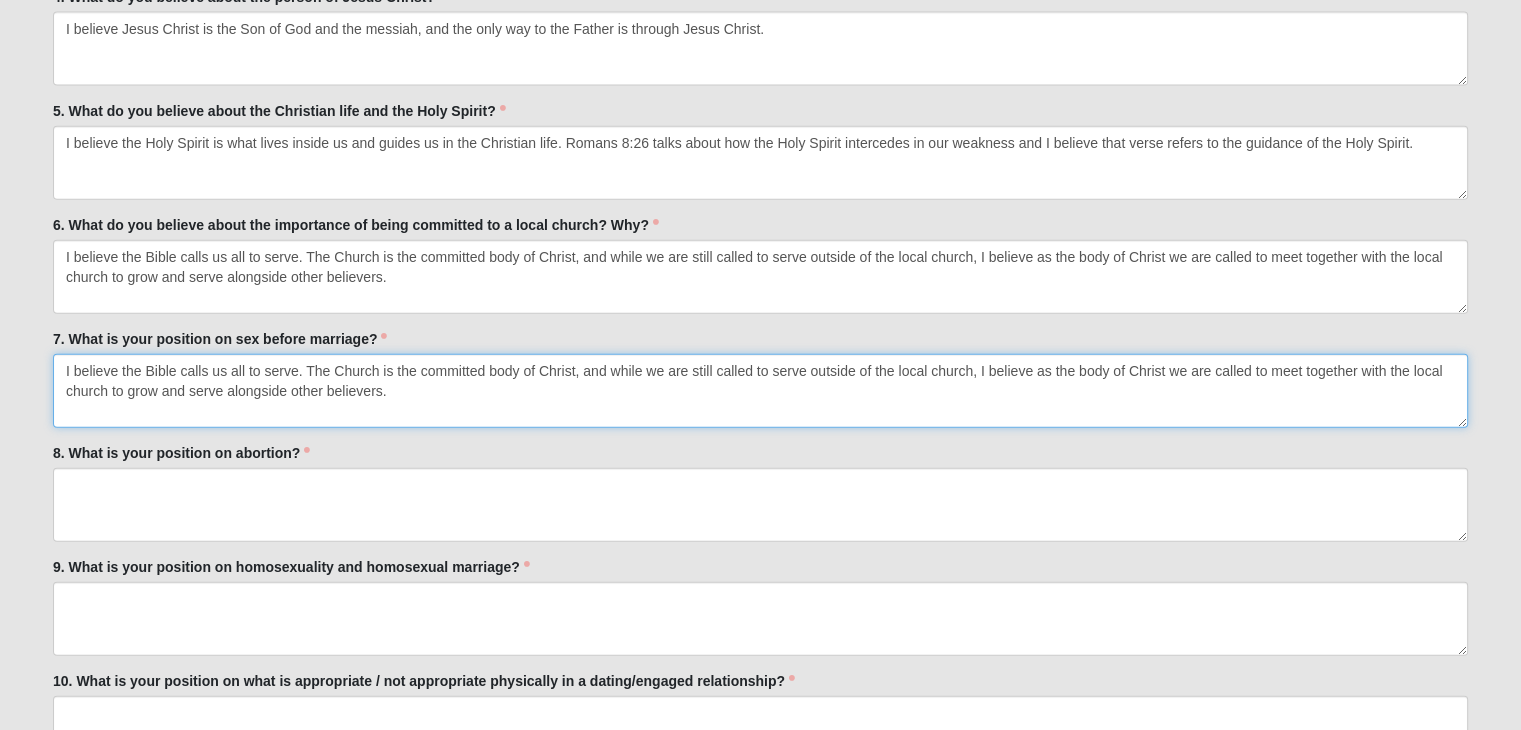 click on "I believe the Bible calls us all to serve. The Church is the committed body of Christ, and while we are still called to serve outside of the local church, I believe as the body of Christ we are called to meet together with the local church to grow and serve alongside other believers." at bounding box center (760, 391) 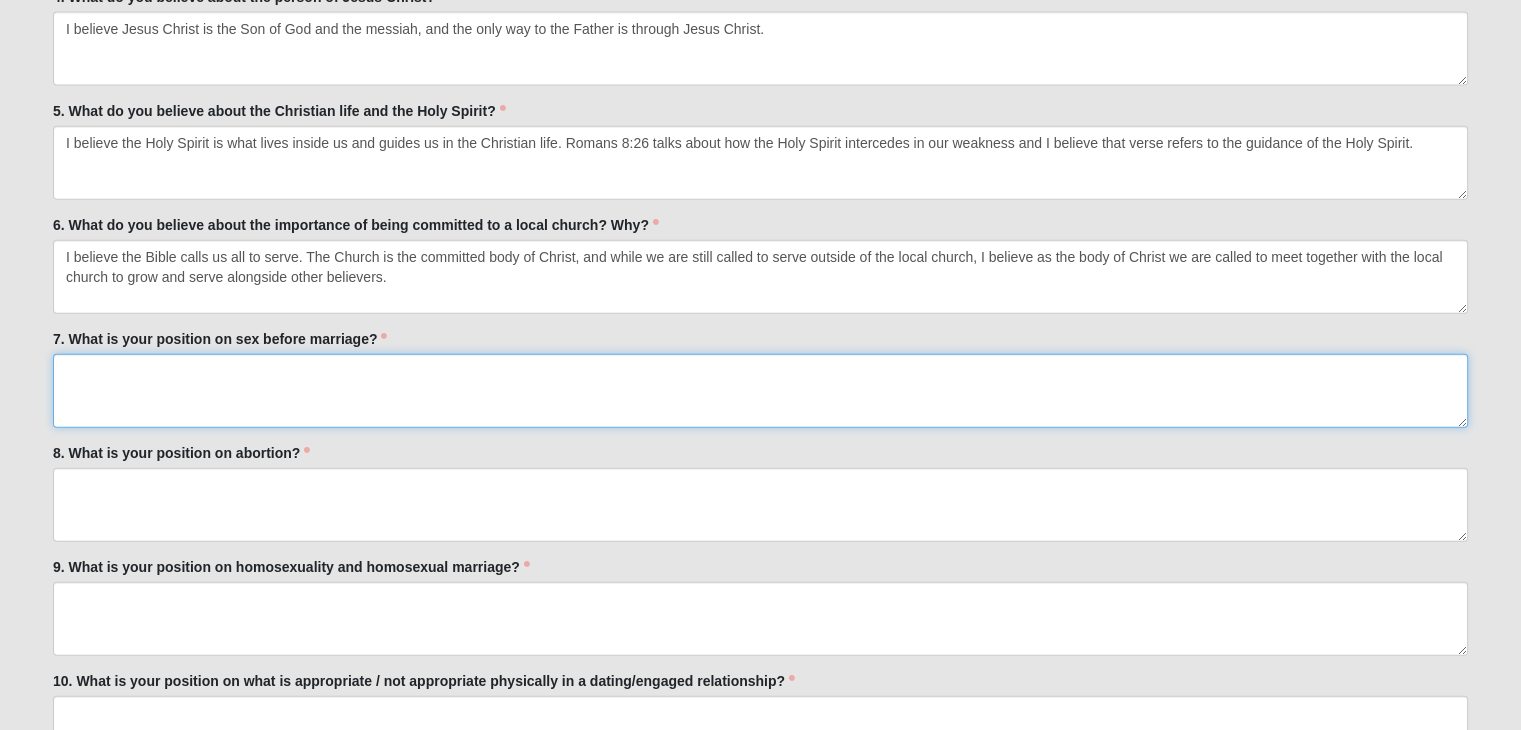paste on "I believe sex before marriage is sin. Under no circumstances do I believe that it could be "okay" or "excused" because the Bible states sex is pure and sanctified in the context of marriage." 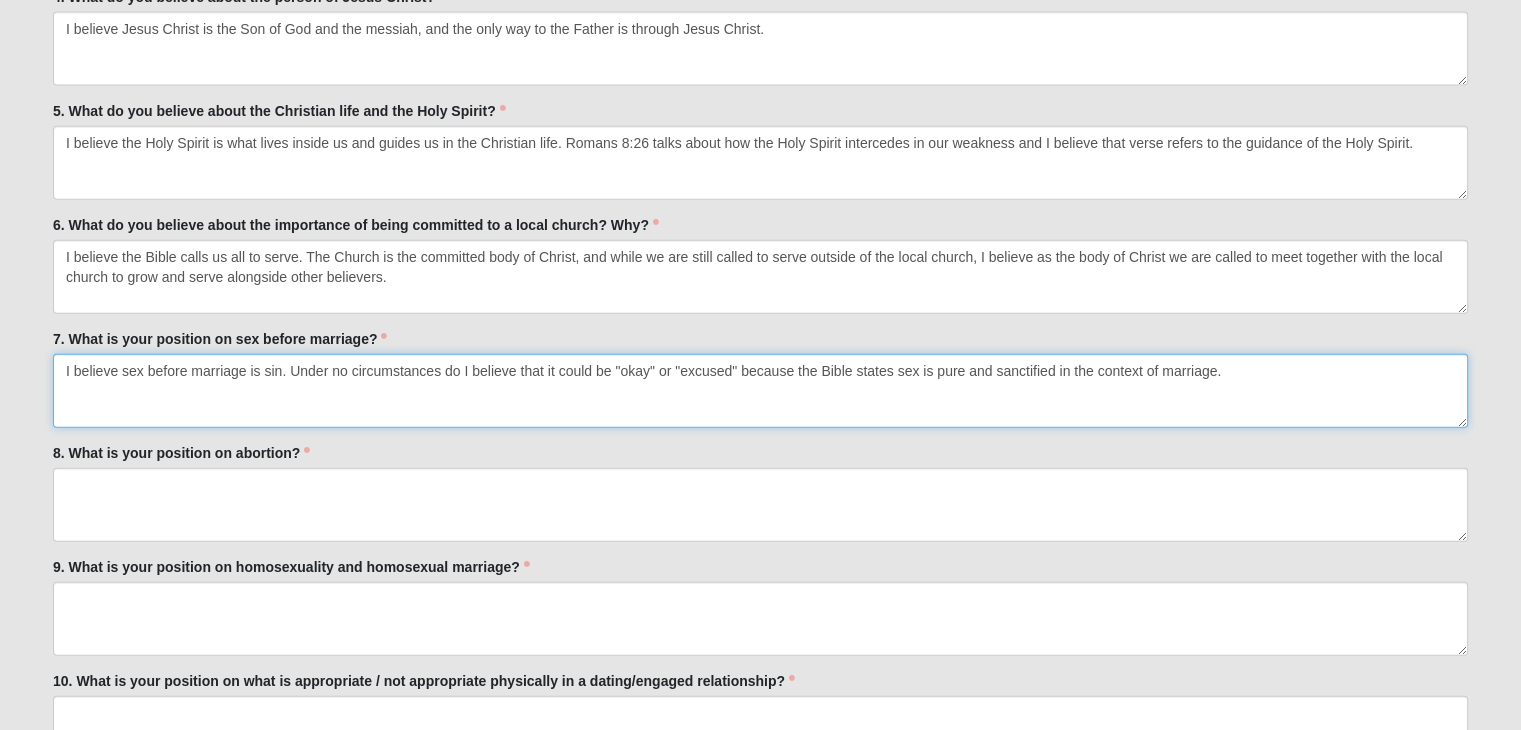 type on "I believe sex before marriage is sin. Under no circumstances do I believe that it could be "okay" or "excused" because the Bible states sex is pure and sanctified in the context of marriage." 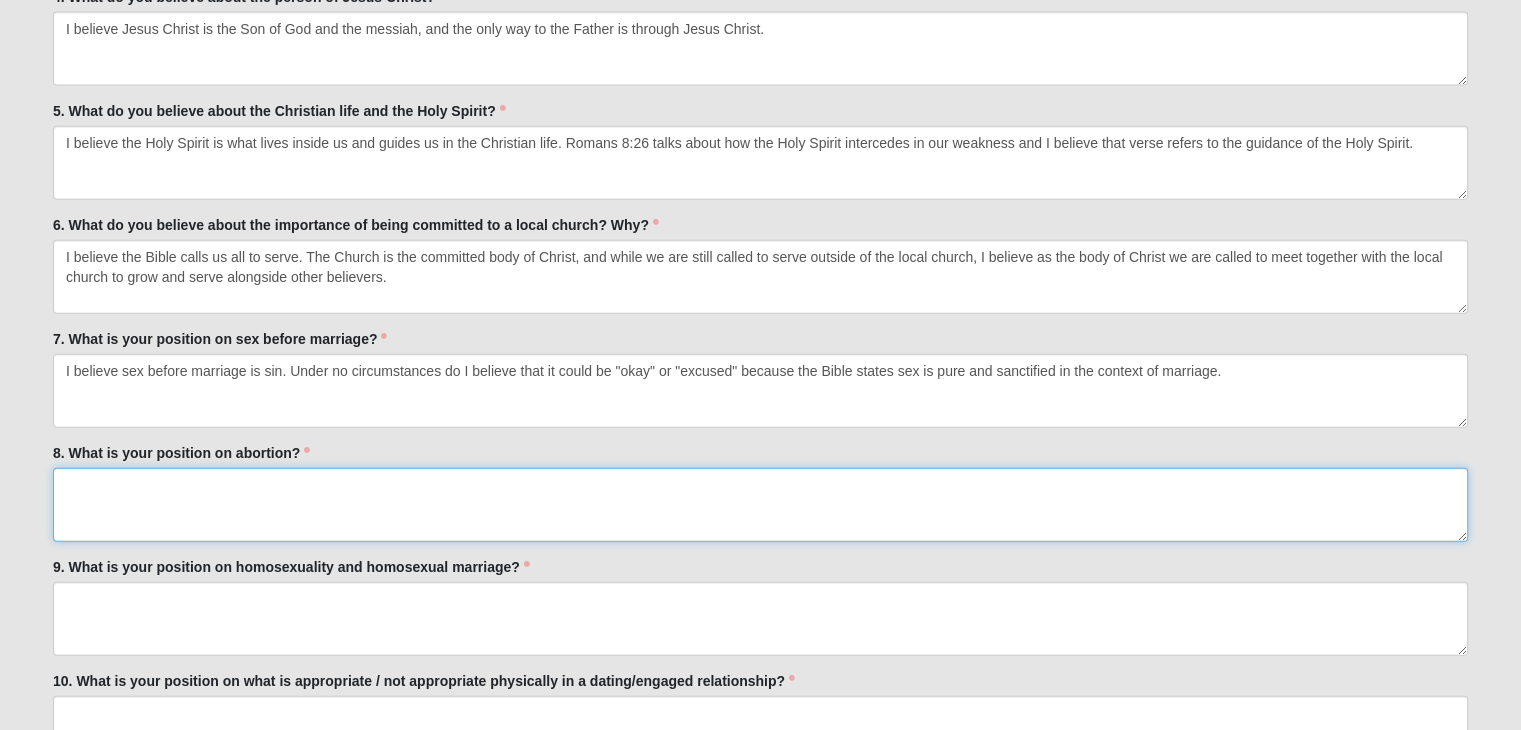 click on "8. What is your position on abortion?" at bounding box center [760, 505] 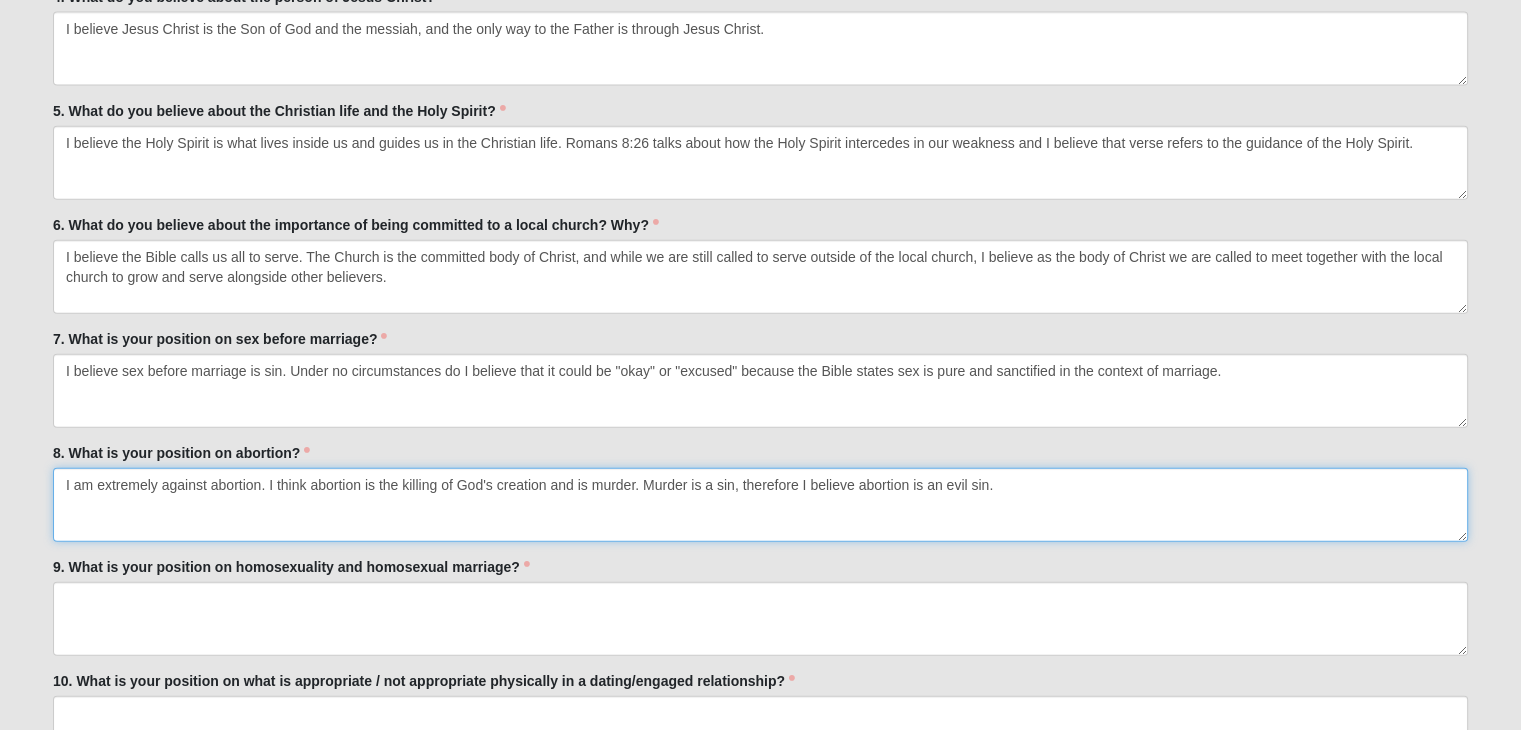 type on "I am extremely against abortion. I think abortion is the killing of God's creation and is murder. Murder is a sin, therefore I believe abortion is an evil sin." 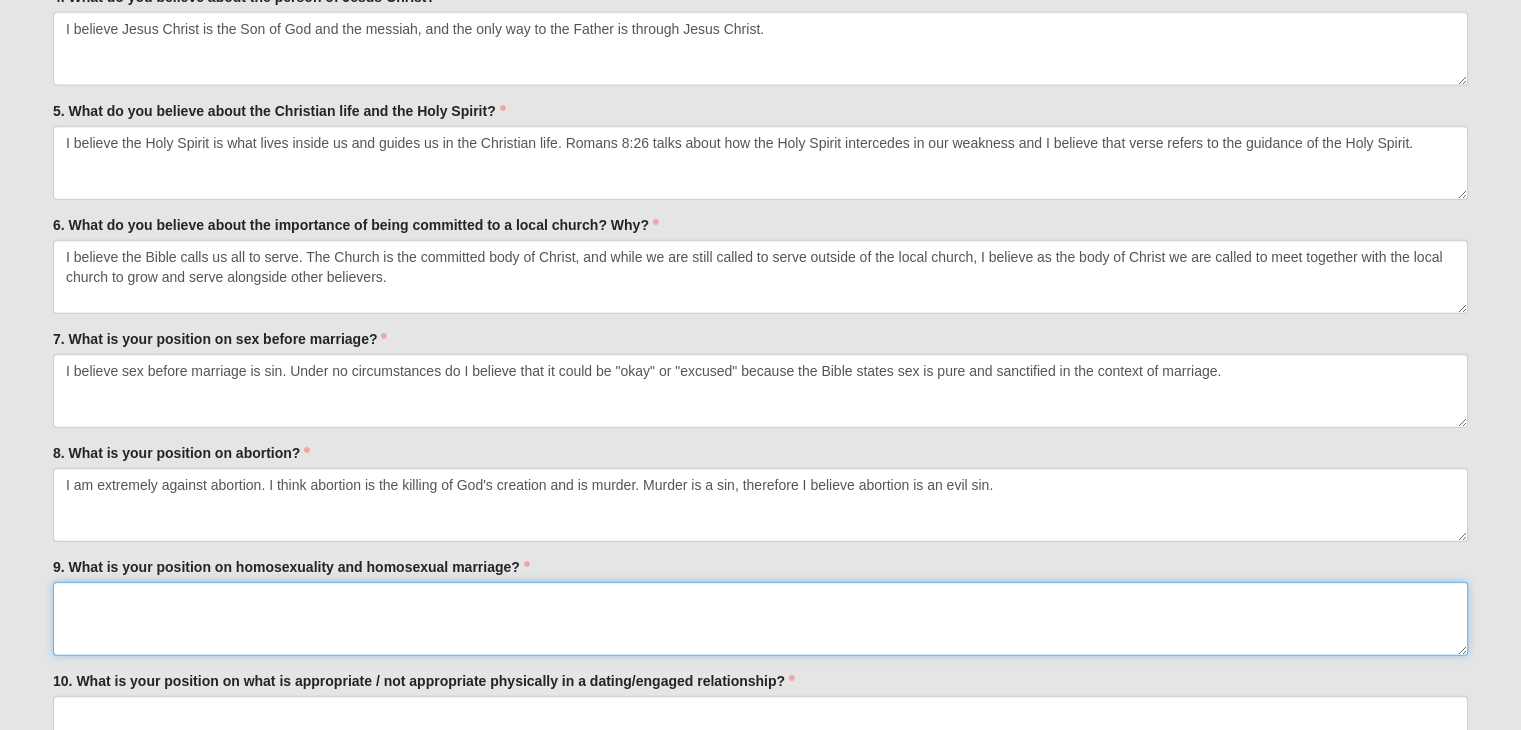click on "9. What is your position on homosexuality and homosexual marriage?" at bounding box center (760, 619) 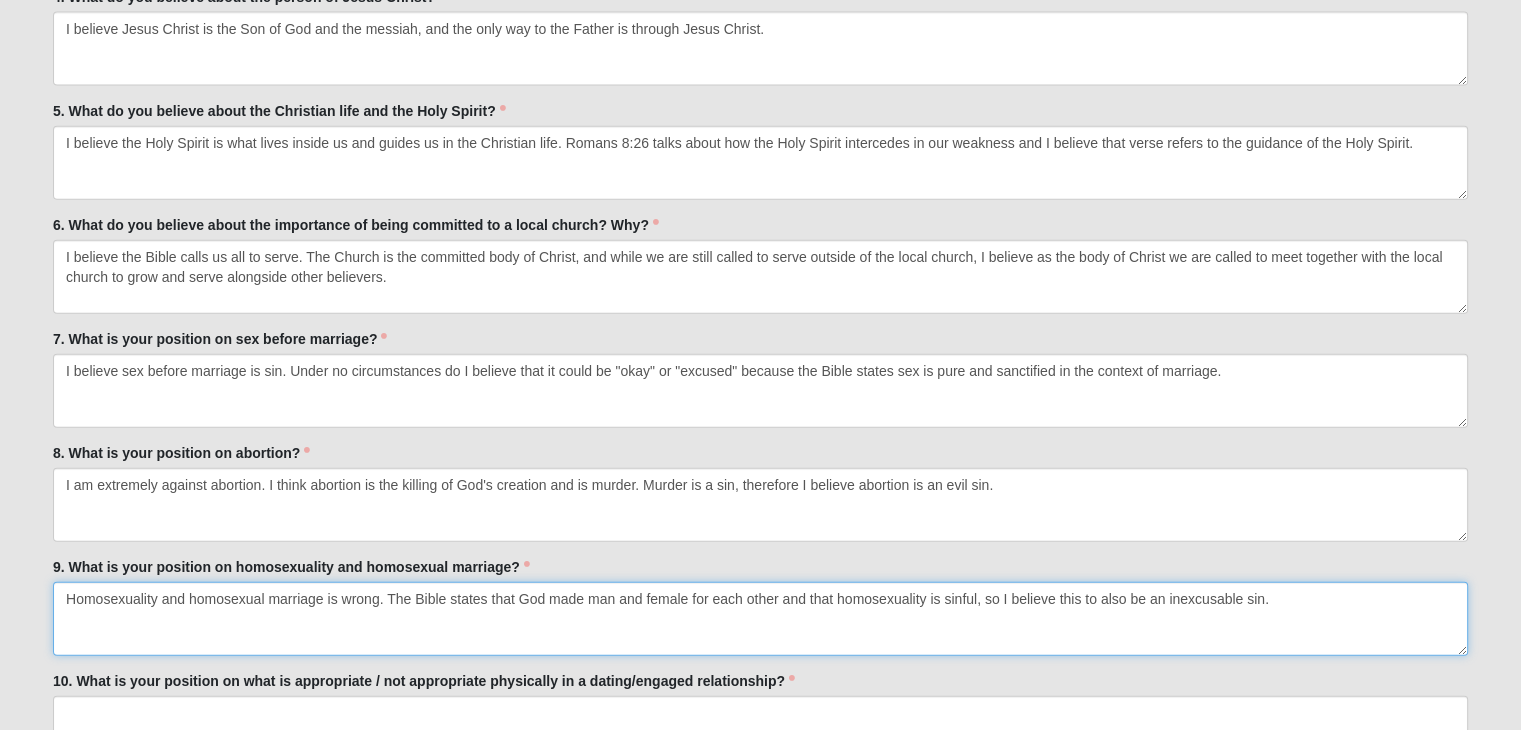 scroll, scrollTop: 4780, scrollLeft: 0, axis: vertical 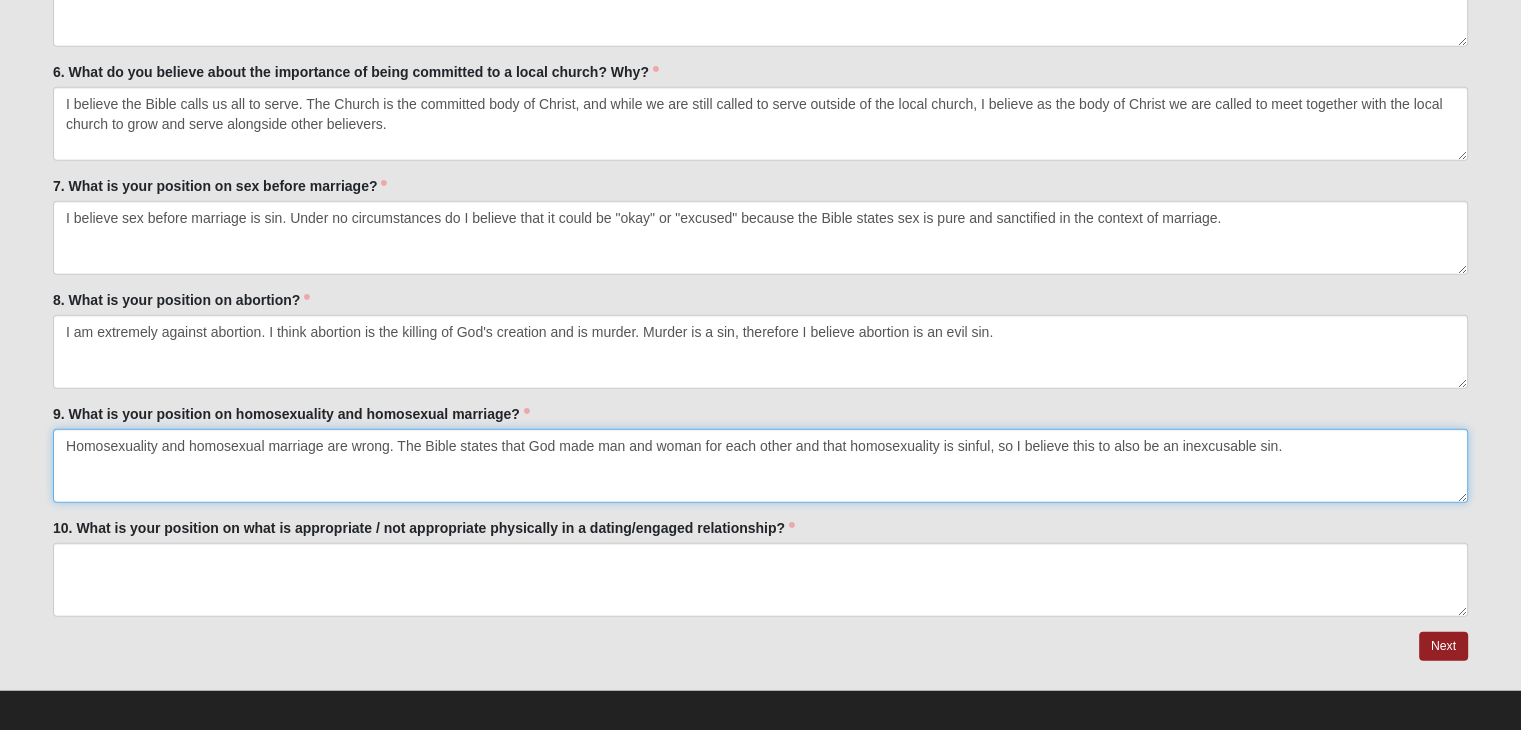 click on "Homosexuality and homosexual marriage are wrong. The Bible states that God made man and woman for each other and that homosexuality is sinful, so I believe this to also be an inexcusable sin." at bounding box center (760, 466) 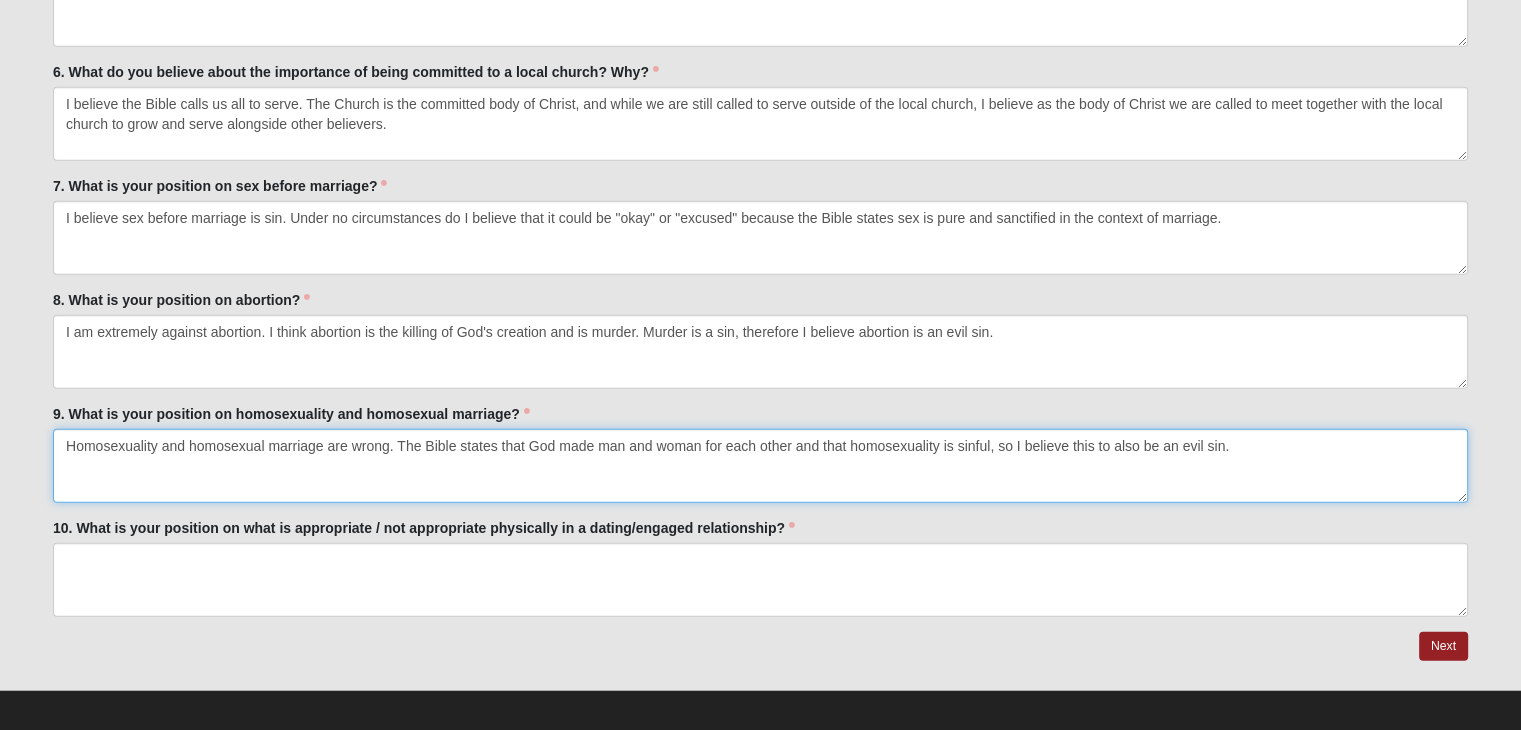 type on "Homosexuality and homosexual marriage are wrong. The Bible states that God made man and woman for each other and that homosexuality is sinful, so I believe this to also be an evil sin." 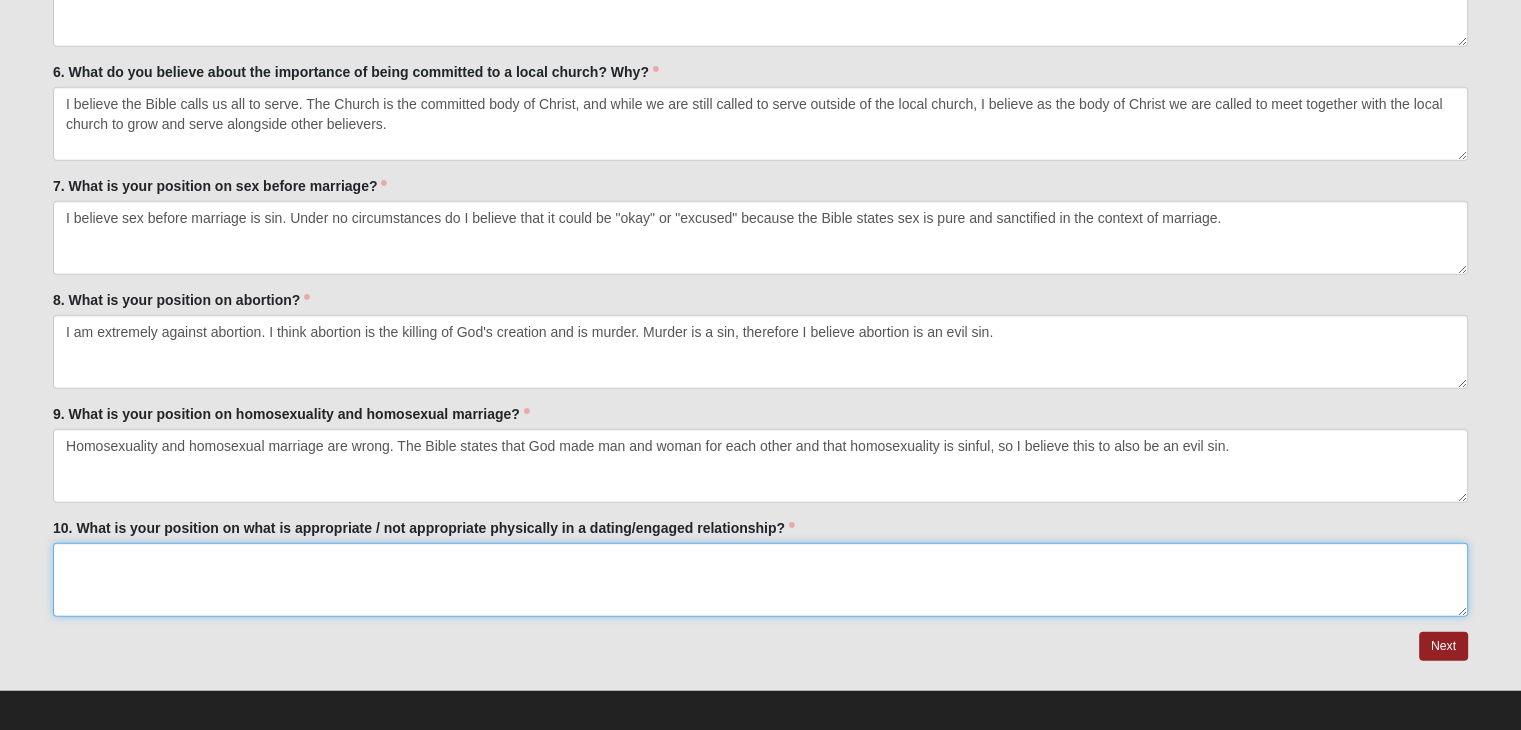 click on "10. What is your position on what is appropriate / not appropriate physically in a dating/engaged relationship?" at bounding box center [760, 580] 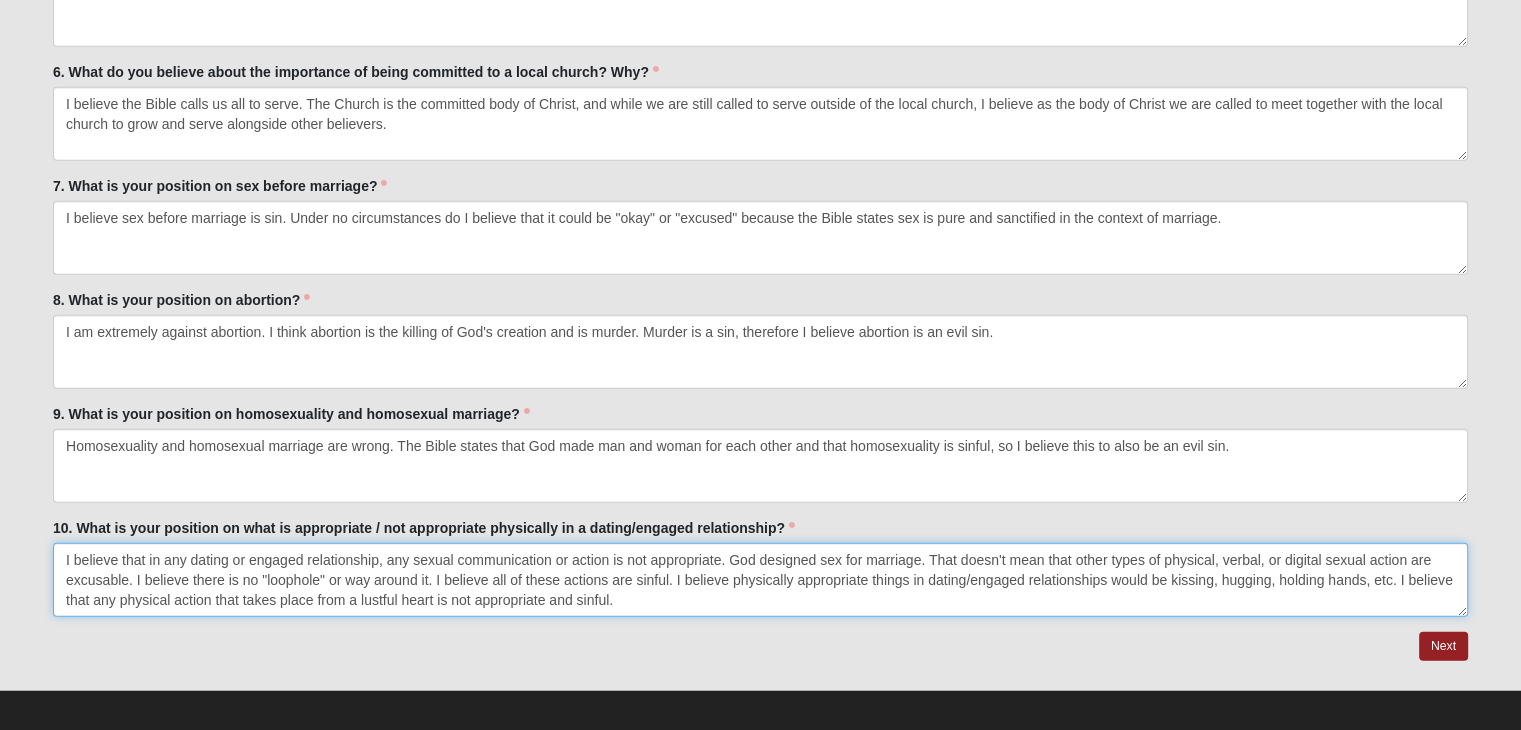 scroll, scrollTop: 4780, scrollLeft: 0, axis: vertical 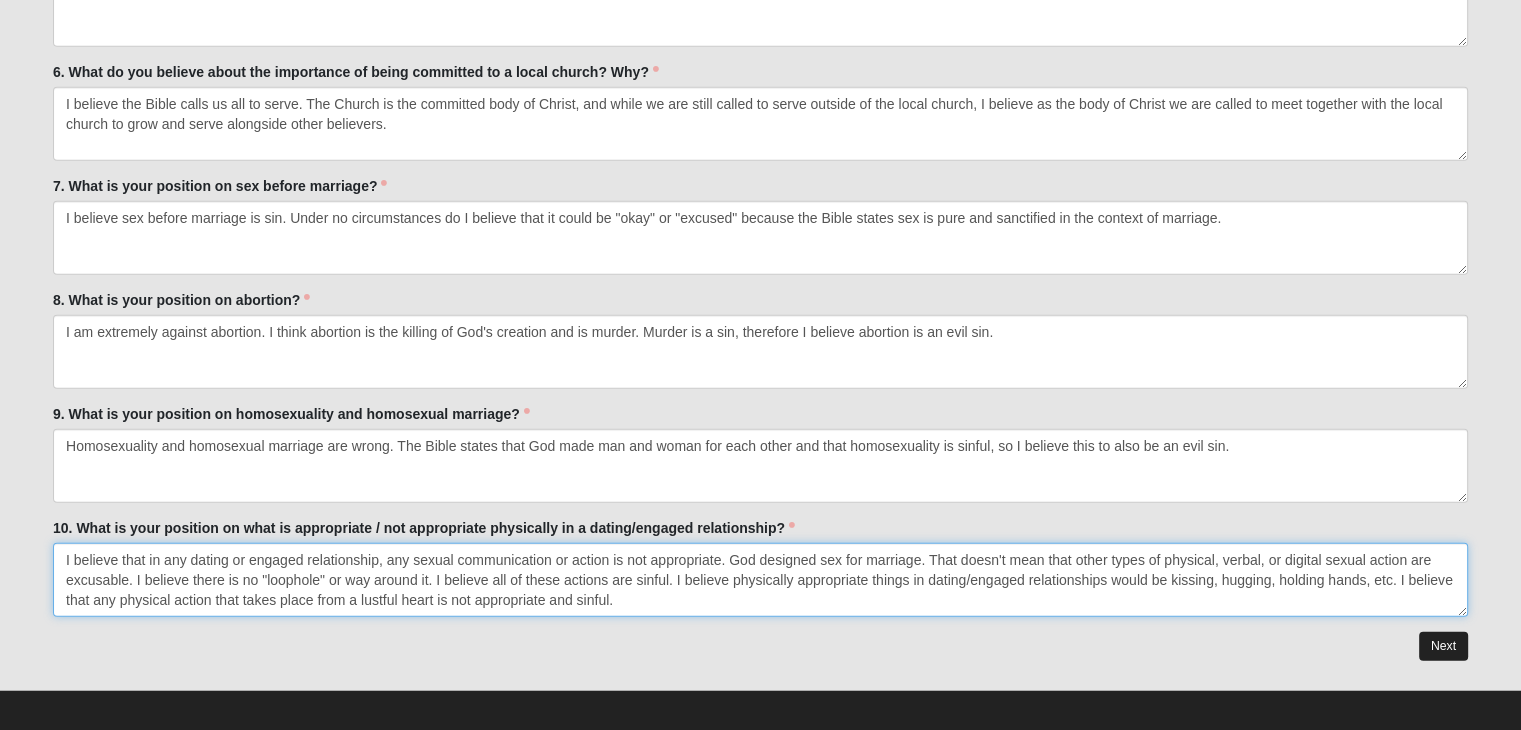 type on "I believe that in any dating or engaged relationship, any sexual communication or action is not appropriate. God designed sex for marriage. That doesn't mean that other types of physical, verbal, or digital sexual action are excusable. I believe there is no "loophole" or way around it. I believe all of these actions are sinful. I believe physically appropriate things in dating/engaged relationships would be kissing, hugging, holding hands, etc. I believe that any physical action that takes place from a lustful heart is not appropriate and sinful." 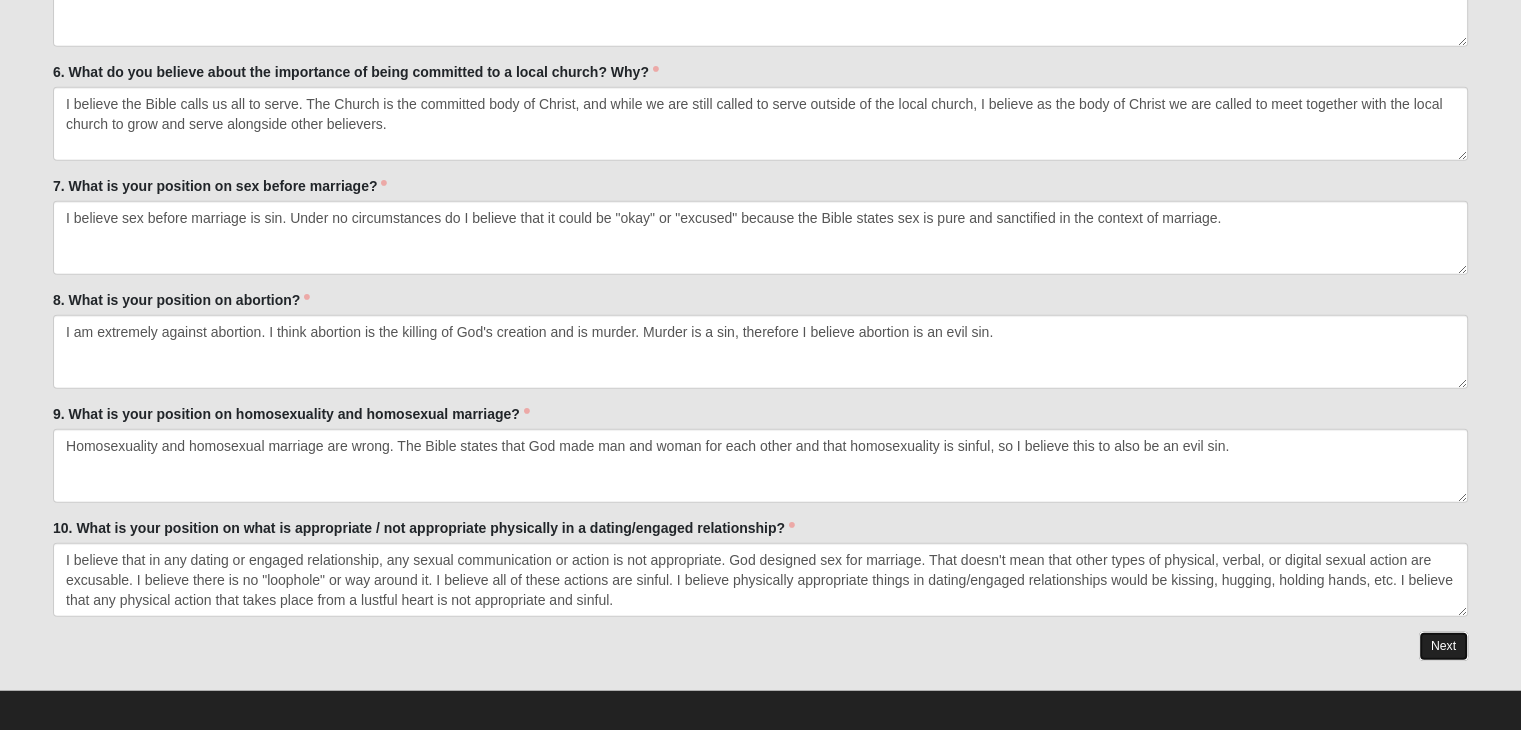 click on "Next" at bounding box center [1443, 646] 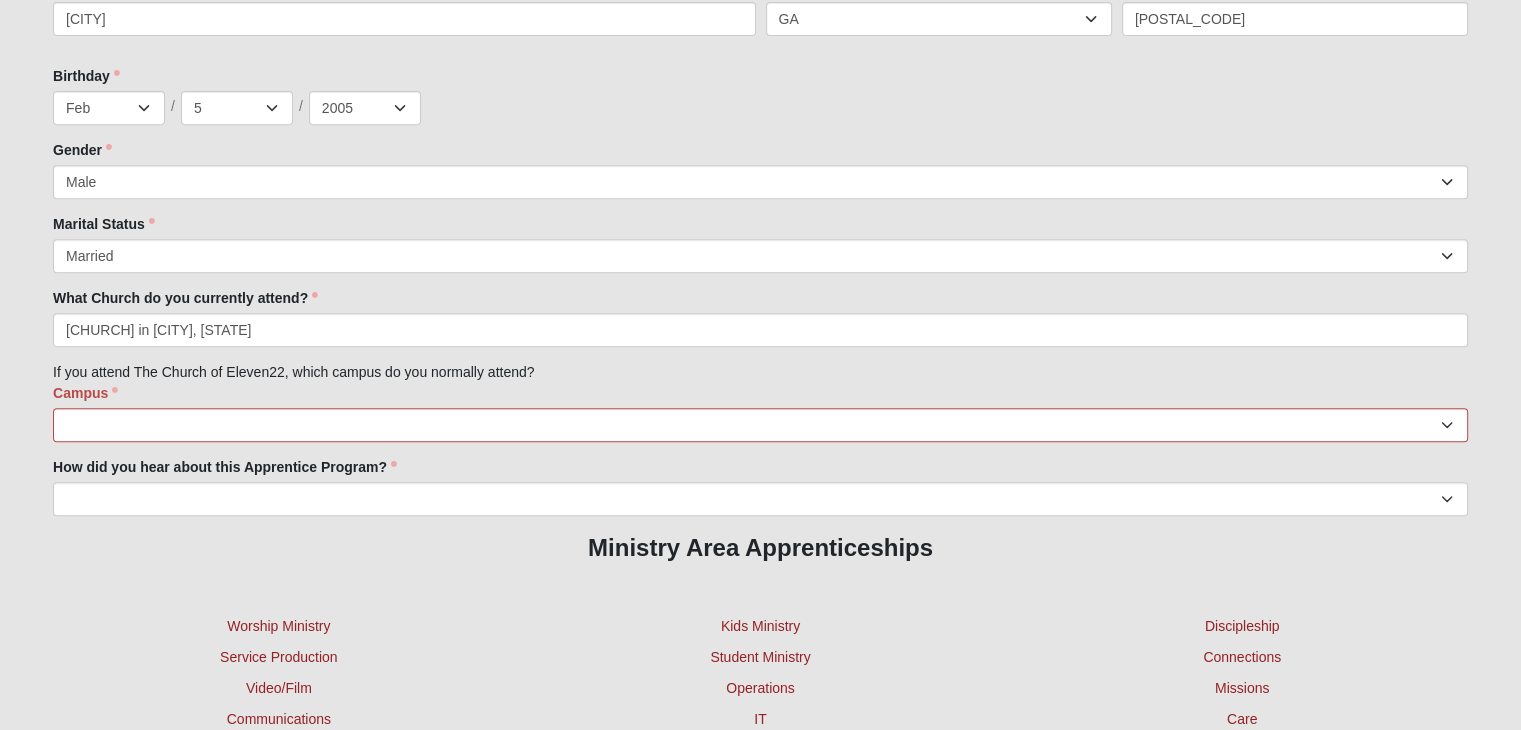 scroll, scrollTop: 876, scrollLeft: 0, axis: vertical 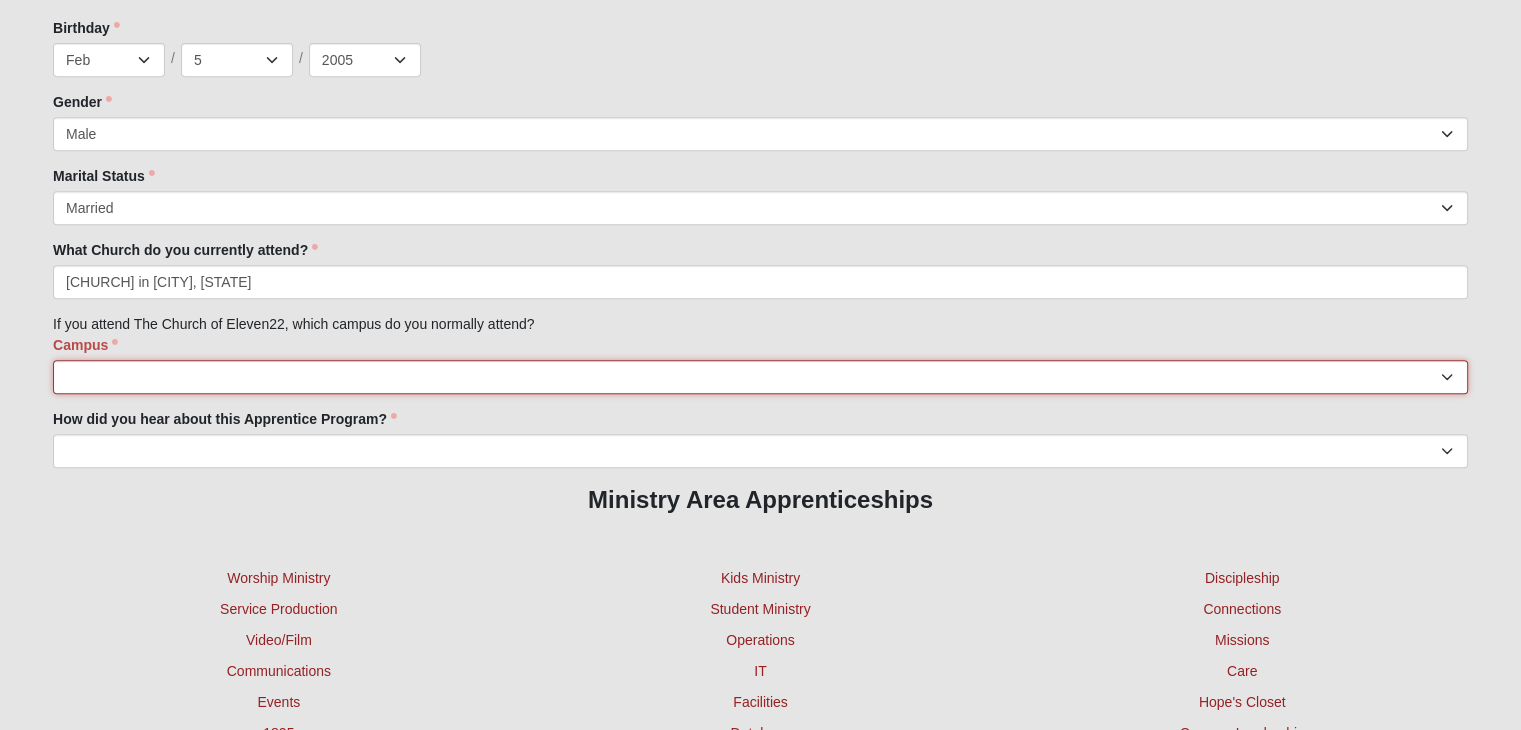 click on "Arlington
Baymeadows
Eleven22 Online
Fleming Island
Jesup
Mandarin
North Jax
Orange Park
Outpost
Palatka (Coming Soon)
Ponte Vedra
San Pablo
St. Johns
St. Augustine (Coming Soon)
Wildlight
NONE" at bounding box center [760, 377] 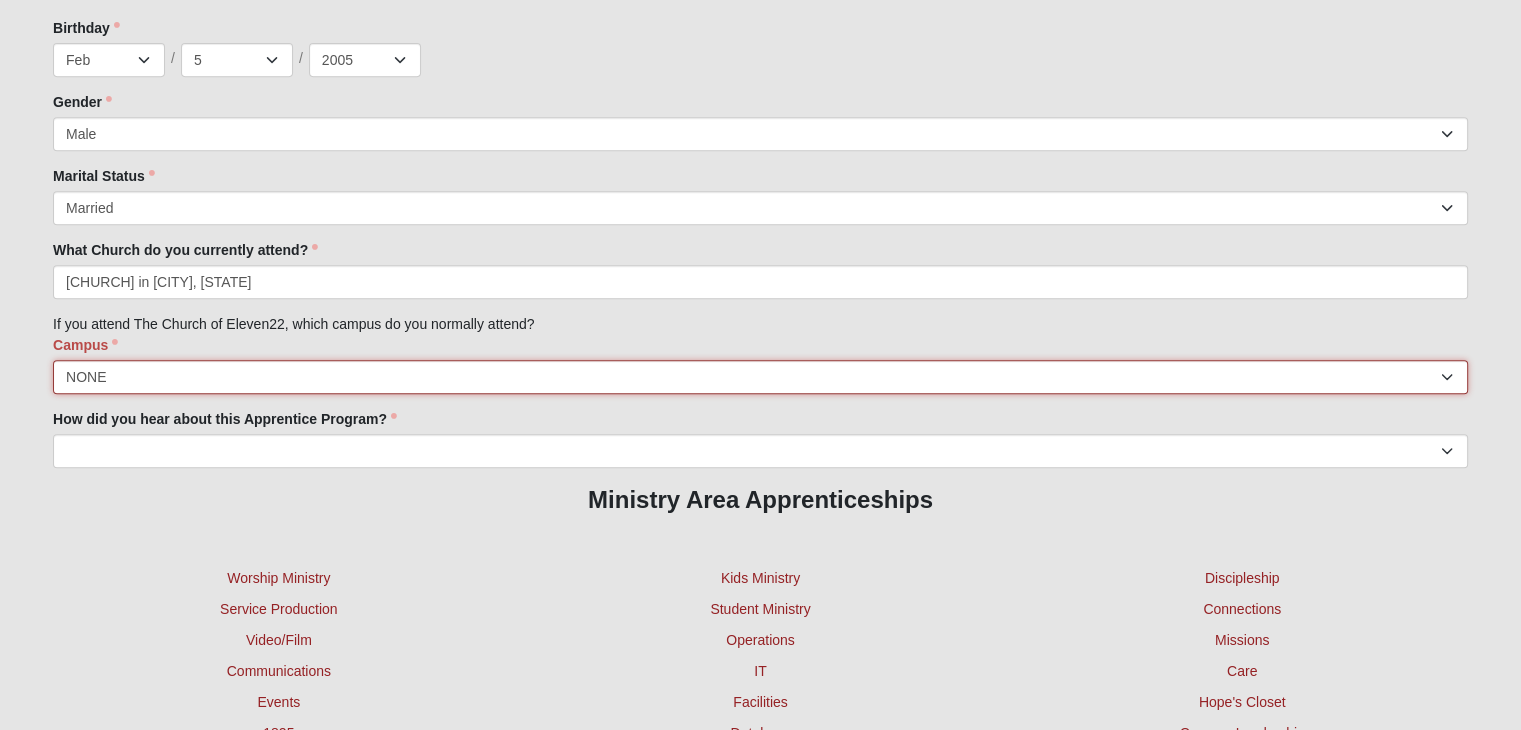 click on "Arlington
Baymeadows
Eleven22 Online
Fleming Island
Jesup
Mandarin
North Jax
Orange Park
Outpost
Palatka (Coming Soon)
Ponte Vedra
San Pablo
St. Johns
St. Augustine (Coming Soon)
Wildlight
NONE" at bounding box center (760, 377) 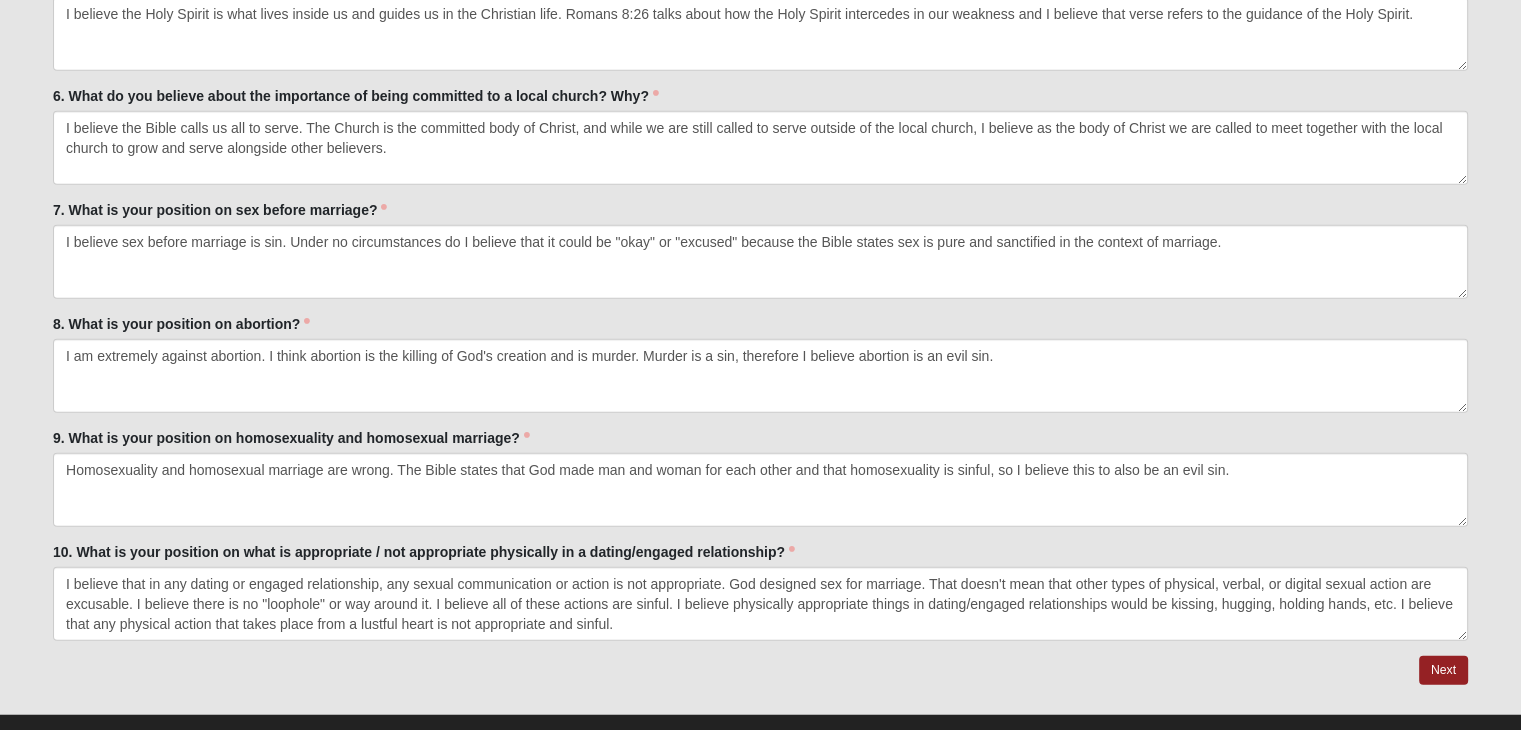 scroll, scrollTop: 4879, scrollLeft: 0, axis: vertical 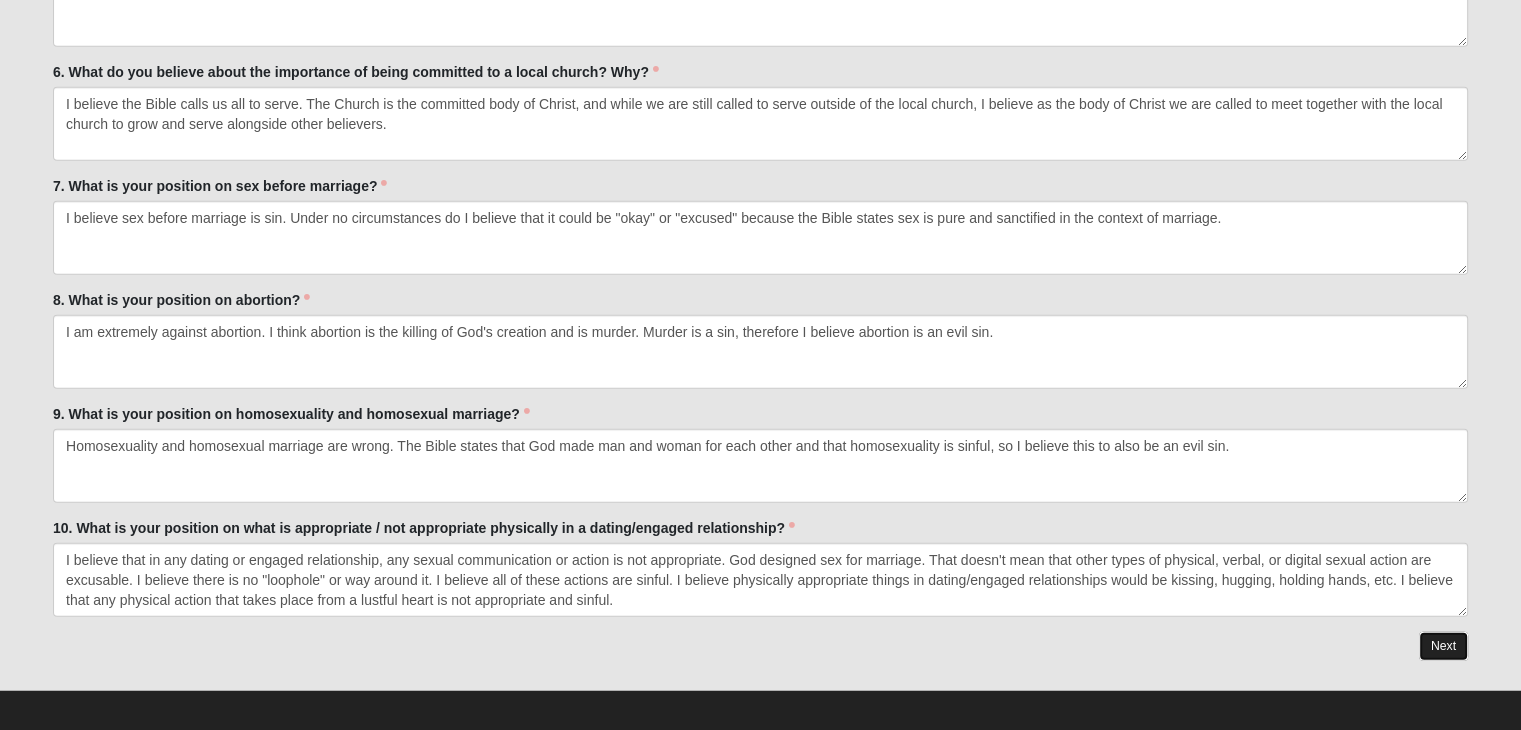 click on "Next" at bounding box center (1443, 646) 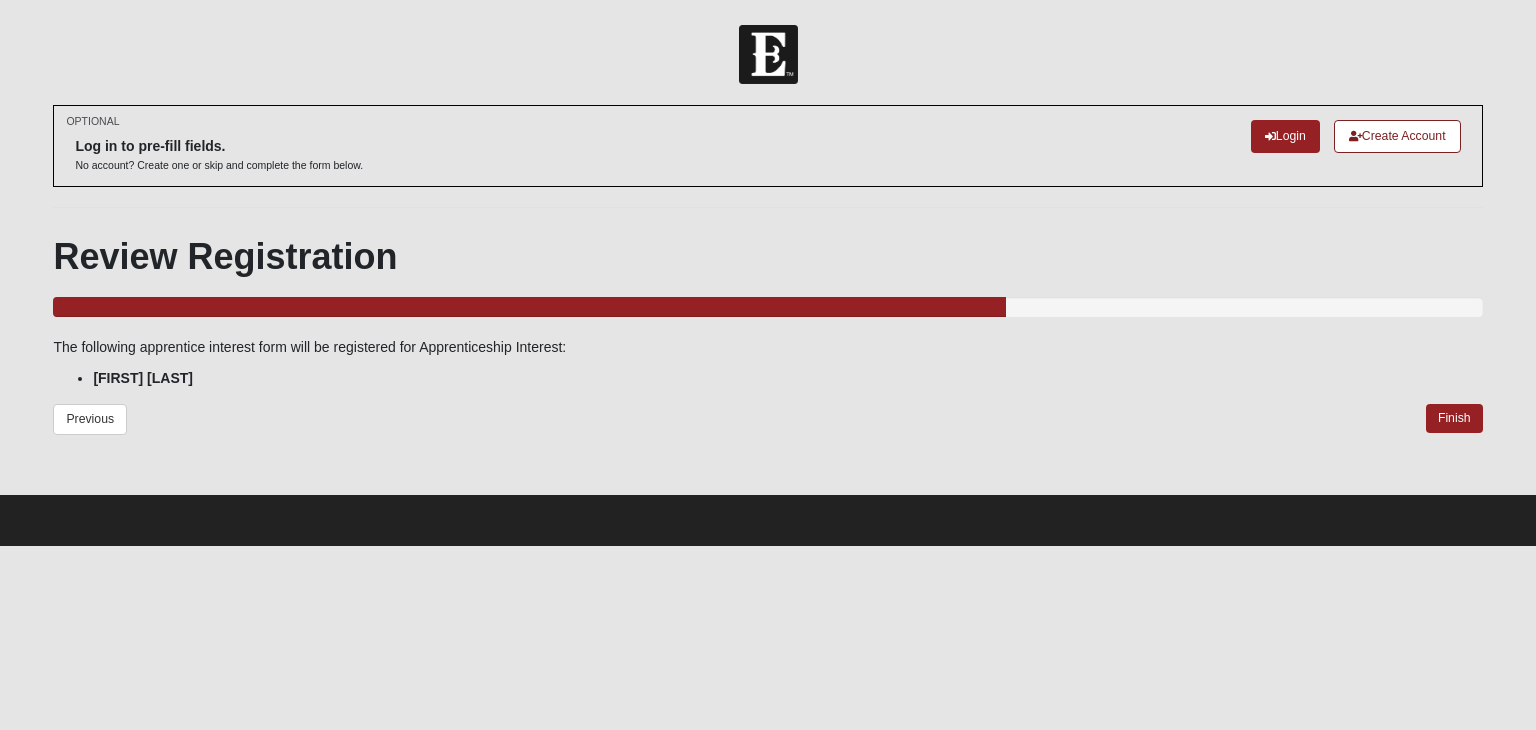 scroll, scrollTop: 0, scrollLeft: 0, axis: both 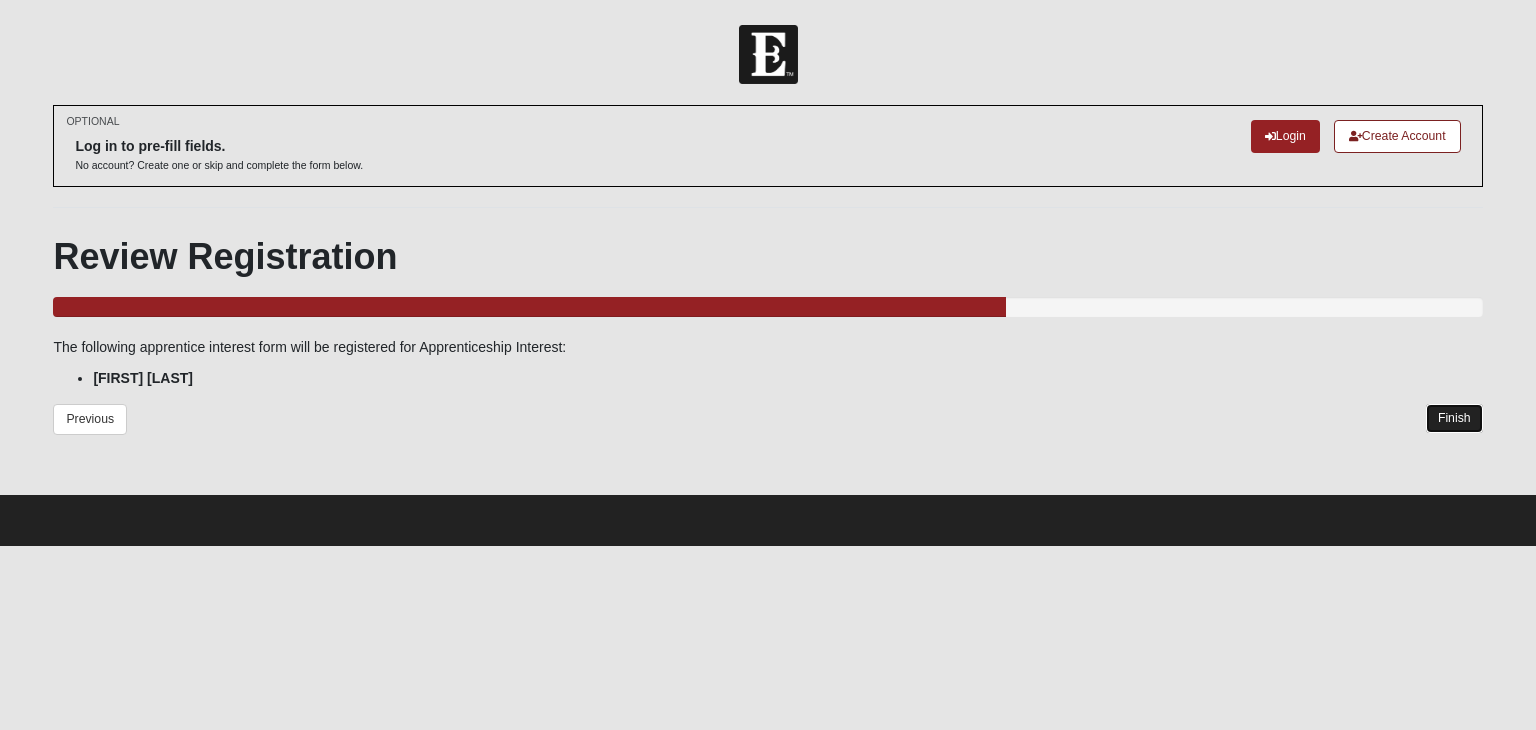 click on "Finish" at bounding box center [1454, 418] 